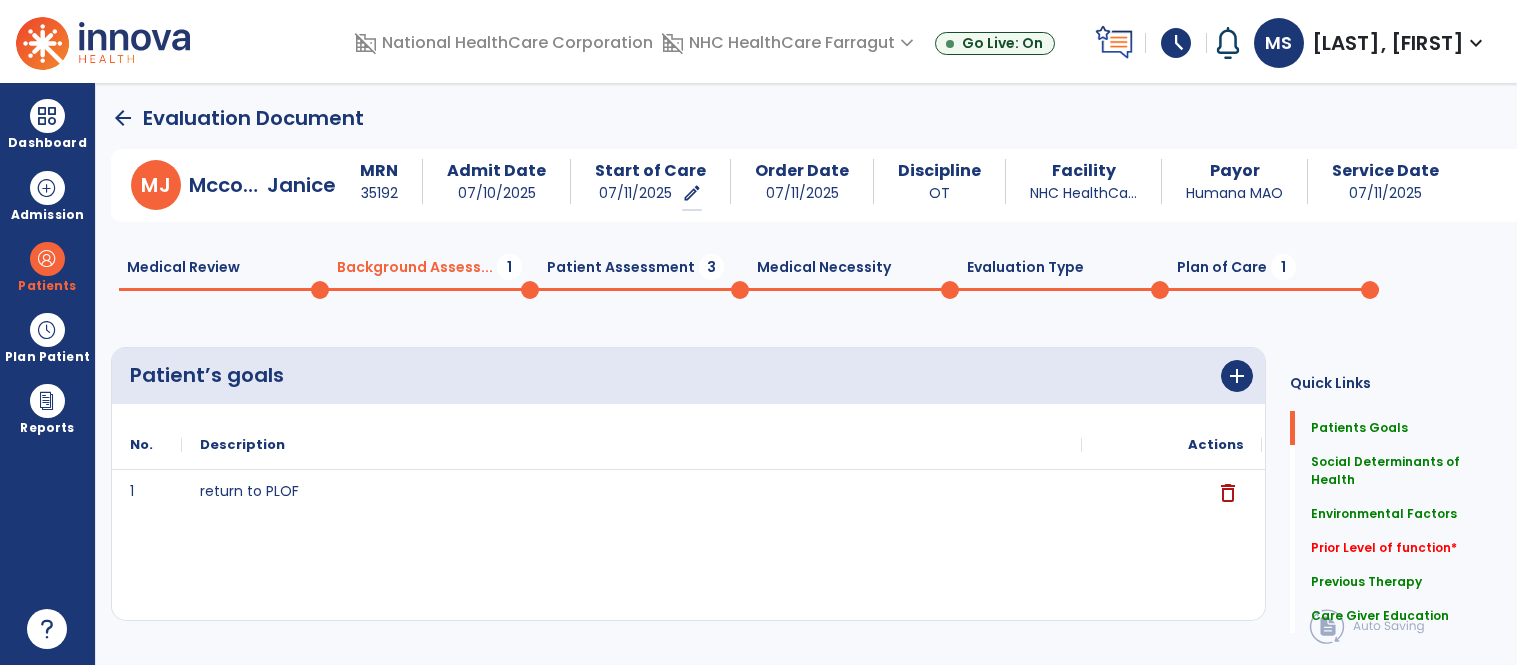 scroll, scrollTop: 0, scrollLeft: 0, axis: both 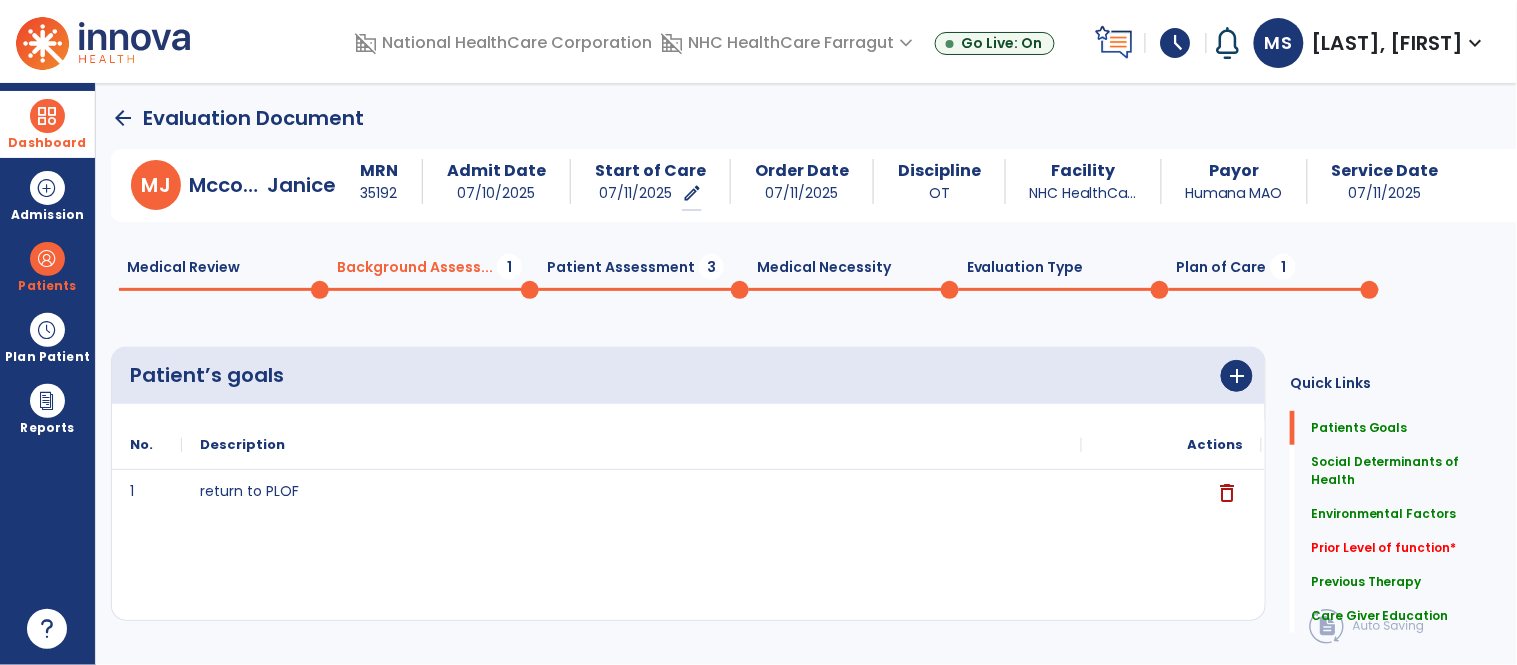 drag, startPoint x: 58, startPoint y: 118, endPoint x: 101, endPoint y: 116, distance: 43.046486 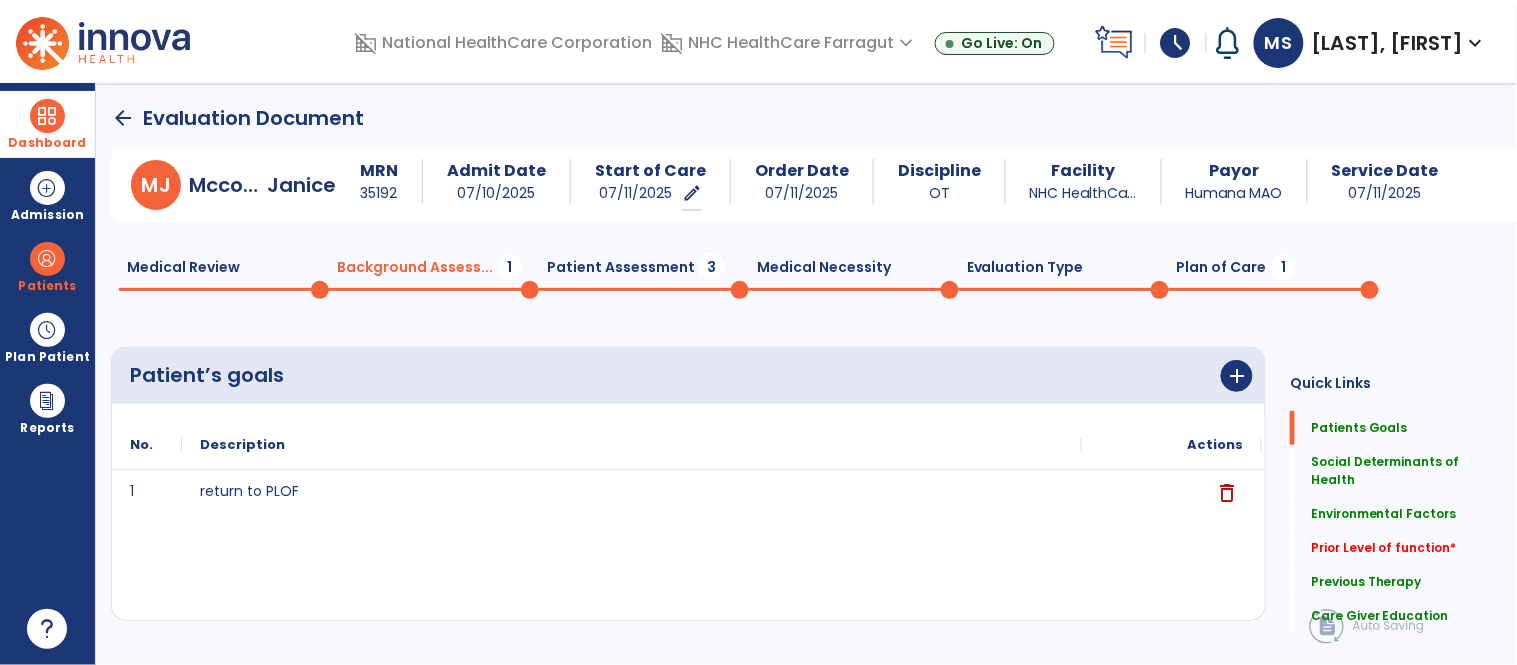 click at bounding box center [47, 116] 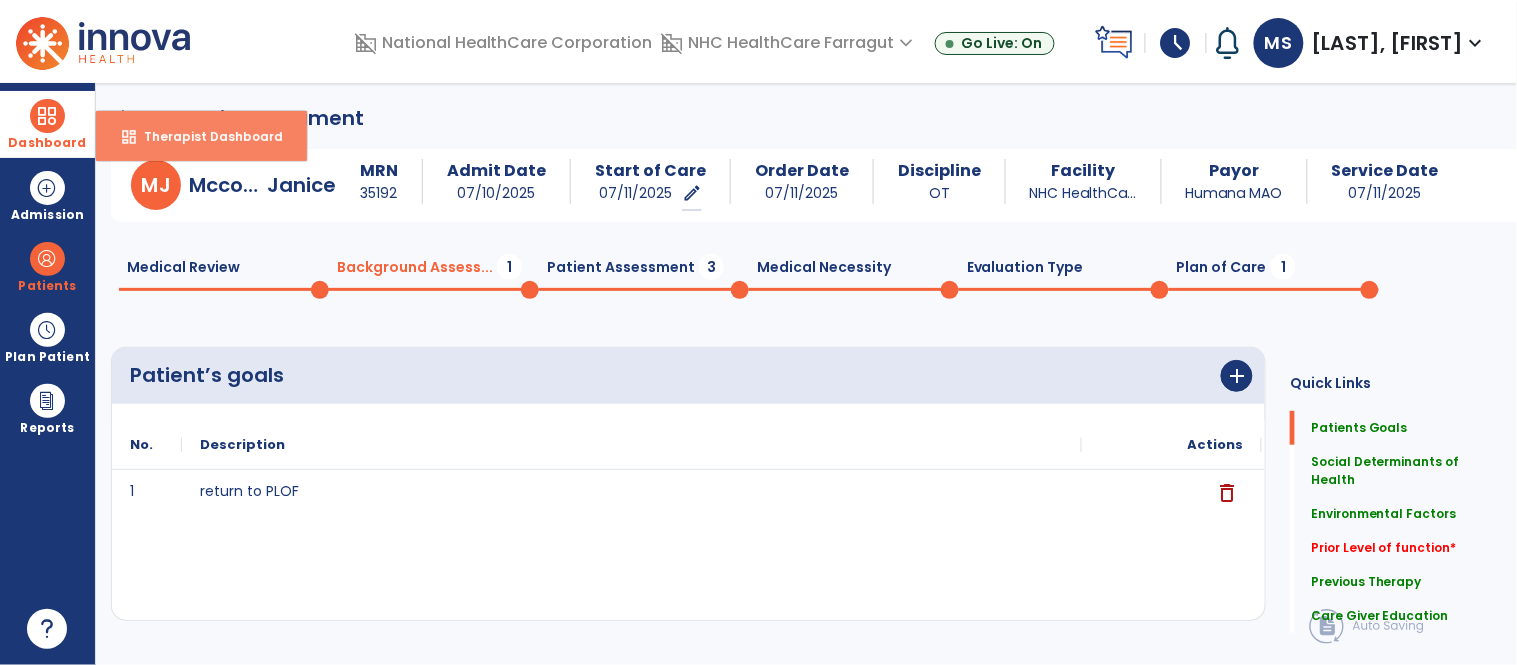 click on "dashboard  Therapist Dashboard" at bounding box center [201, 136] 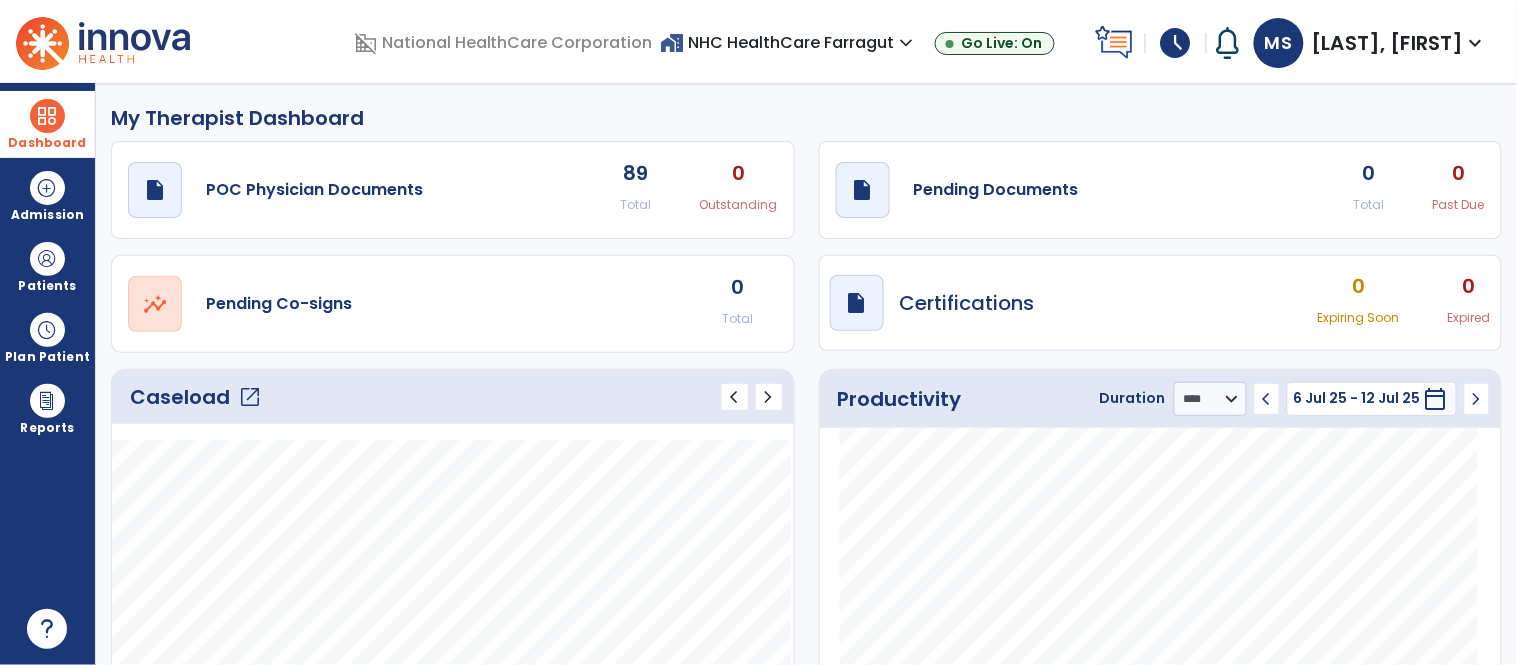 click on "open_in_new" 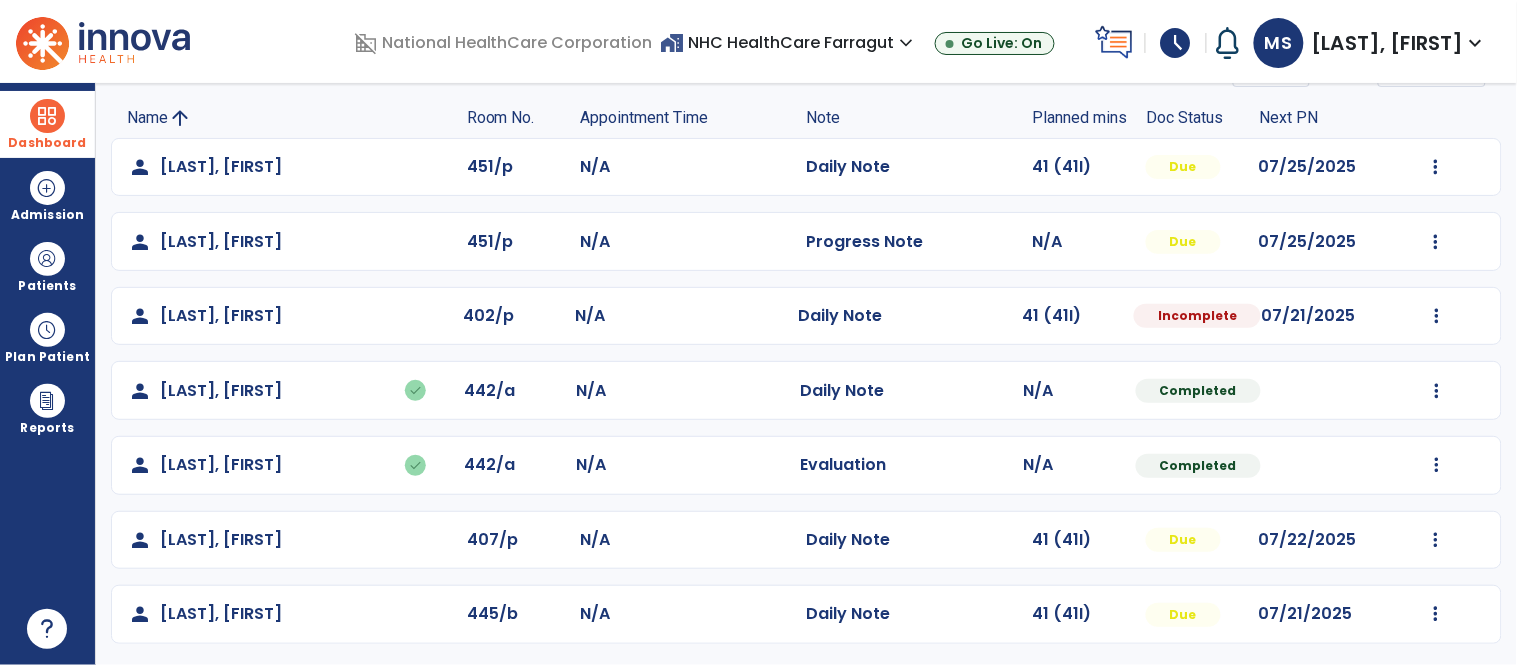 scroll, scrollTop: 122, scrollLeft: 0, axis: vertical 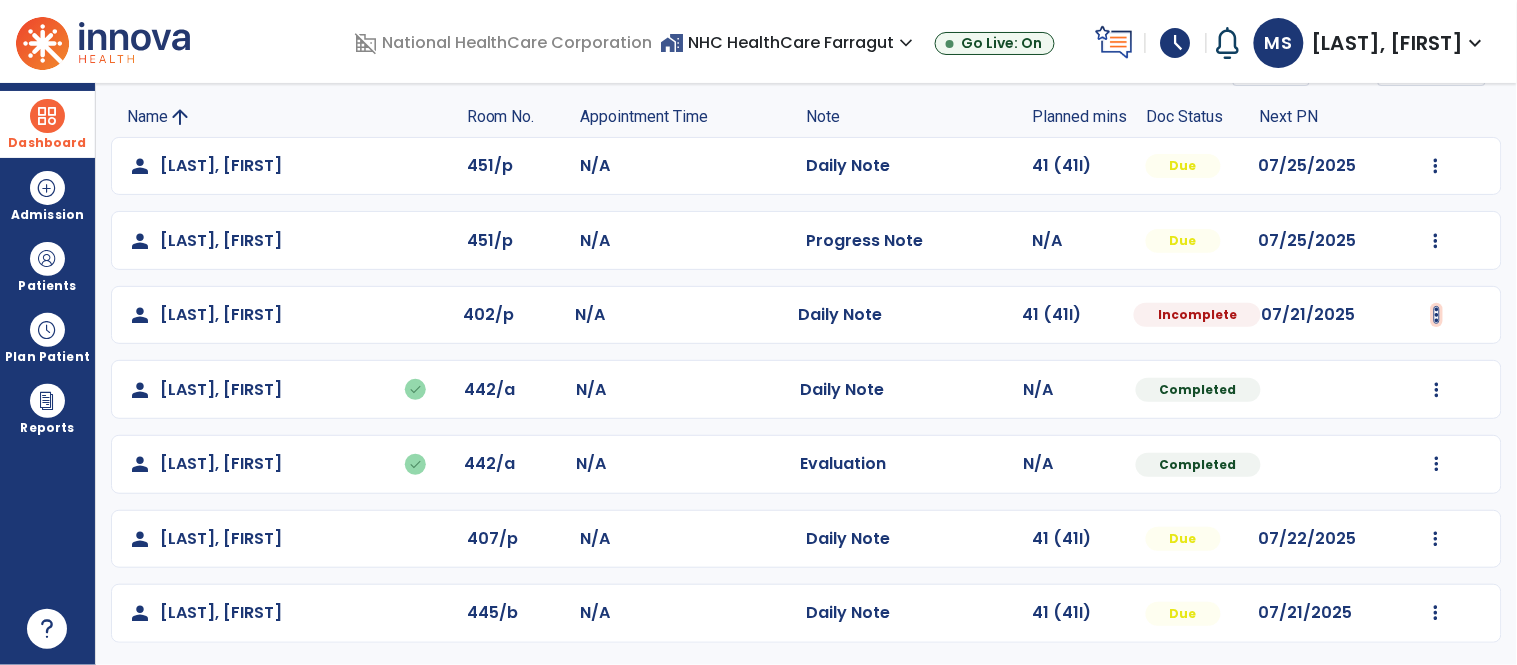 click at bounding box center [1436, 166] 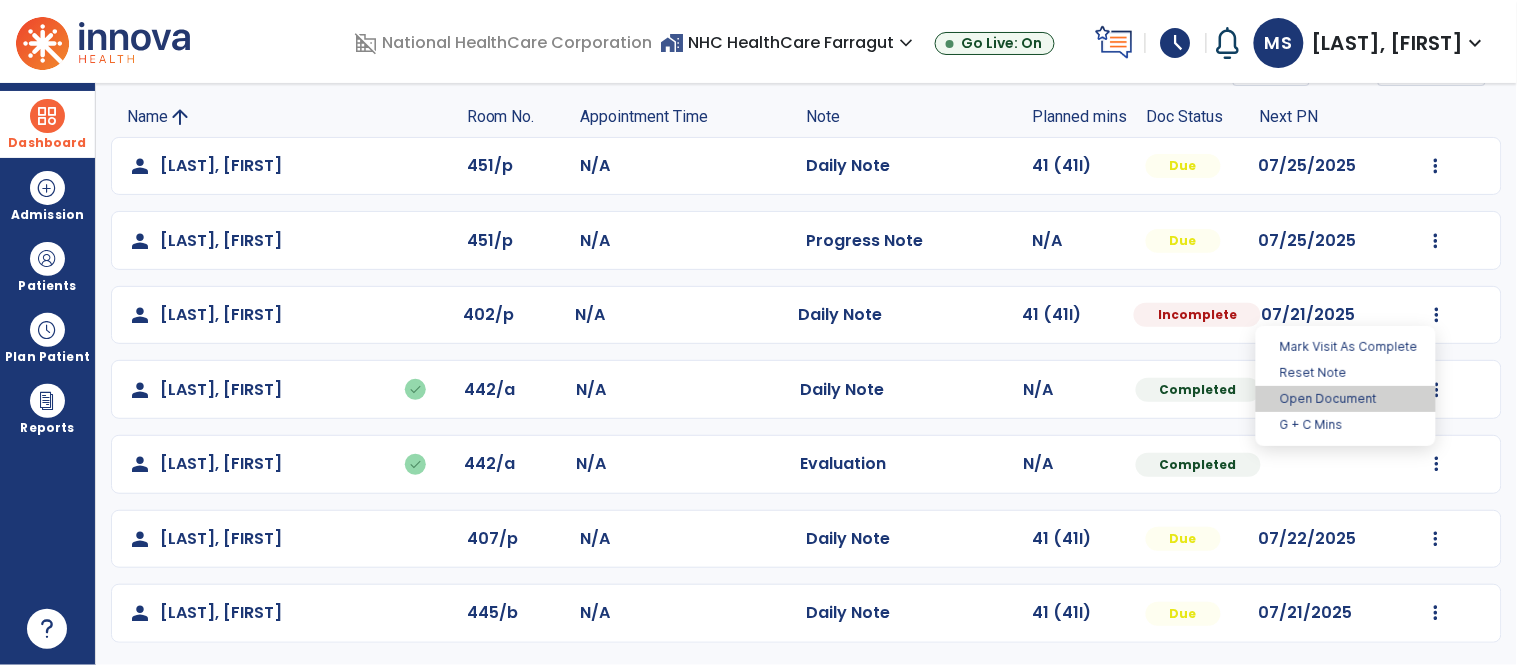 click on "Open Document" at bounding box center [1346, 399] 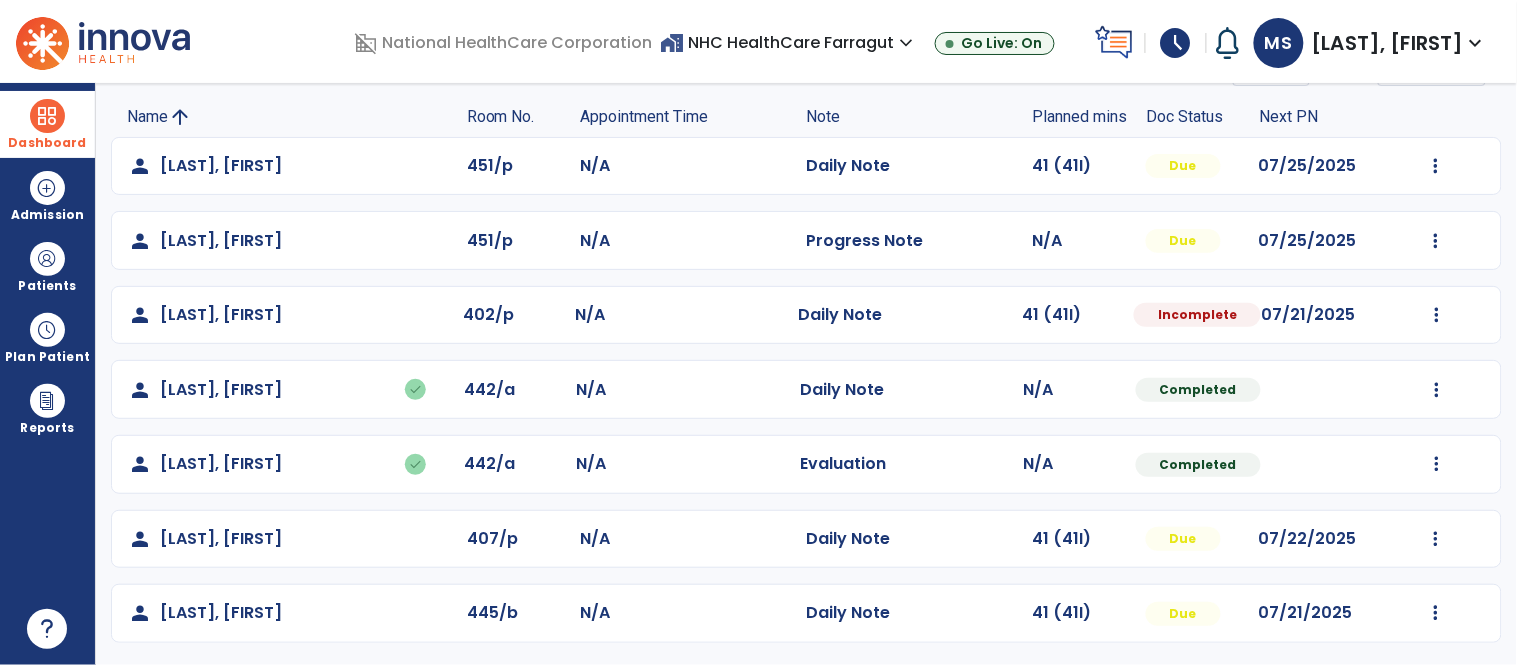 select on "*" 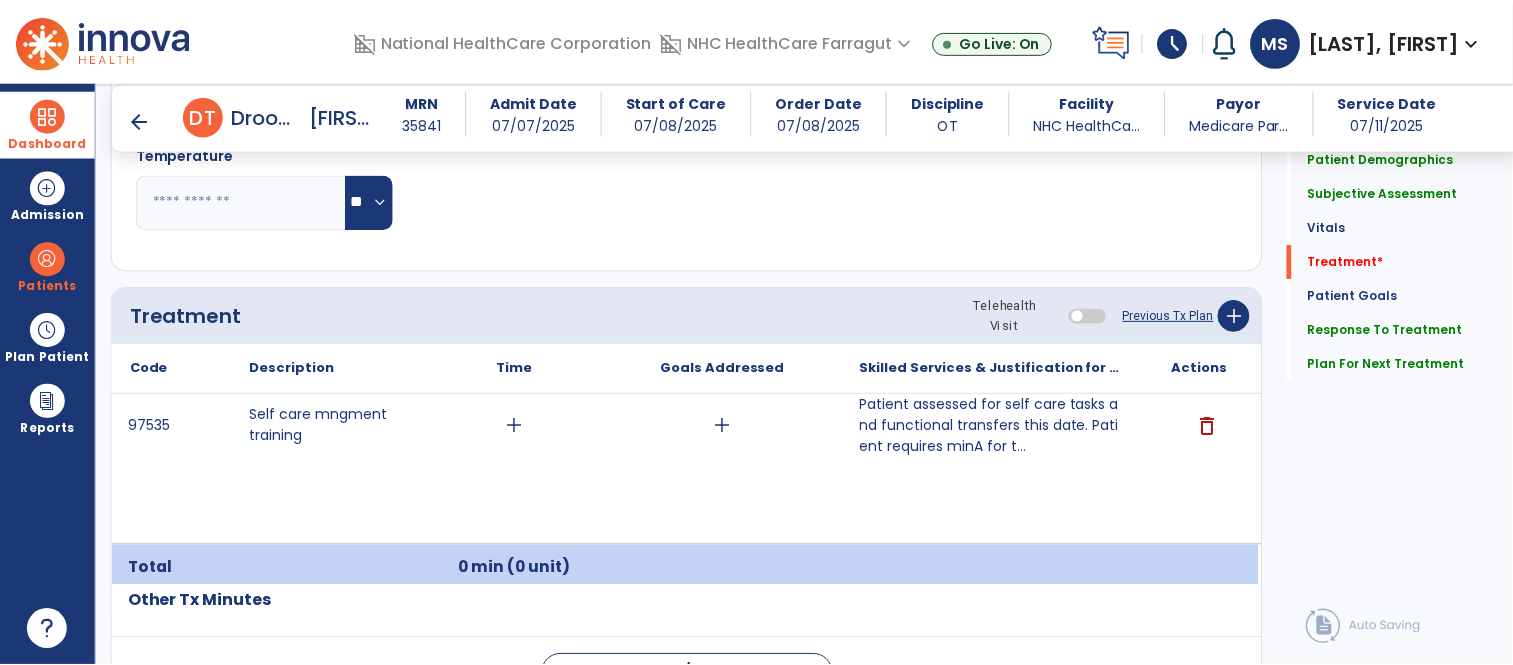scroll, scrollTop: 1111, scrollLeft: 0, axis: vertical 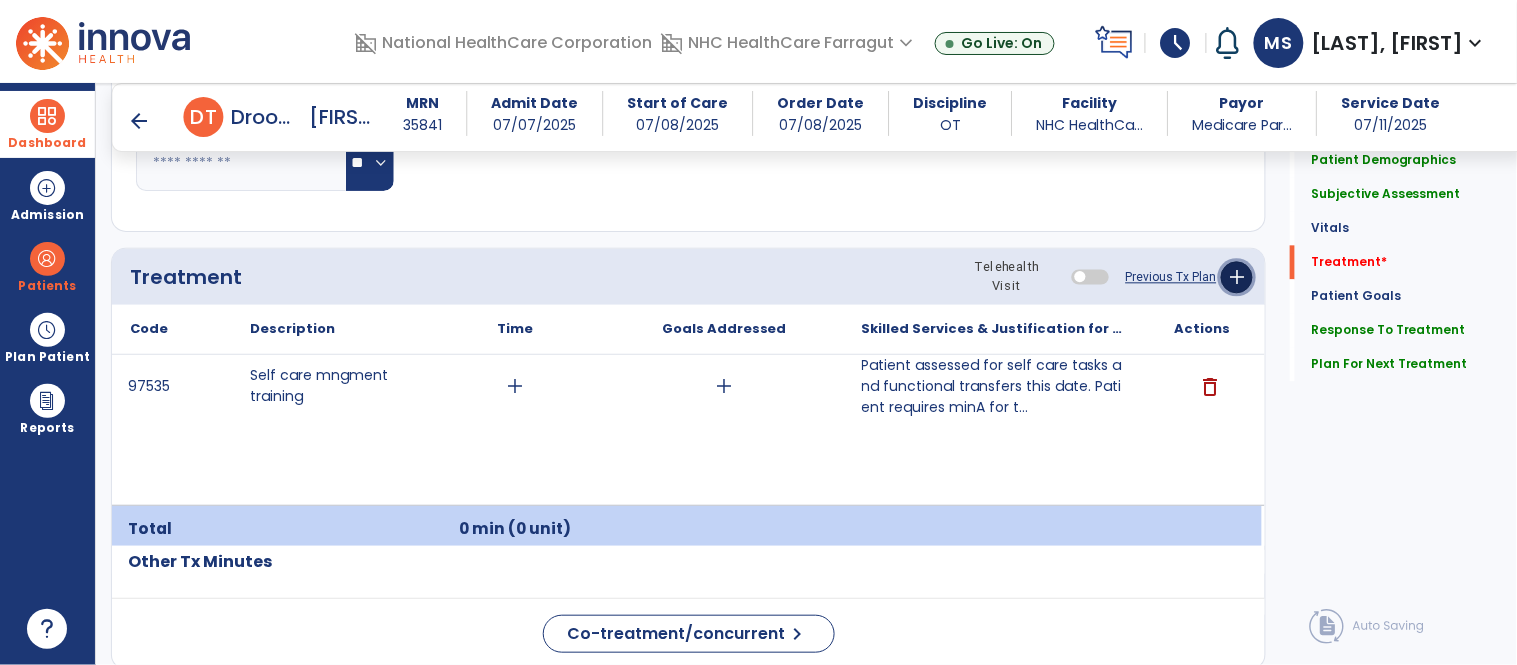 click on "add" 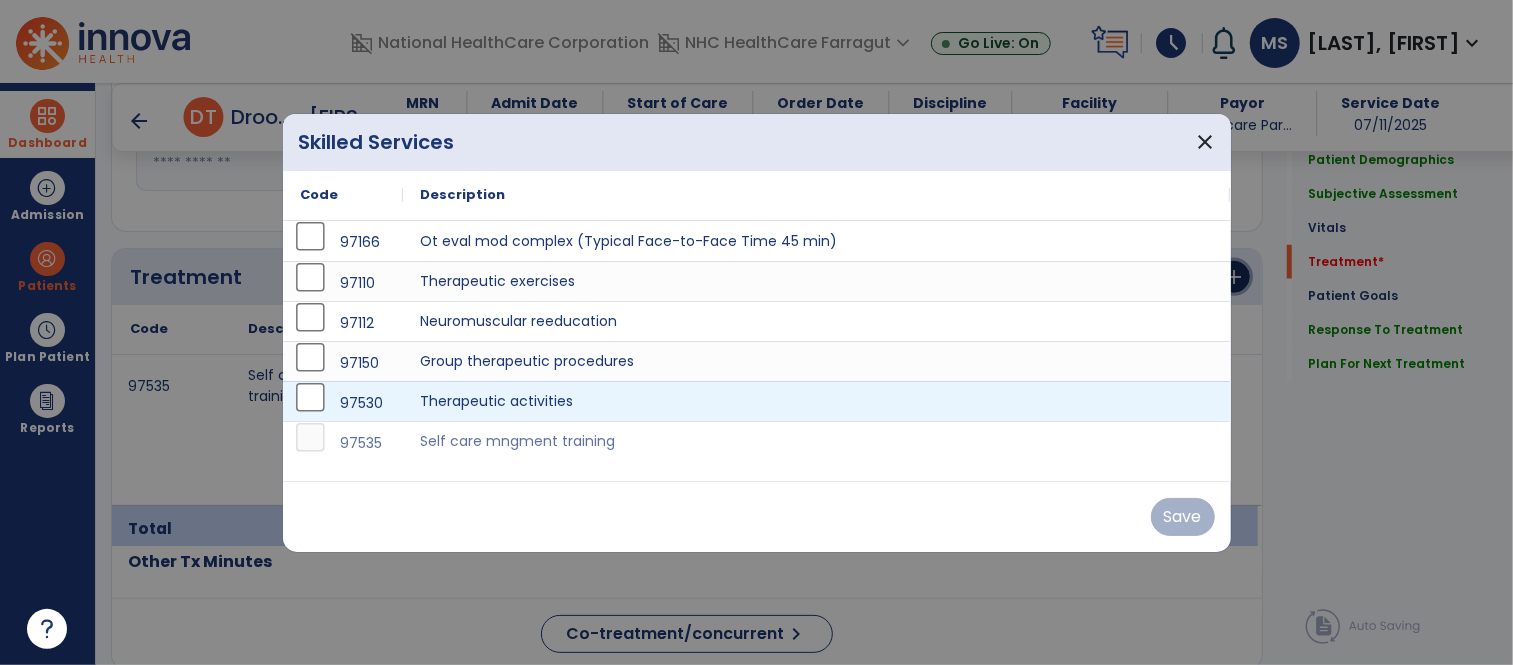 scroll, scrollTop: 1111, scrollLeft: 0, axis: vertical 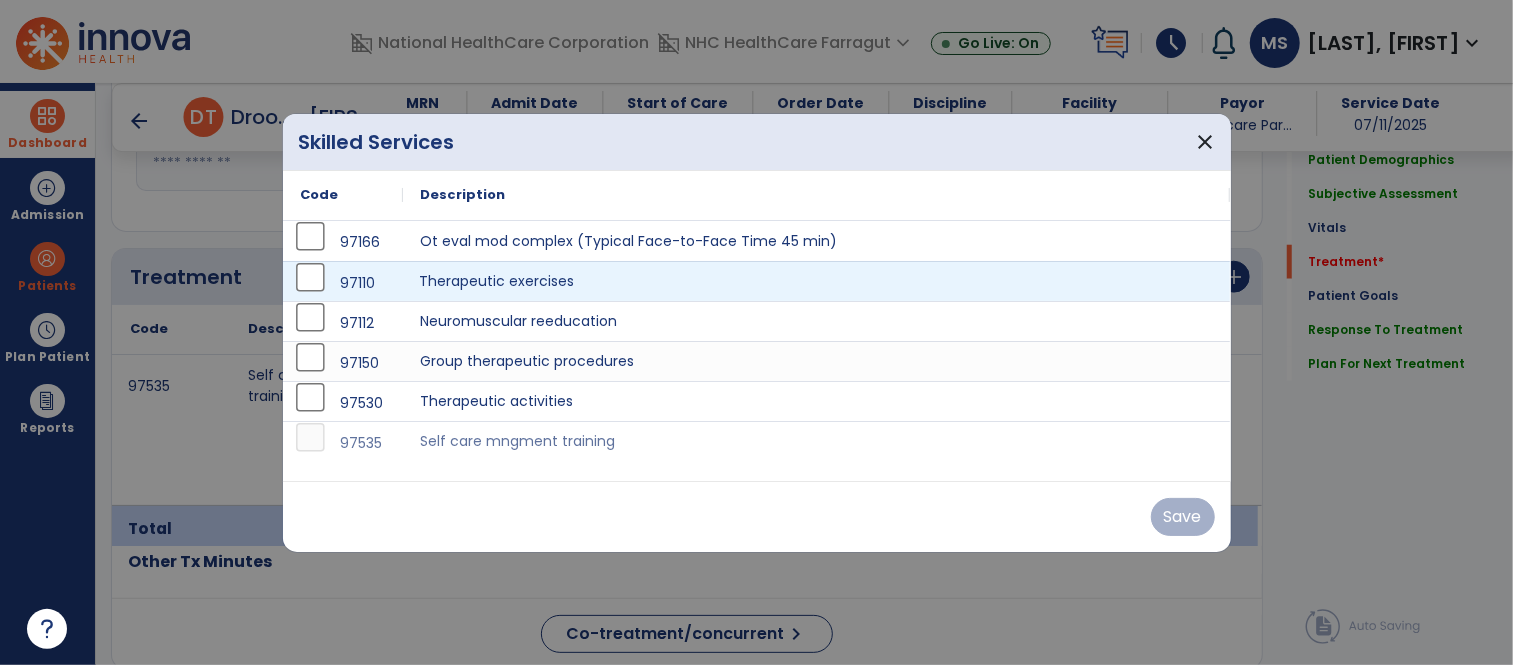 click on "Therapeutic exercises" at bounding box center [817, 281] 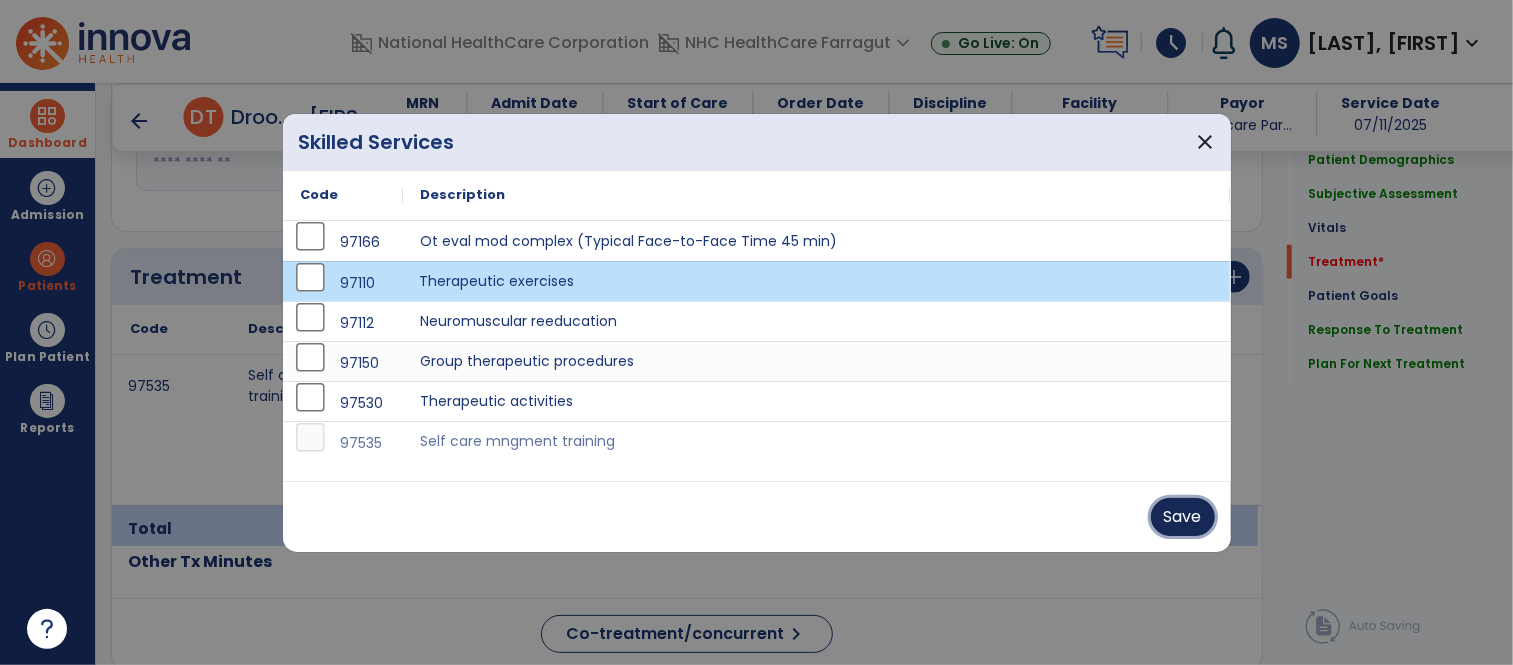 click on "Save" at bounding box center [1183, 517] 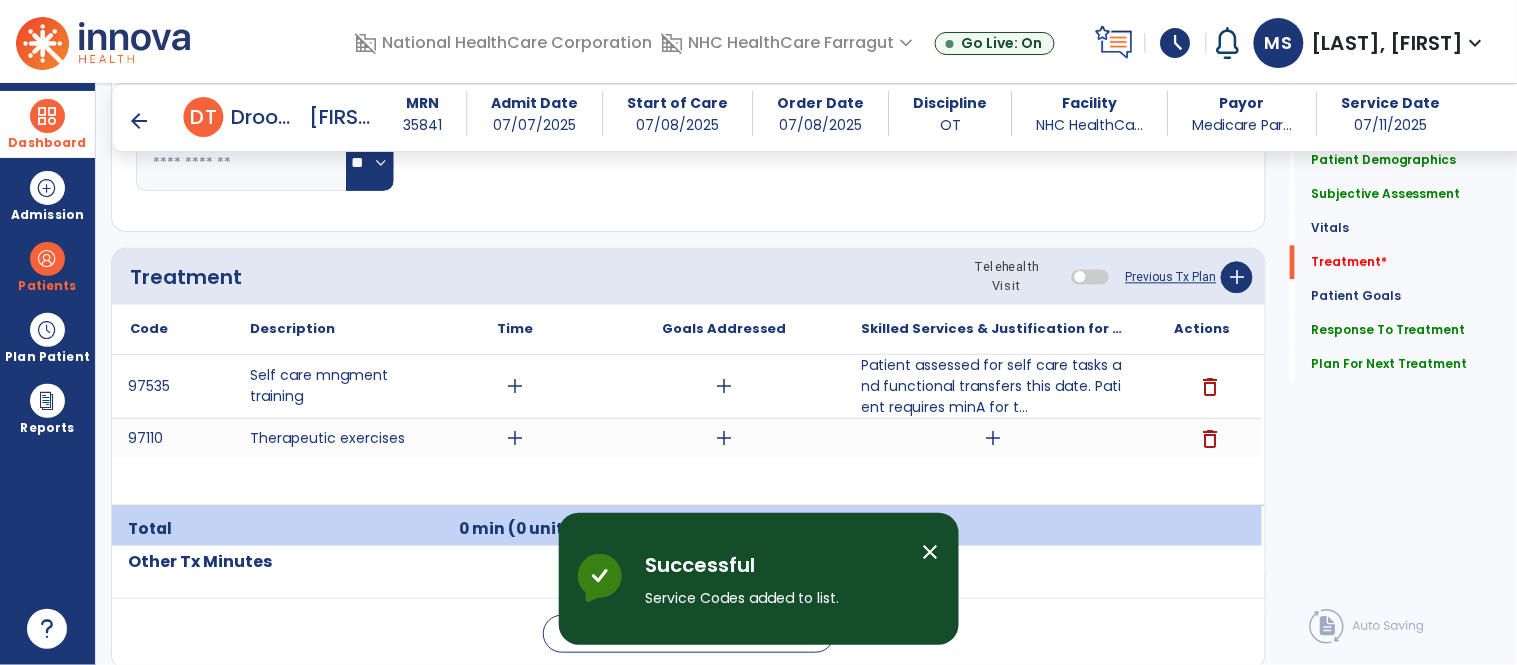 click on "Respiratory Rate  BPM Blood Pressure   SBP   DBP Temperature  ** ** Pulse Rate  BPM O2 Saturation  % Notes/Comments" 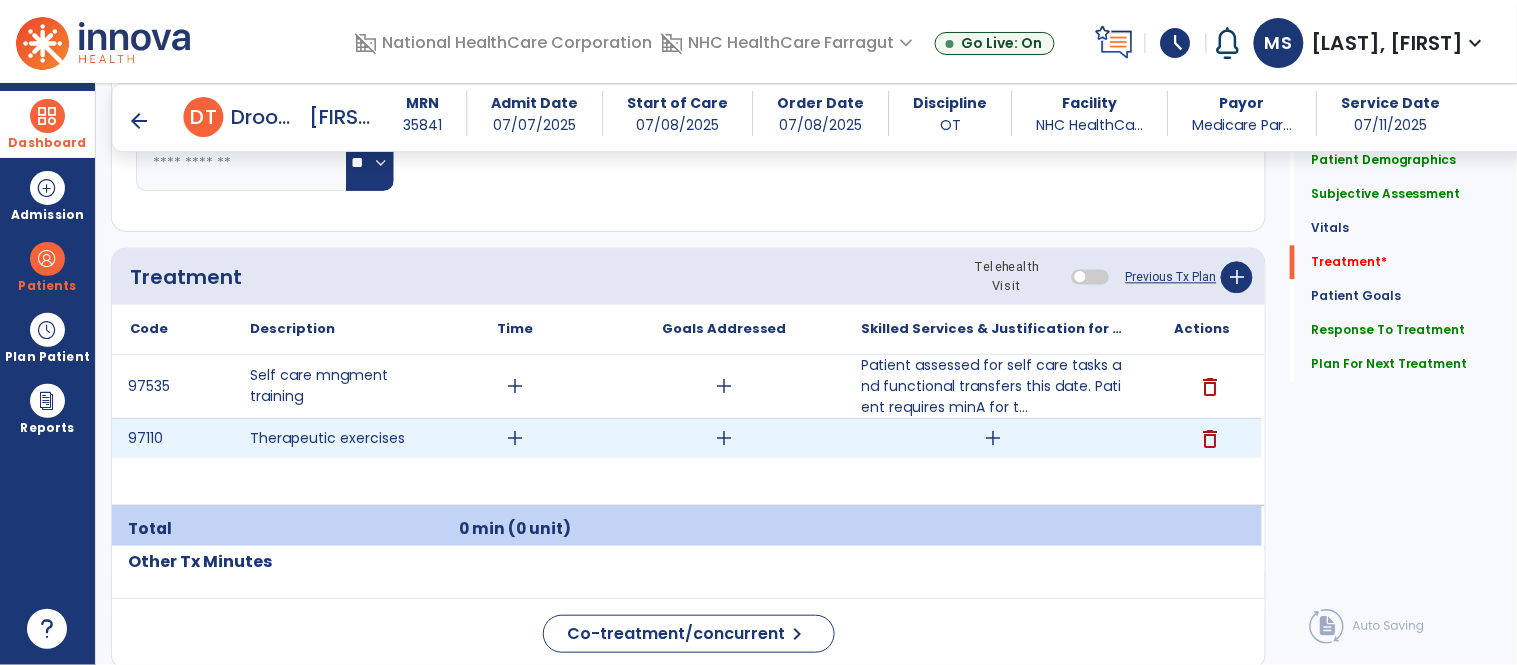 click on "add" at bounding box center [993, 438] 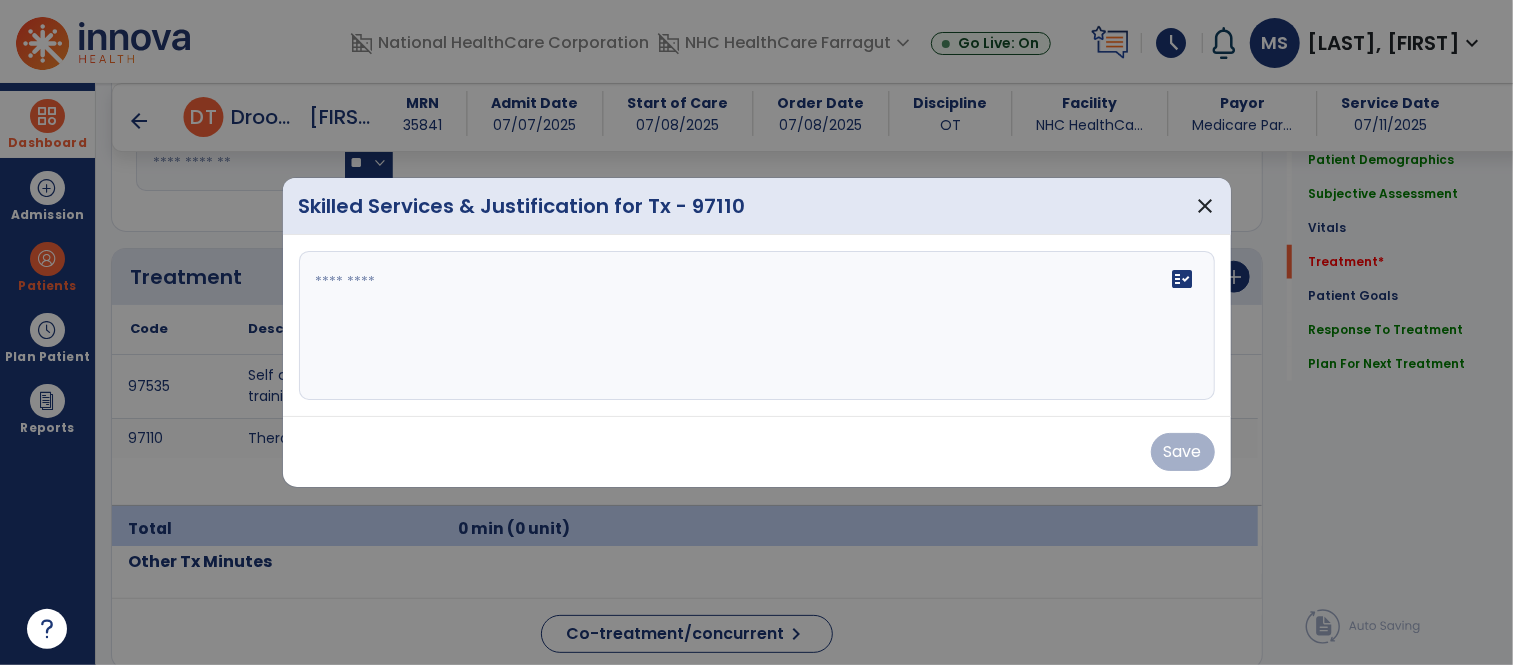 scroll, scrollTop: 1111, scrollLeft: 0, axis: vertical 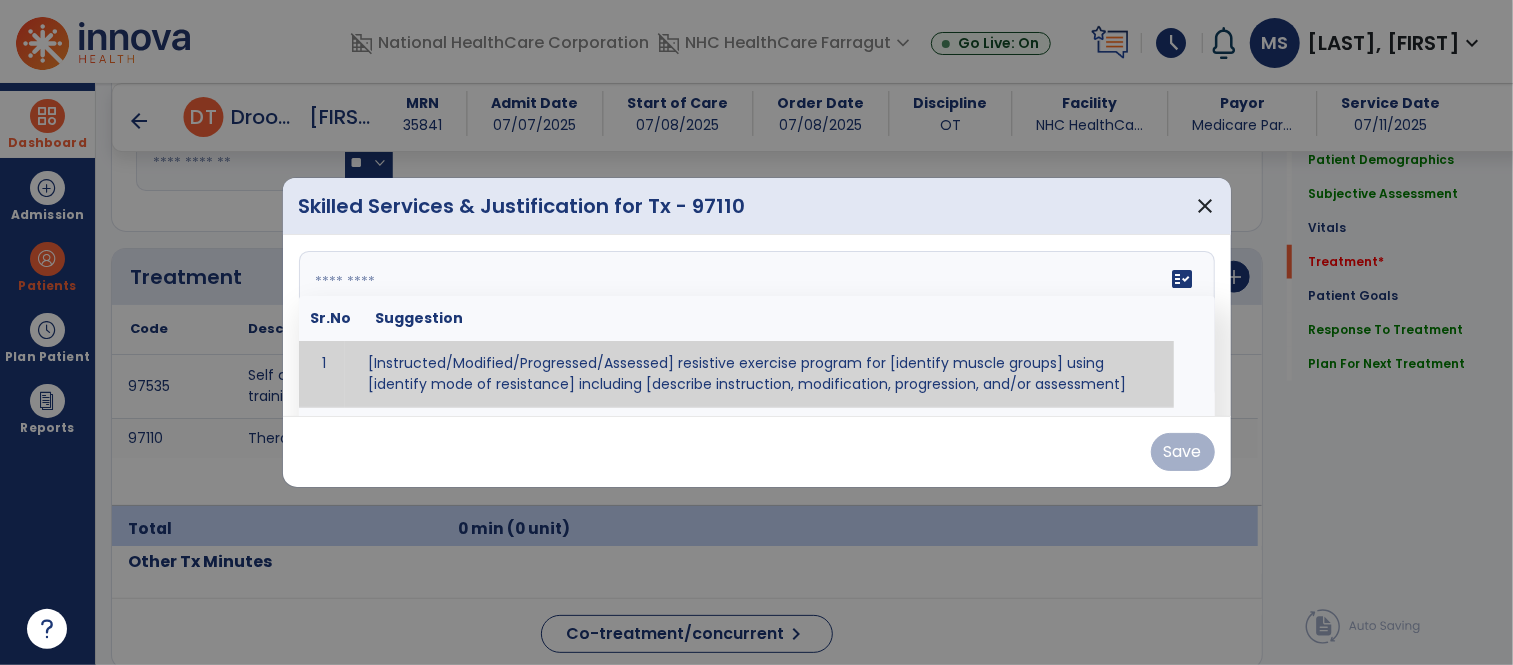 click on "fact_check  Sr.No Suggestion 1 [Instructed/Modified/Progressed/Assessed] resistive exercise program for [identify muscle groups] using [identify mode of resistance] including [describe instruction, modification, progression, and/or assessment] 2 [Instructed/Modified/Progressed/Assessed] aerobic exercise program using [identify equipment/mode] including [describe instruction, modification,progression, and/or assessment] 3 [Instructed/Modified/Progressed/Assessed] [PROM/A/AROM/AROM] program for [identify joint movements] using [contract-relax, over-pressure, inhibitory techniques, other] 4 [Assessed/Tested] aerobic capacity with administration of [aerobic capacity test]" at bounding box center [757, 326] 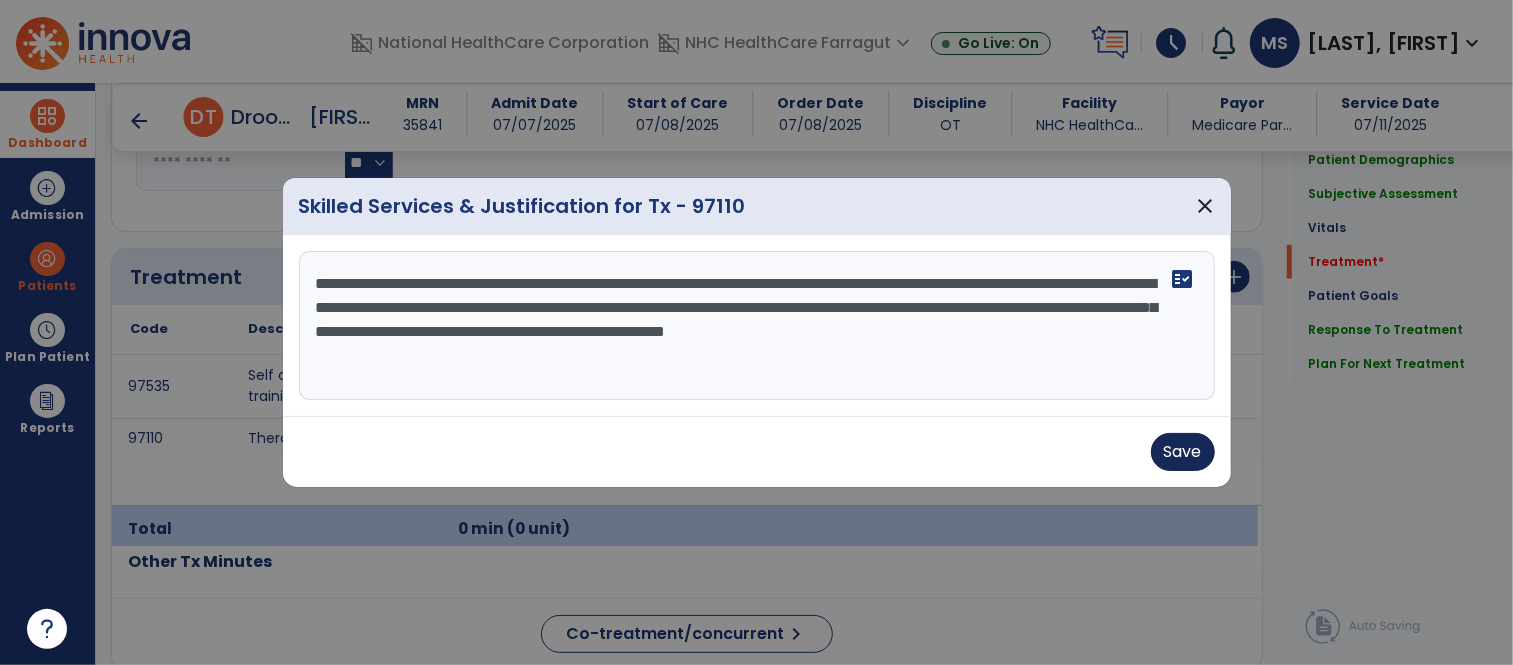 type on "**********" 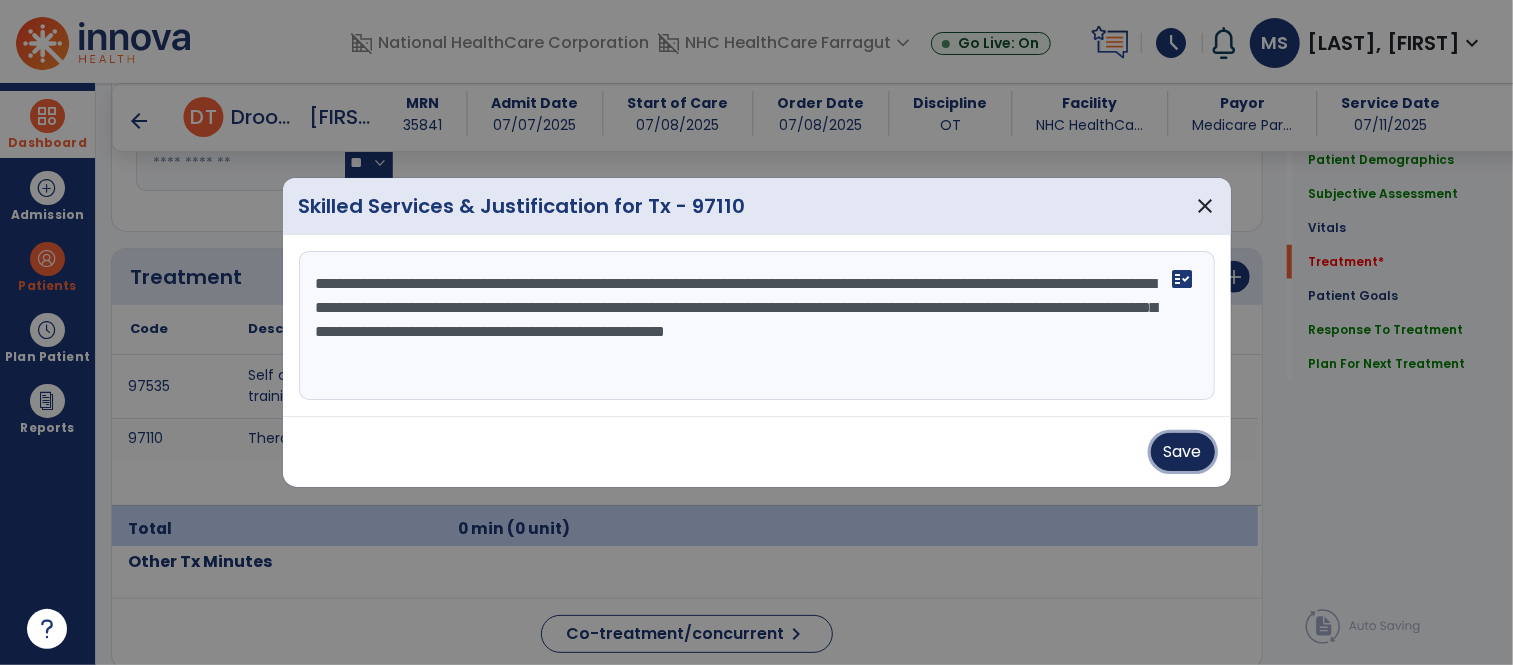 click on "Save" at bounding box center (1183, 452) 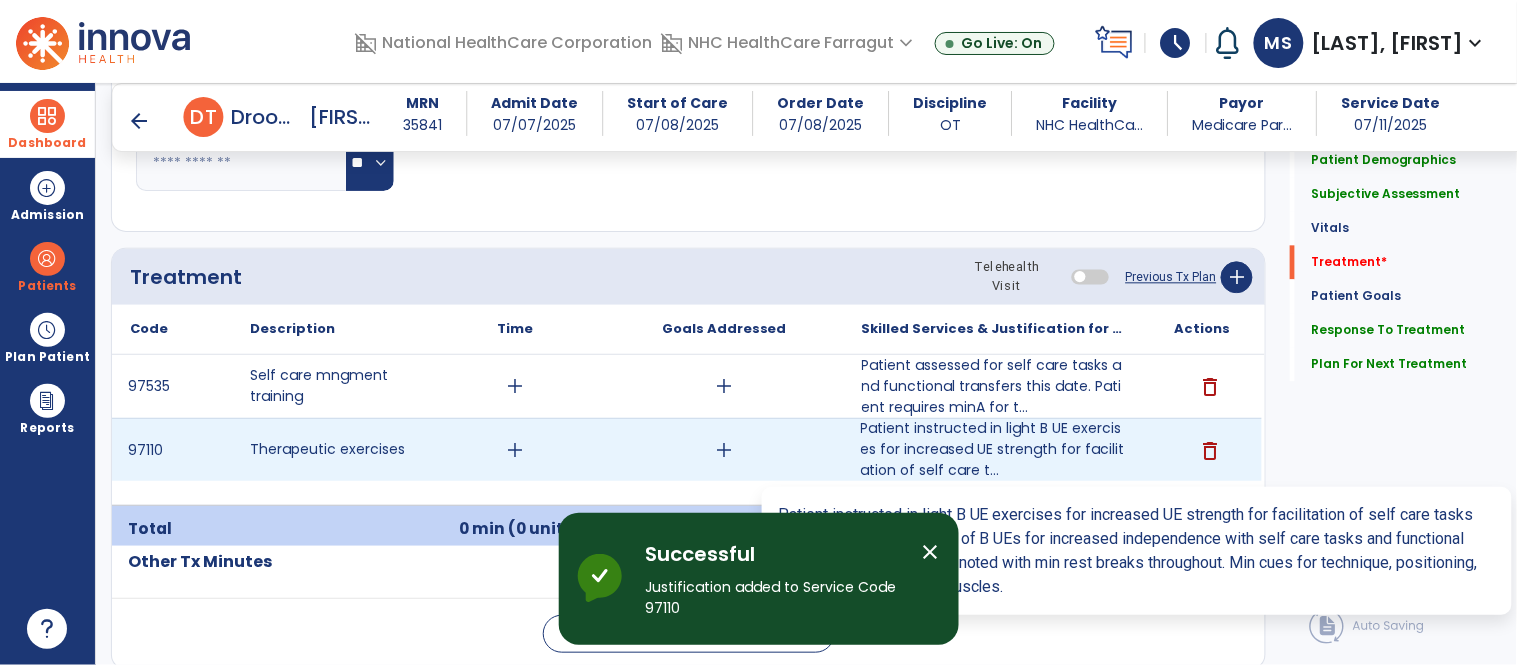 click on "Patient instructed in light B UE exercises for increased UE strength for facilitation of self care t..." at bounding box center [993, 449] 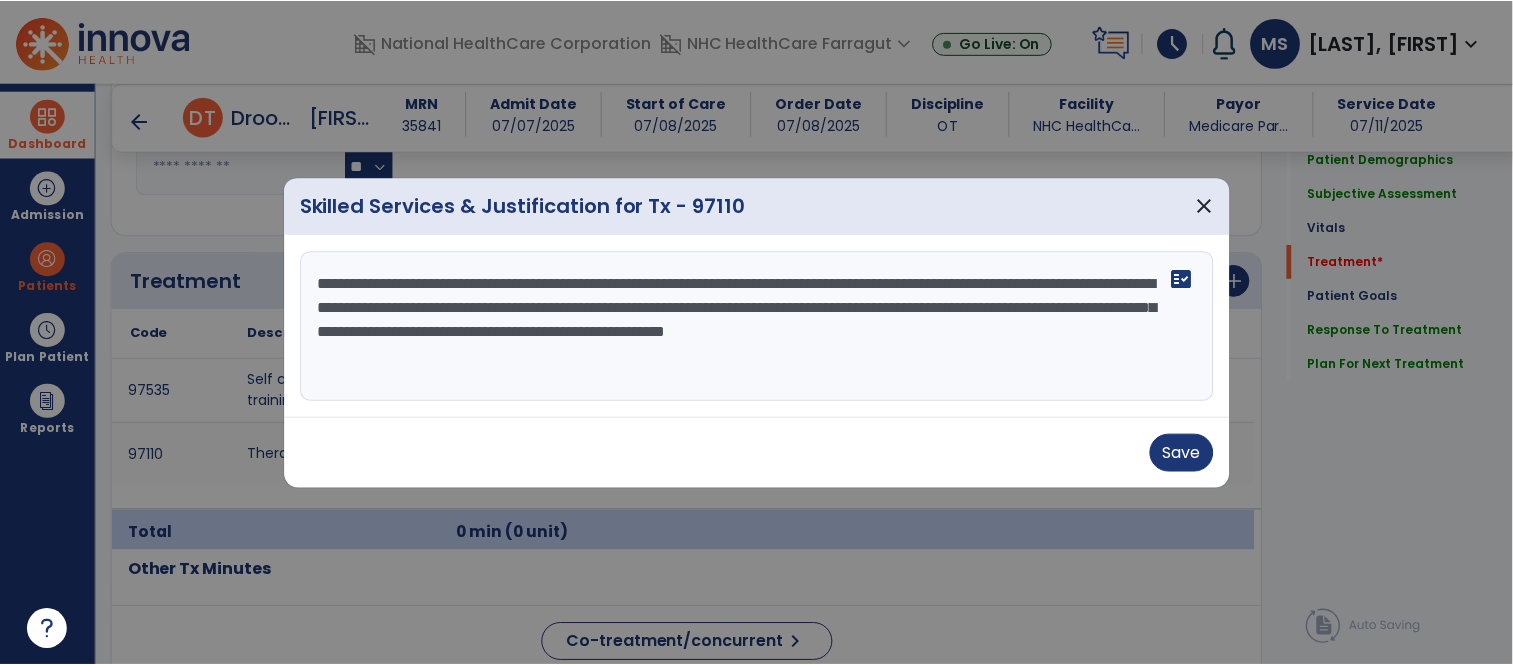 scroll, scrollTop: 1111, scrollLeft: 0, axis: vertical 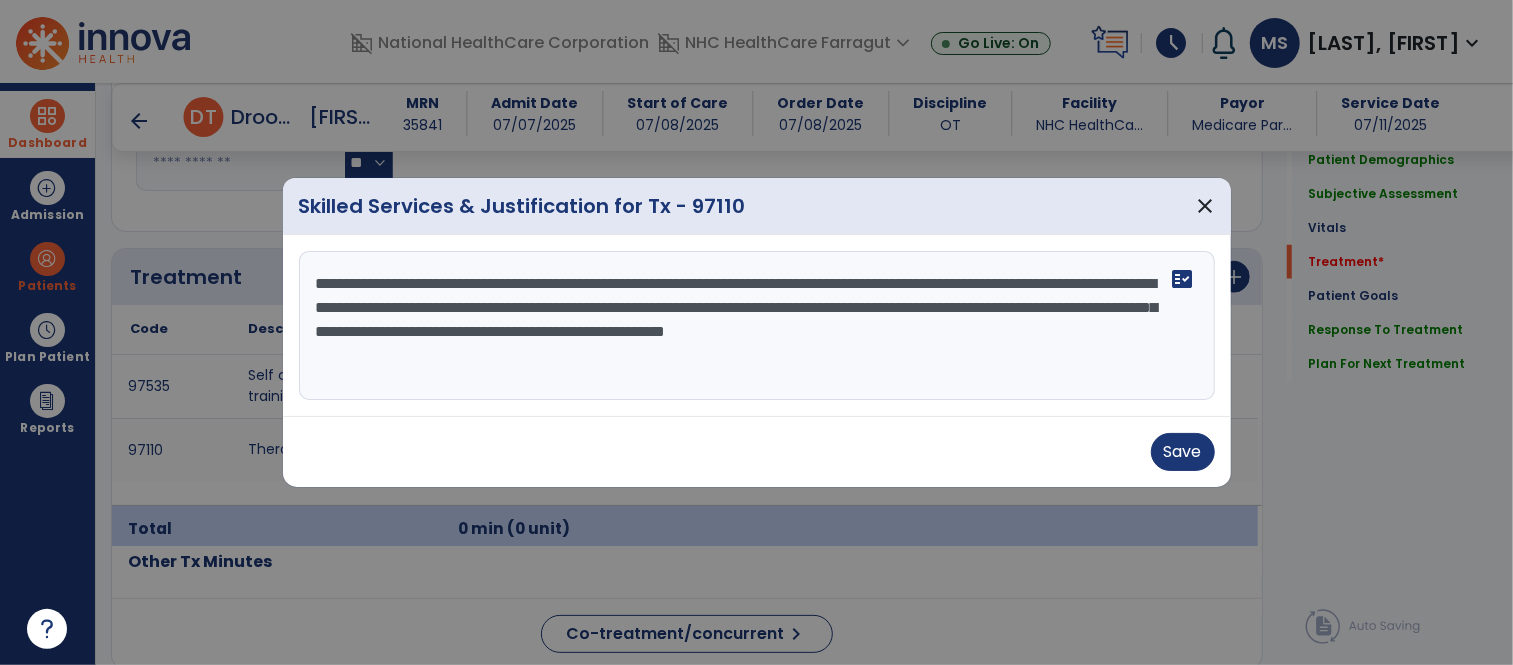 click on "**********" at bounding box center [757, 326] 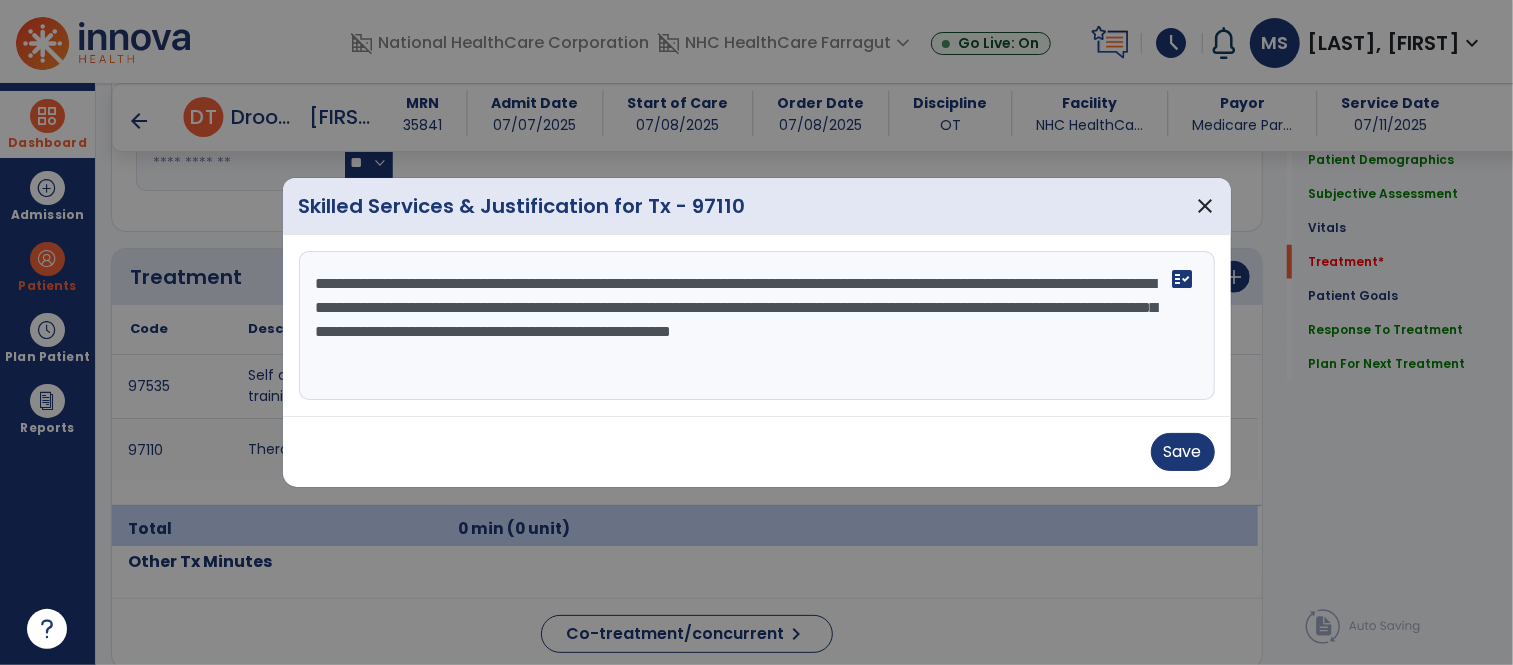 paste on "**********" 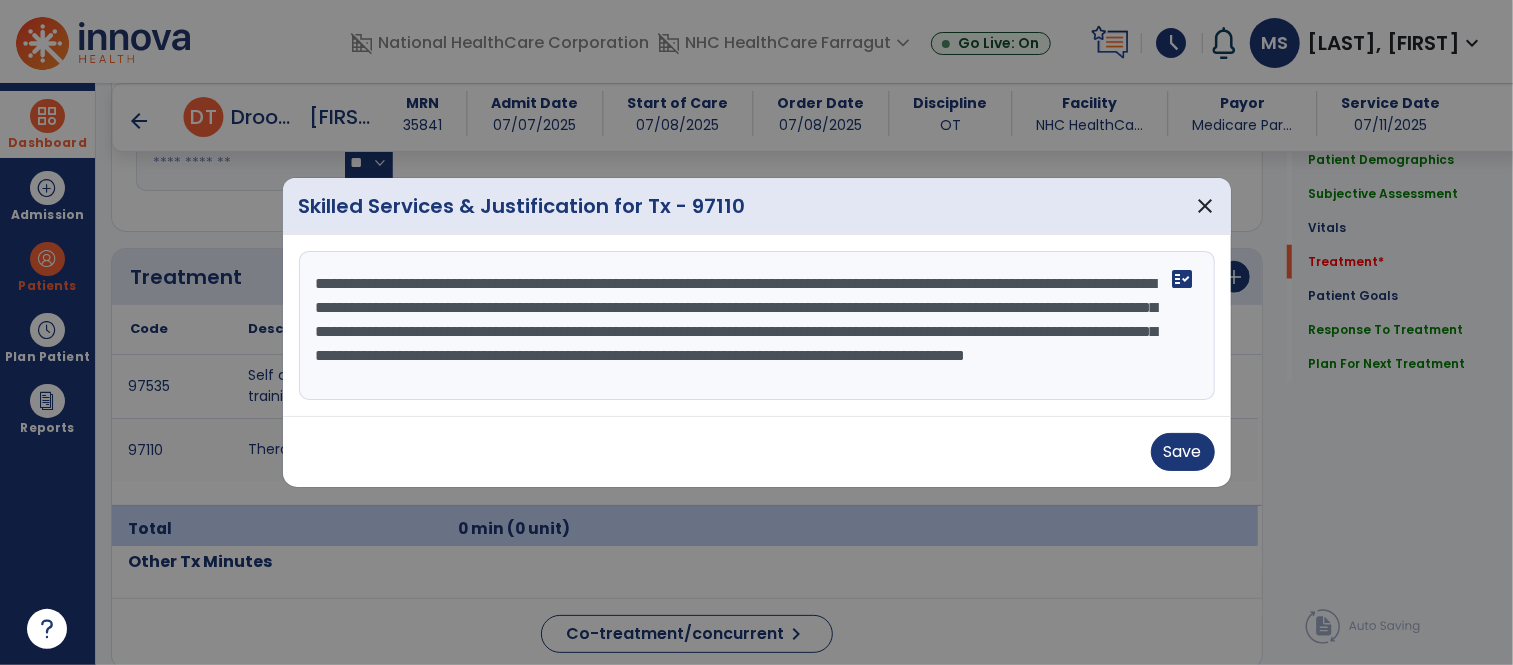 scroll, scrollTop: 38, scrollLeft: 0, axis: vertical 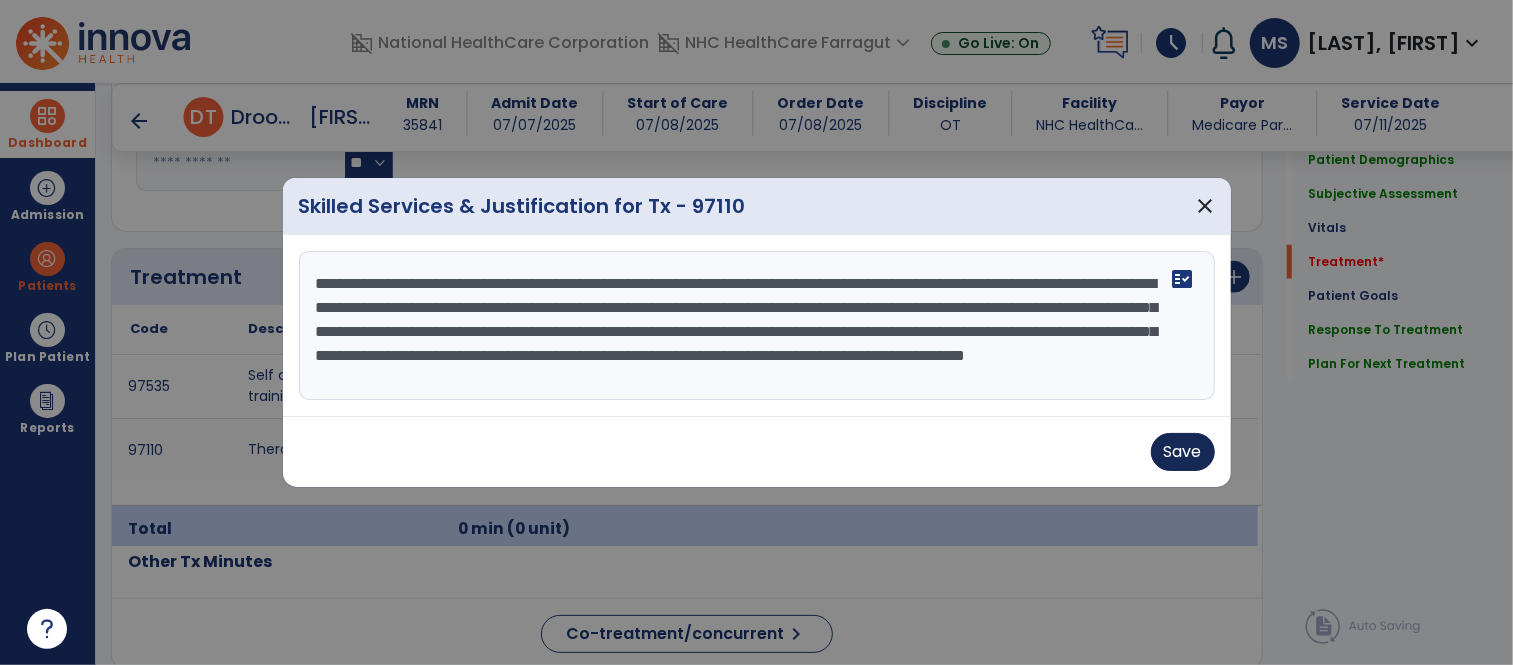 type on "**********" 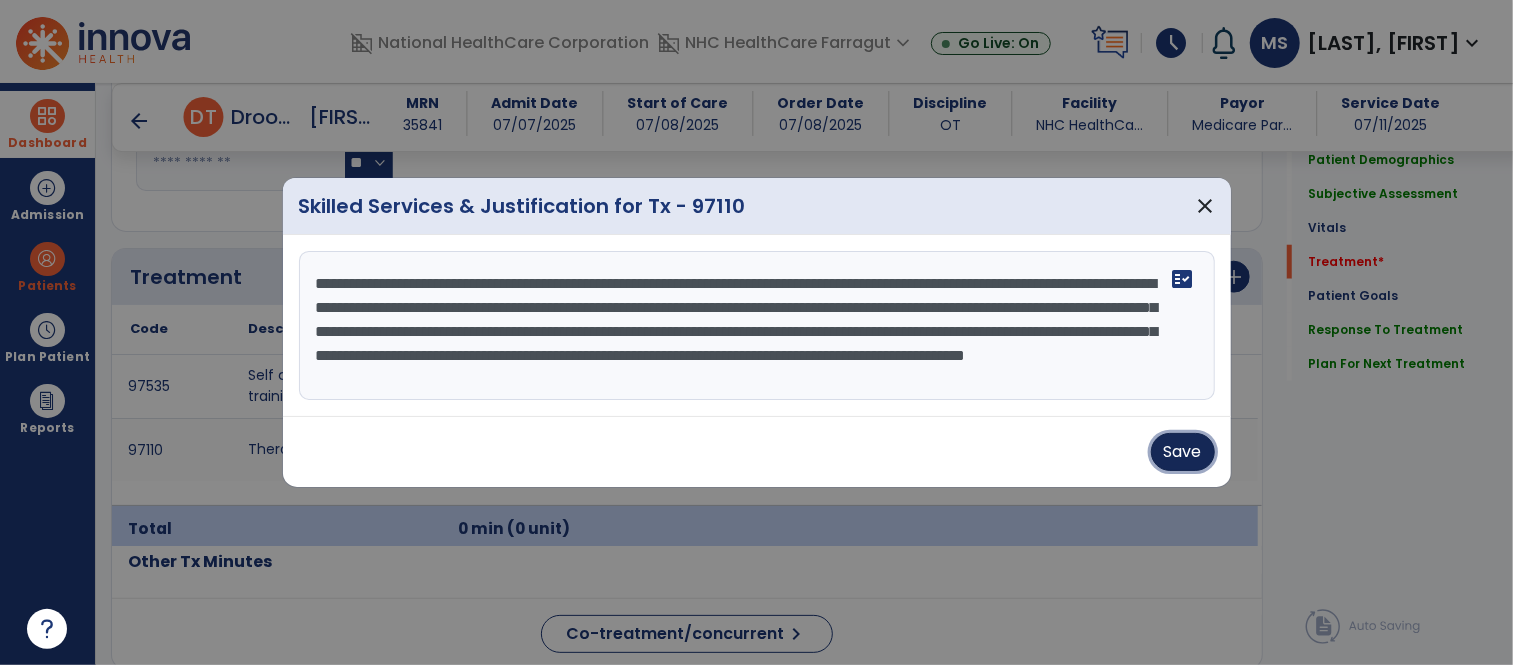click on "Save" at bounding box center (1183, 452) 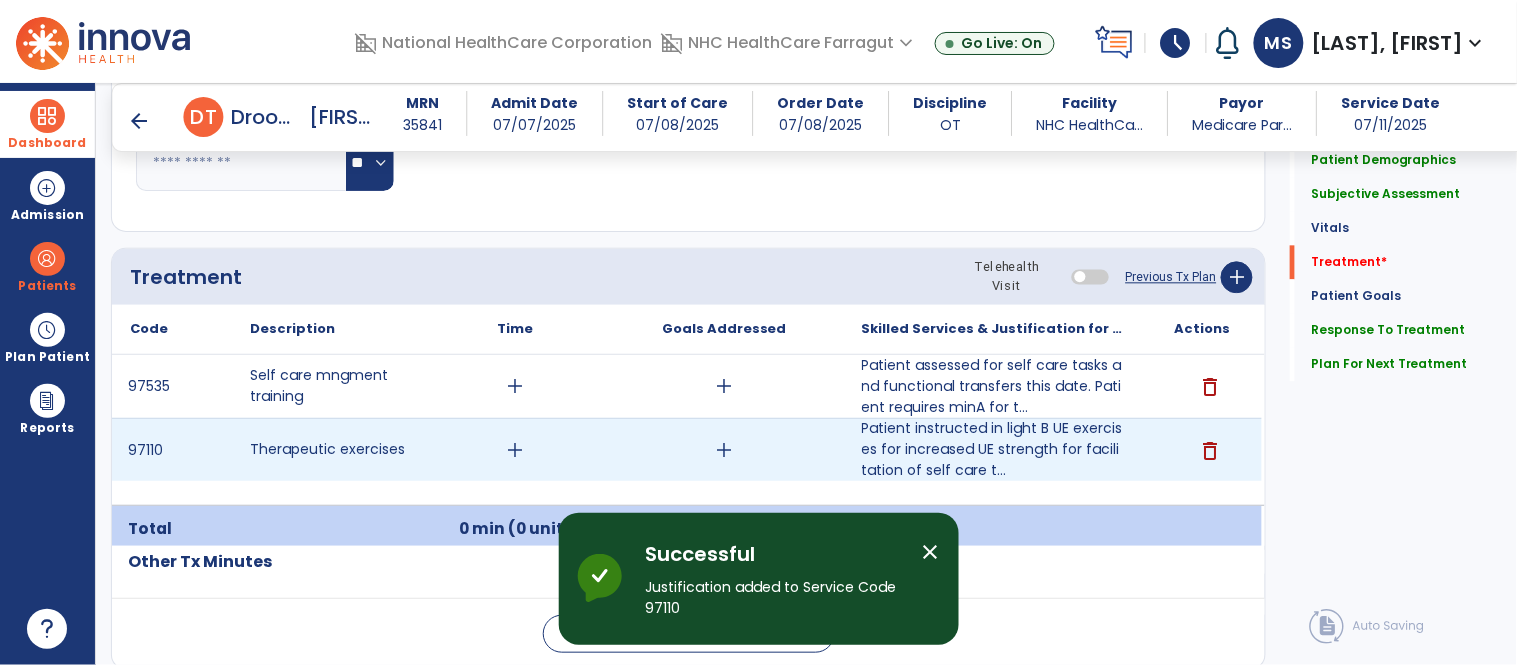 click on "add" at bounding box center [515, 450] 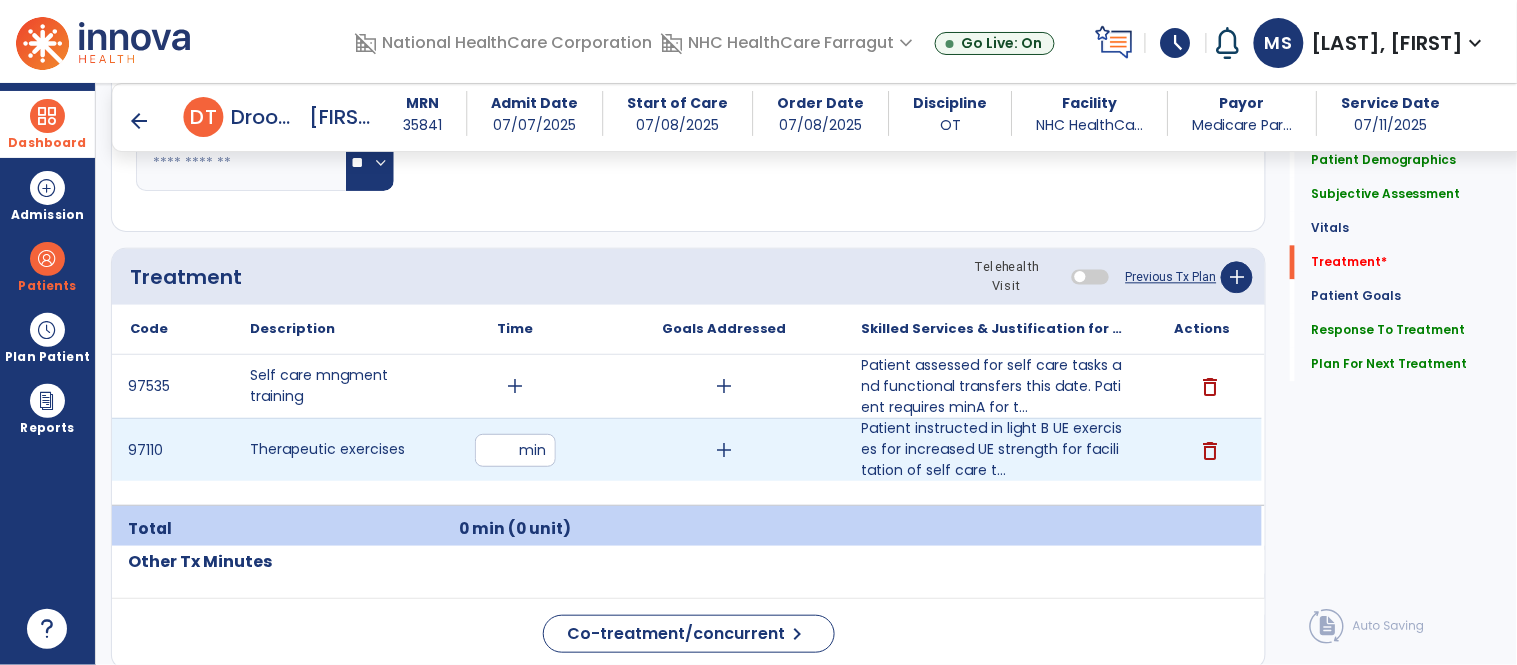 type on "**" 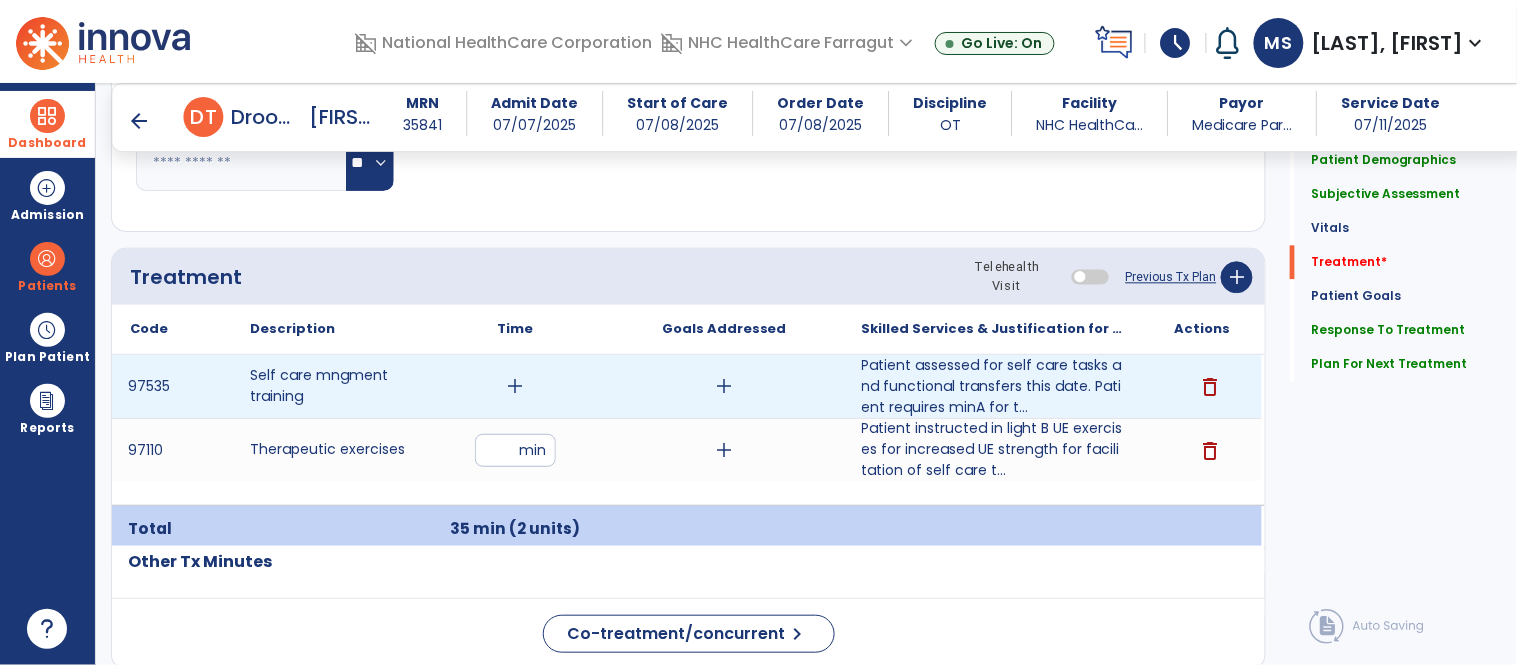 click on "add" at bounding box center (515, 386) 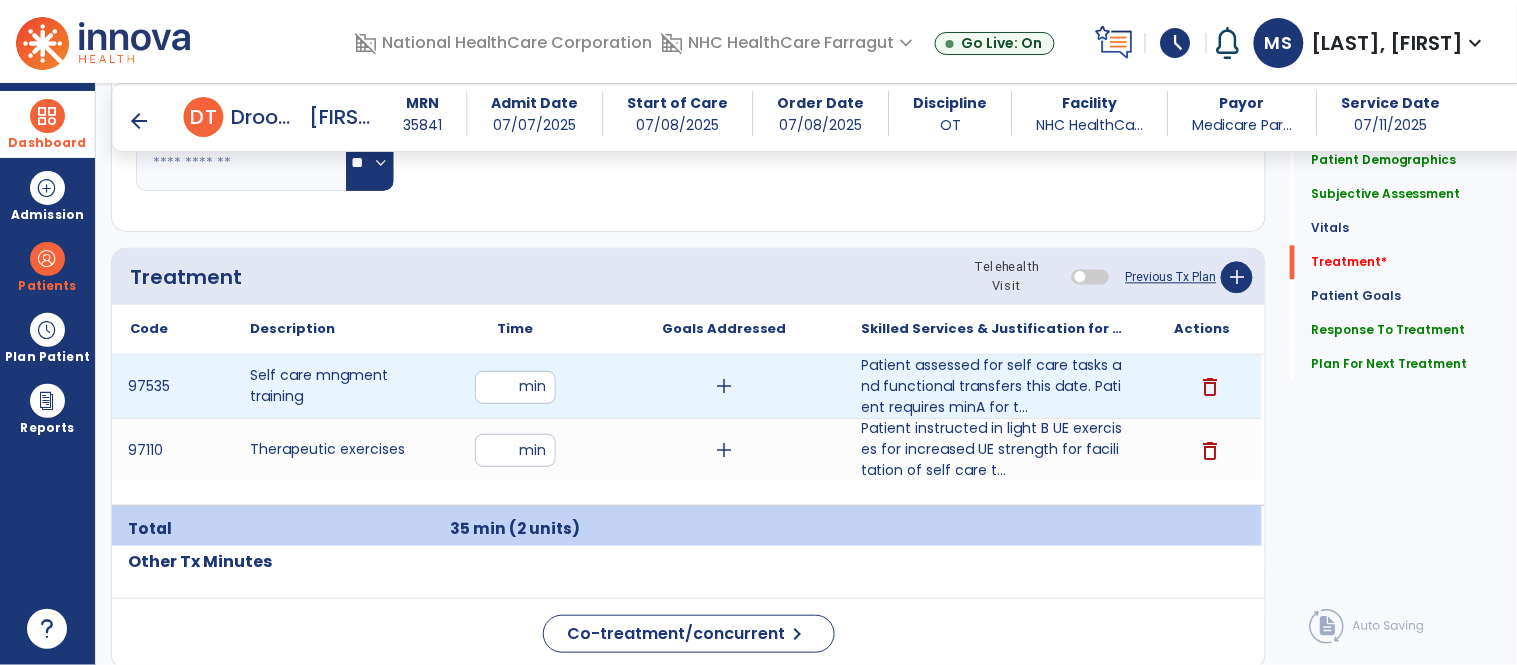 type on "**" 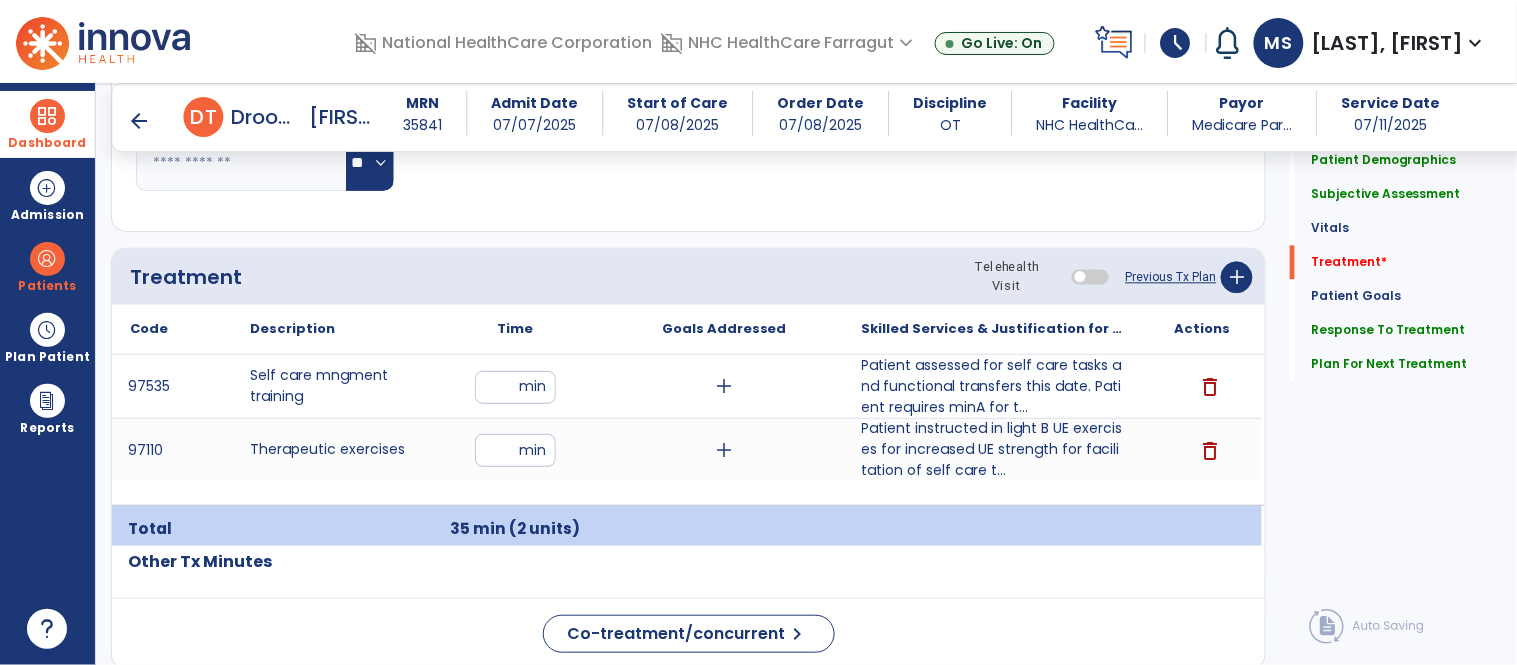 click on "Quick Links  Patient Demographics   Patient Demographics   Subjective Assessment   Subjective Assessment   Vitals   Vitals   Treatment   *  Treatment   *  Patient Goals   Patient Goals   Response To Treatment   Response To Treatment   Plan For Next Treatment   Plan For Next Treatment" 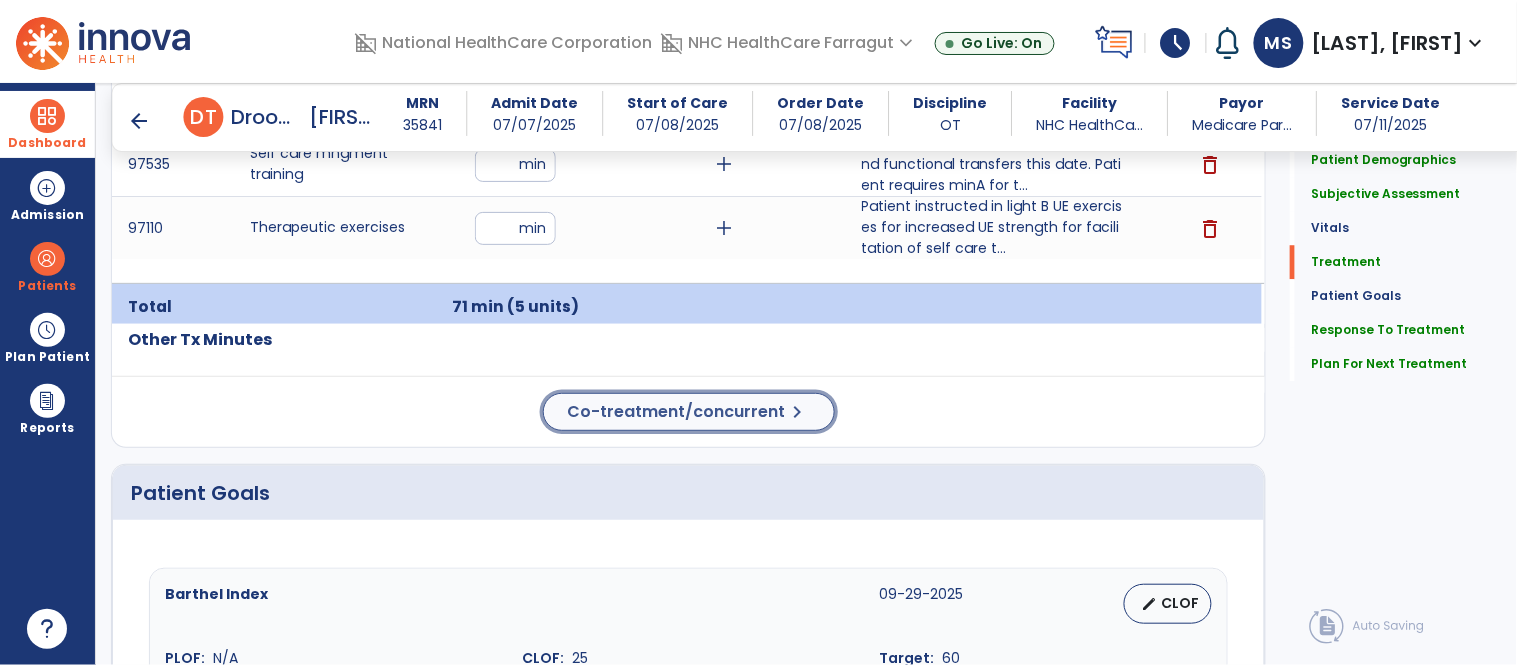 click on "Co-treatment/concurrent" 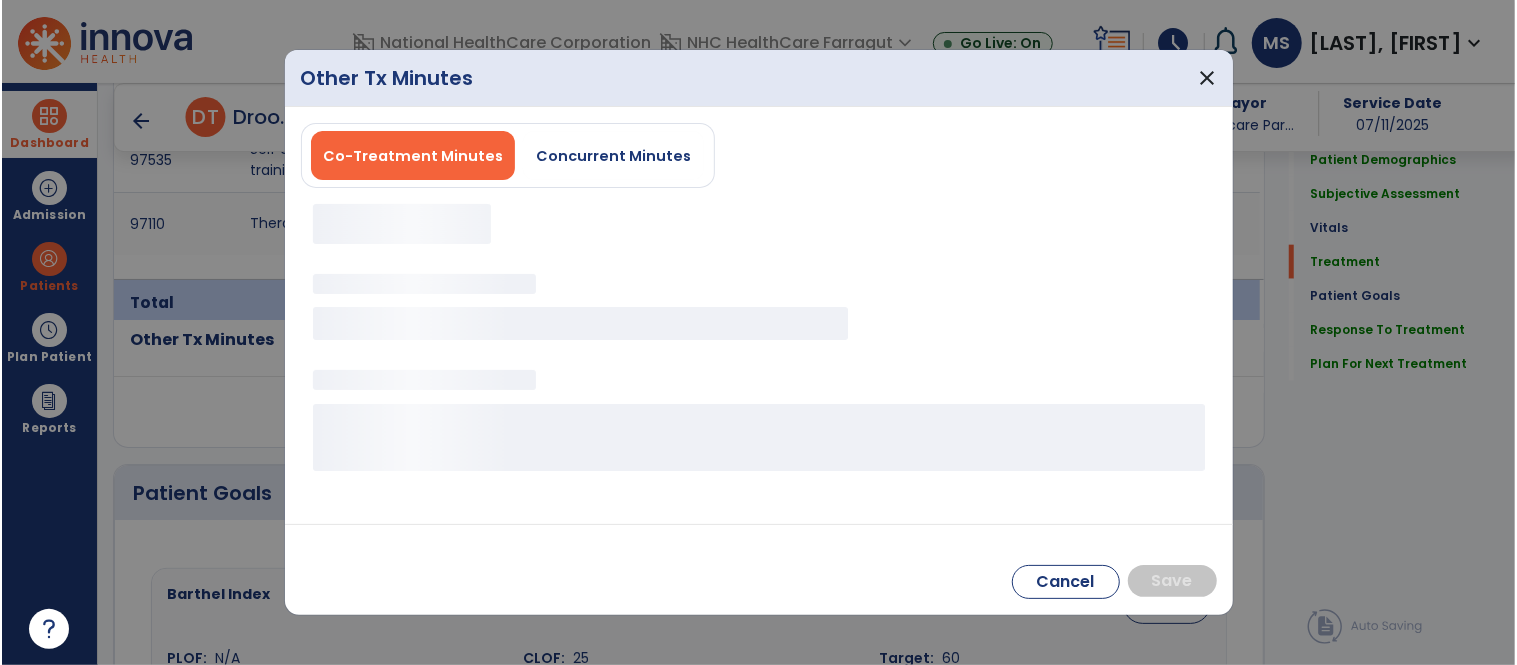 scroll, scrollTop: 1333, scrollLeft: 0, axis: vertical 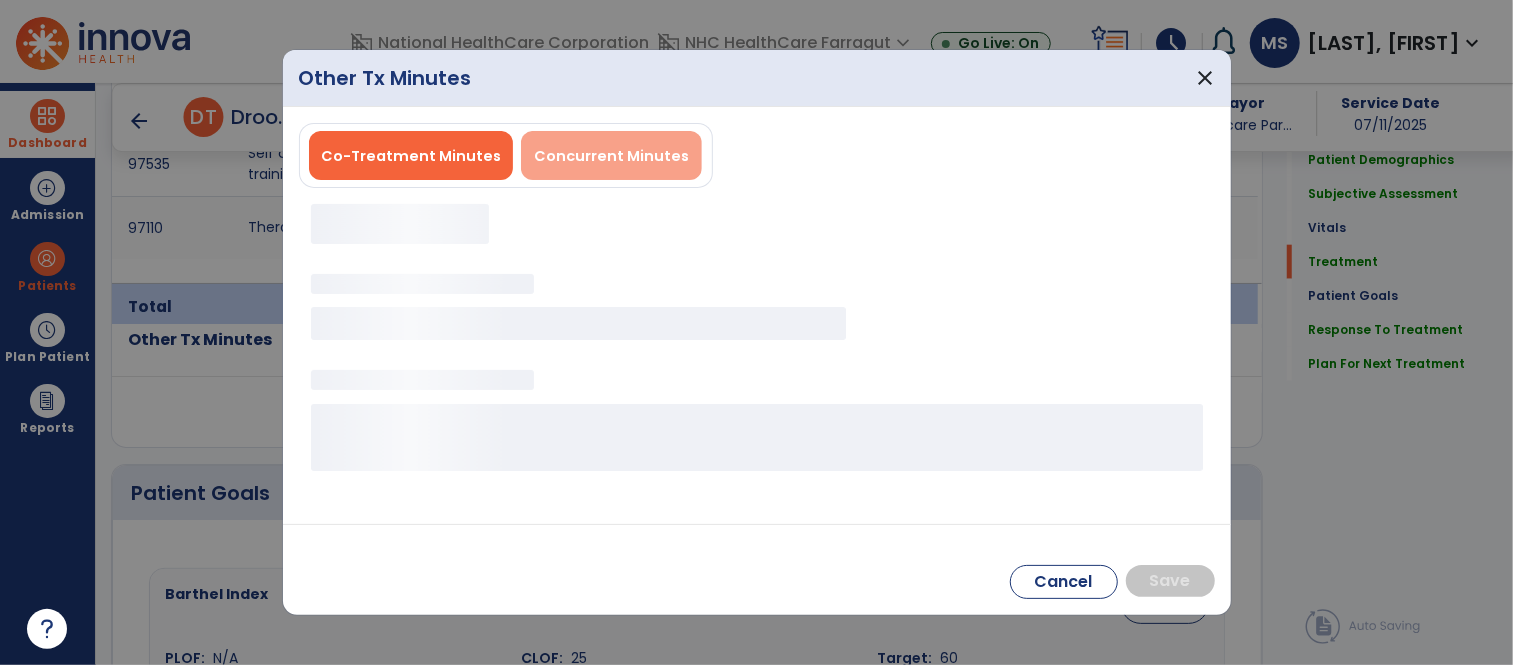 click on "Concurrent Minutes" at bounding box center [611, 156] 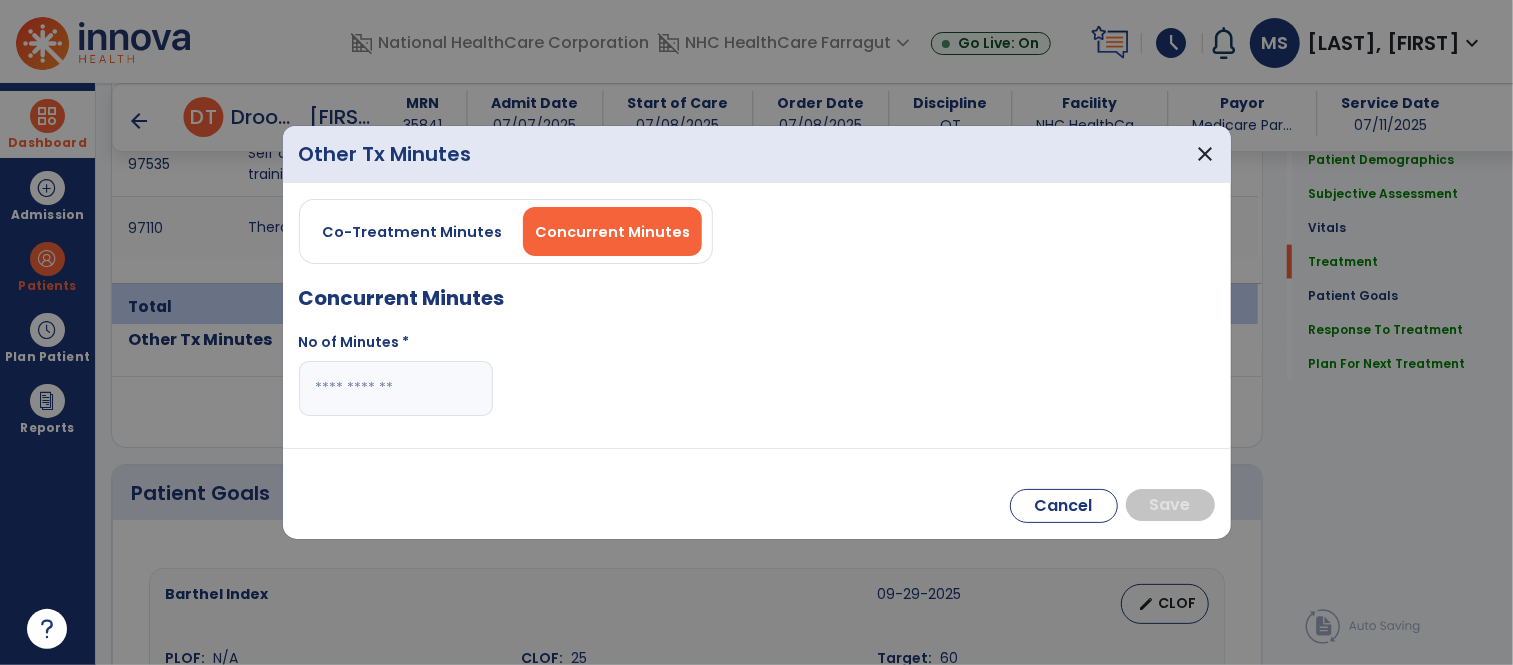 click at bounding box center [396, 388] 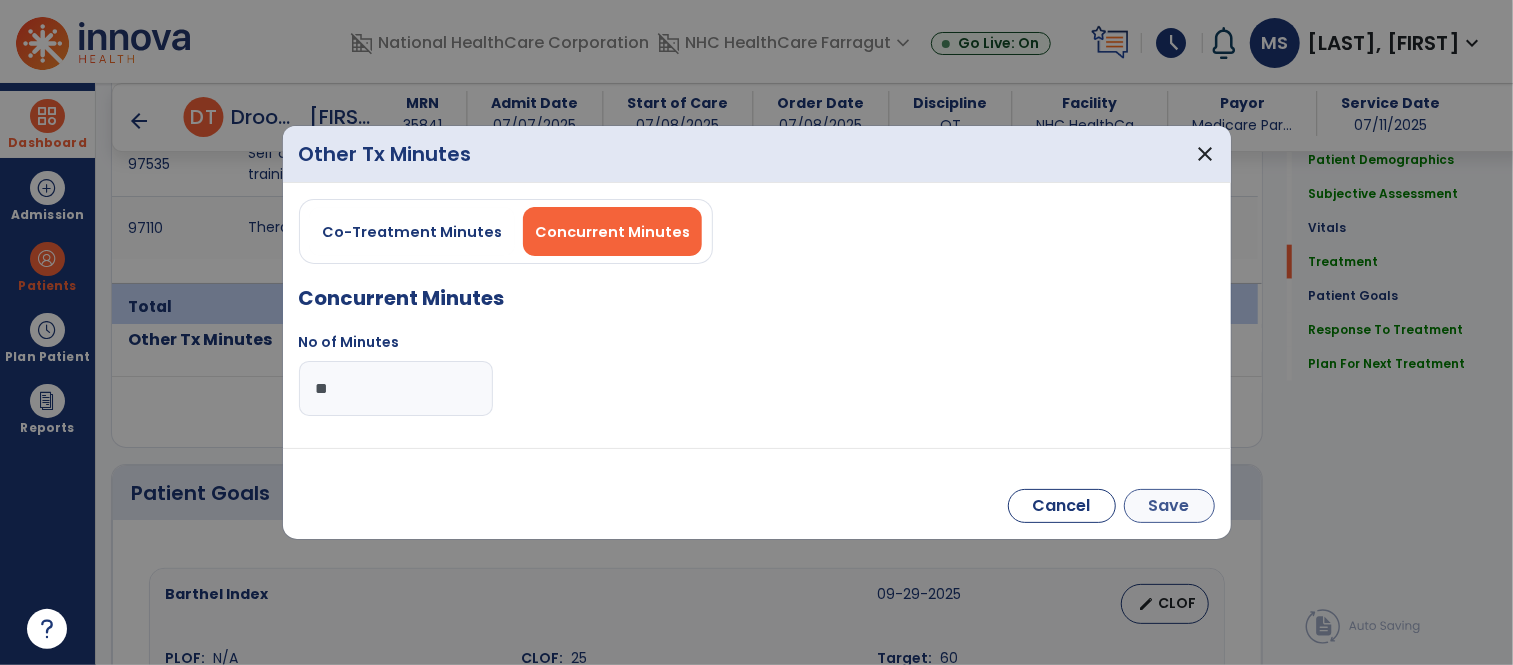 type on "**" 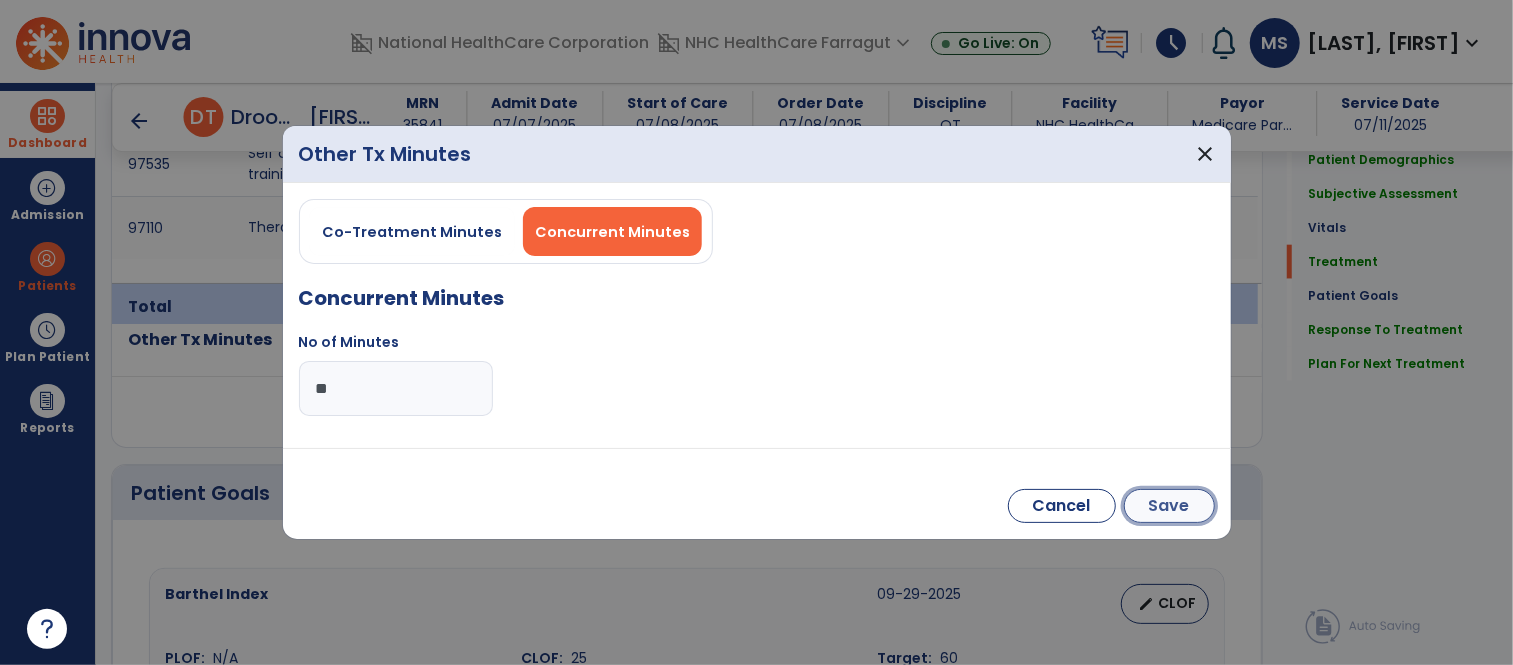 click on "Save" at bounding box center (1169, 506) 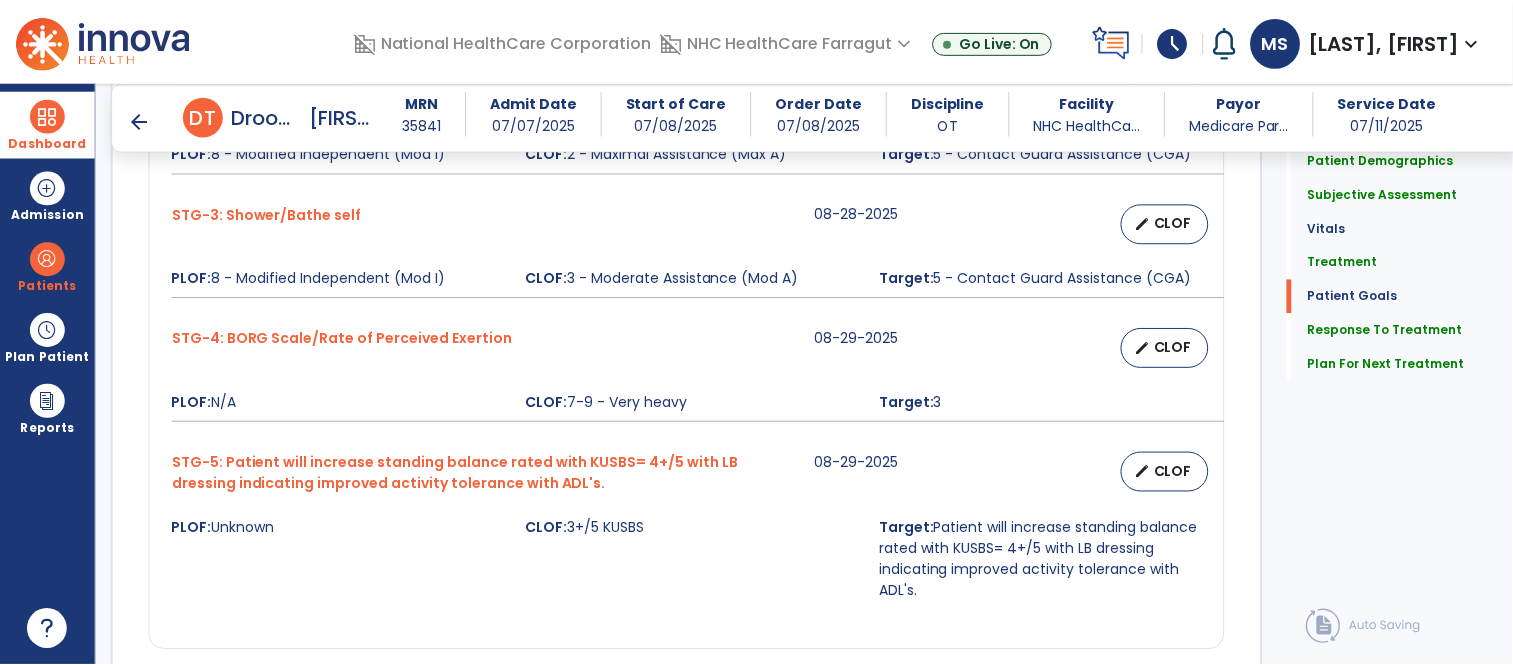 scroll, scrollTop: 2874, scrollLeft: 0, axis: vertical 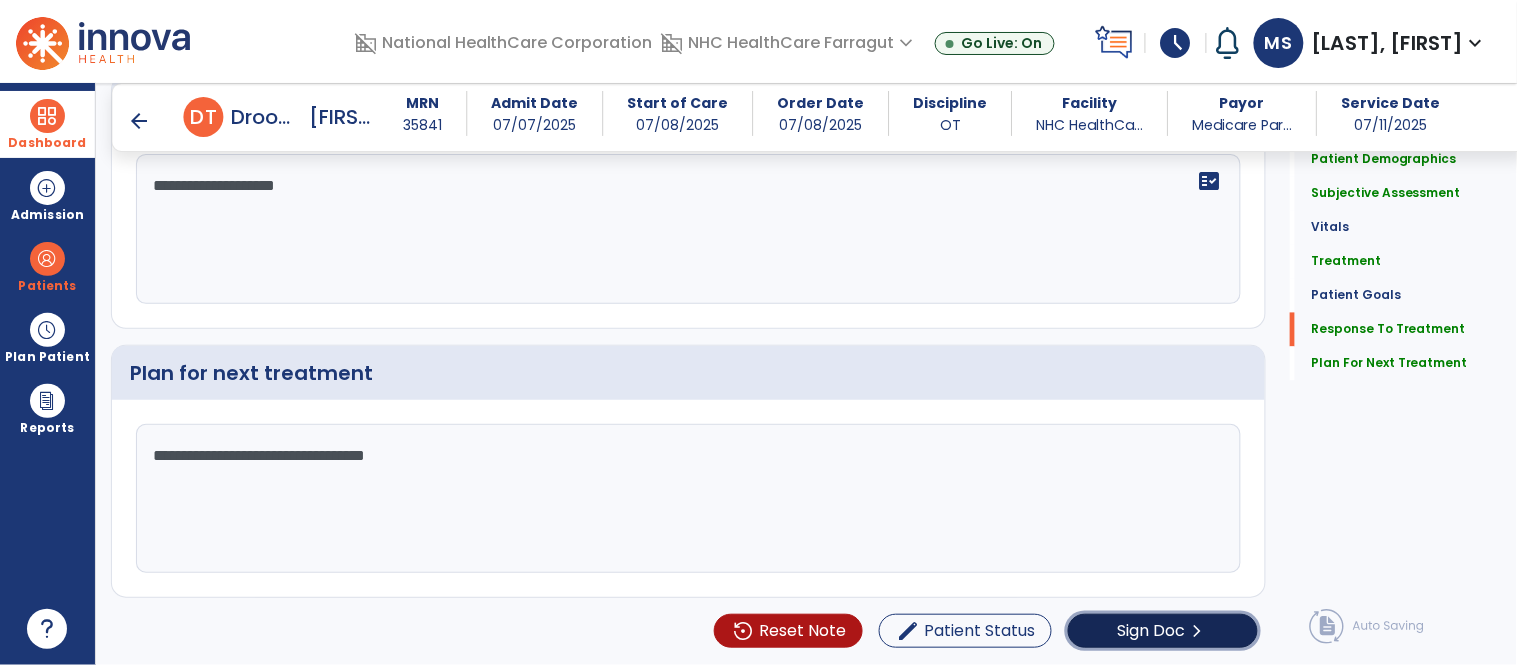 click on "Sign Doc" 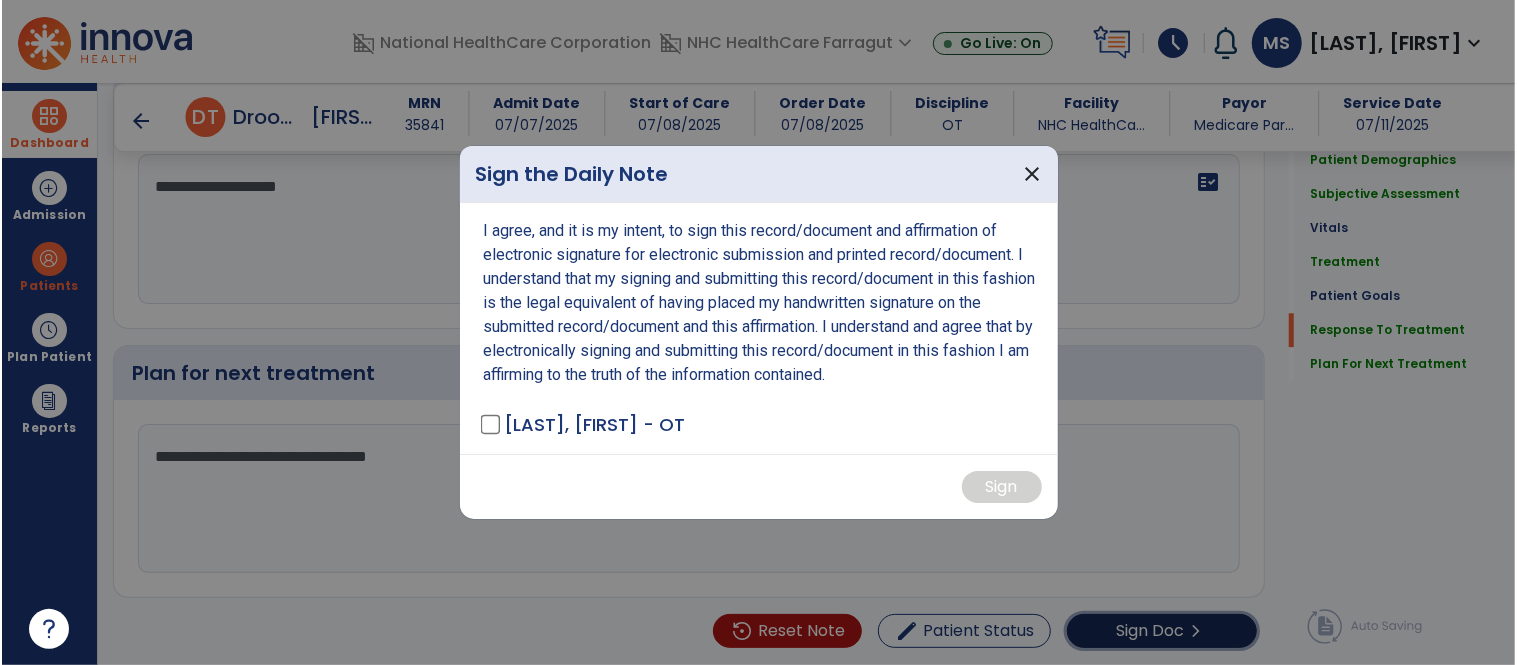 scroll, scrollTop: 2874, scrollLeft: 0, axis: vertical 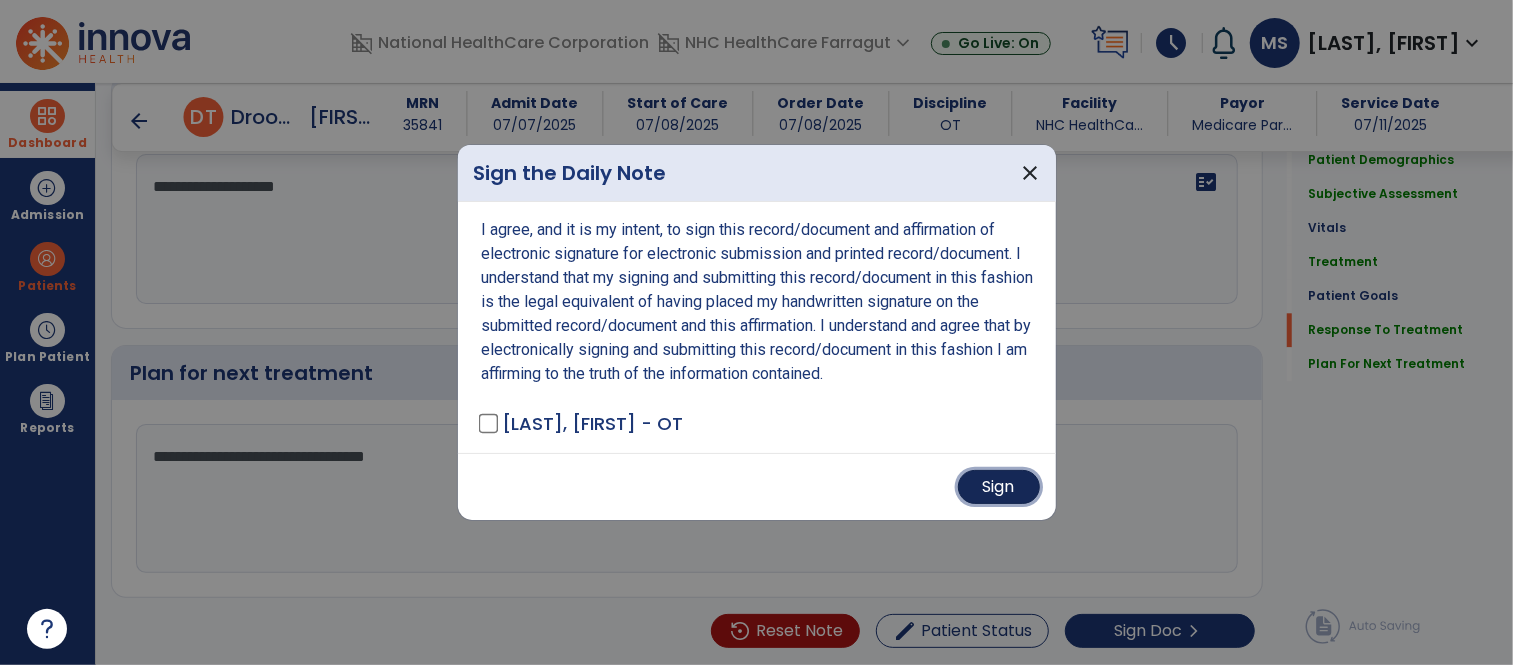 click on "Sign" at bounding box center (999, 487) 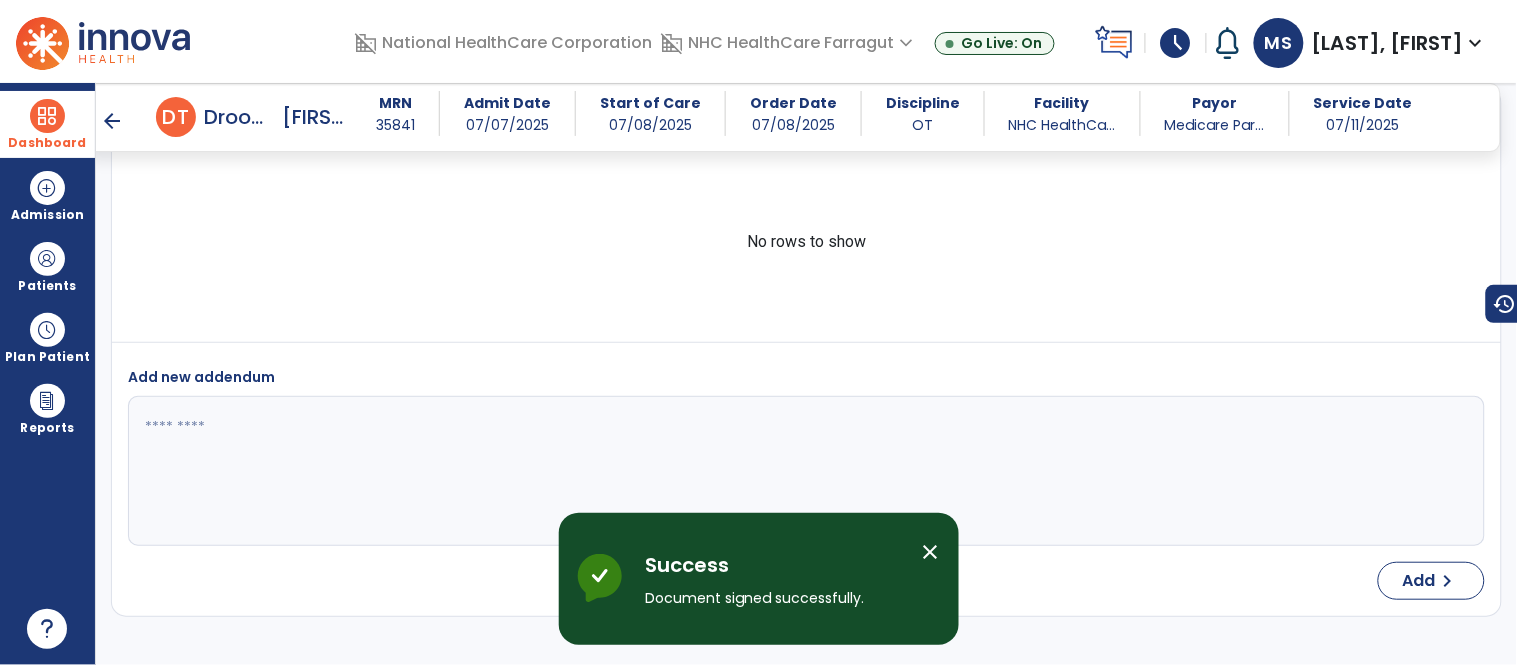 scroll, scrollTop: 4261, scrollLeft: 0, axis: vertical 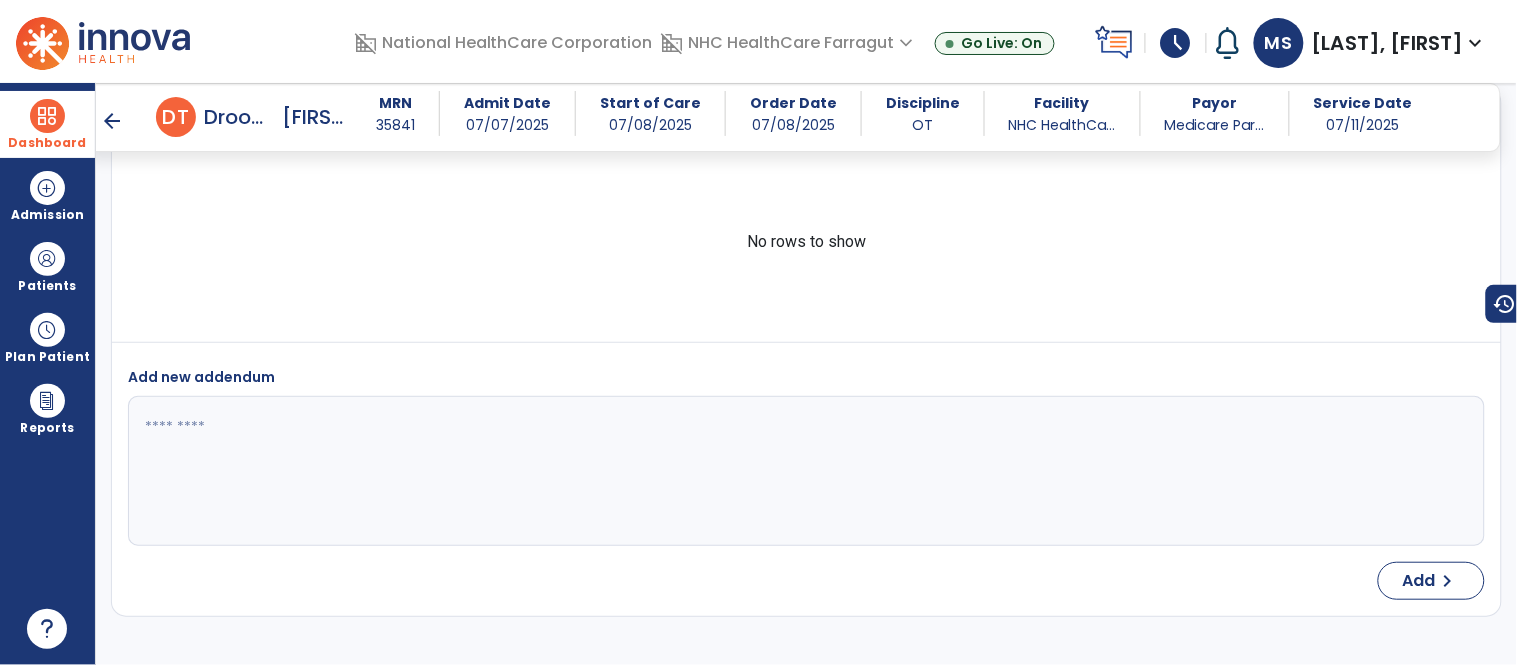 click on "Dashboard  dashboard  Therapist Dashboard Admission Patients  format_list_bulleted  Patient List  space_dashboard  Patient Board  insert_chart  PDPM Board Plan Patient  event_note  Planner  content_paste_go  Scheduler  content_paste_go  Whiteboard Reports  export_notes  Billing Exports  note_alt  EOM Report  event_note  Minutes By Payor  inbox_customize  Service Log  playlist_add_check  Triple Check Report" at bounding box center [48, 374] 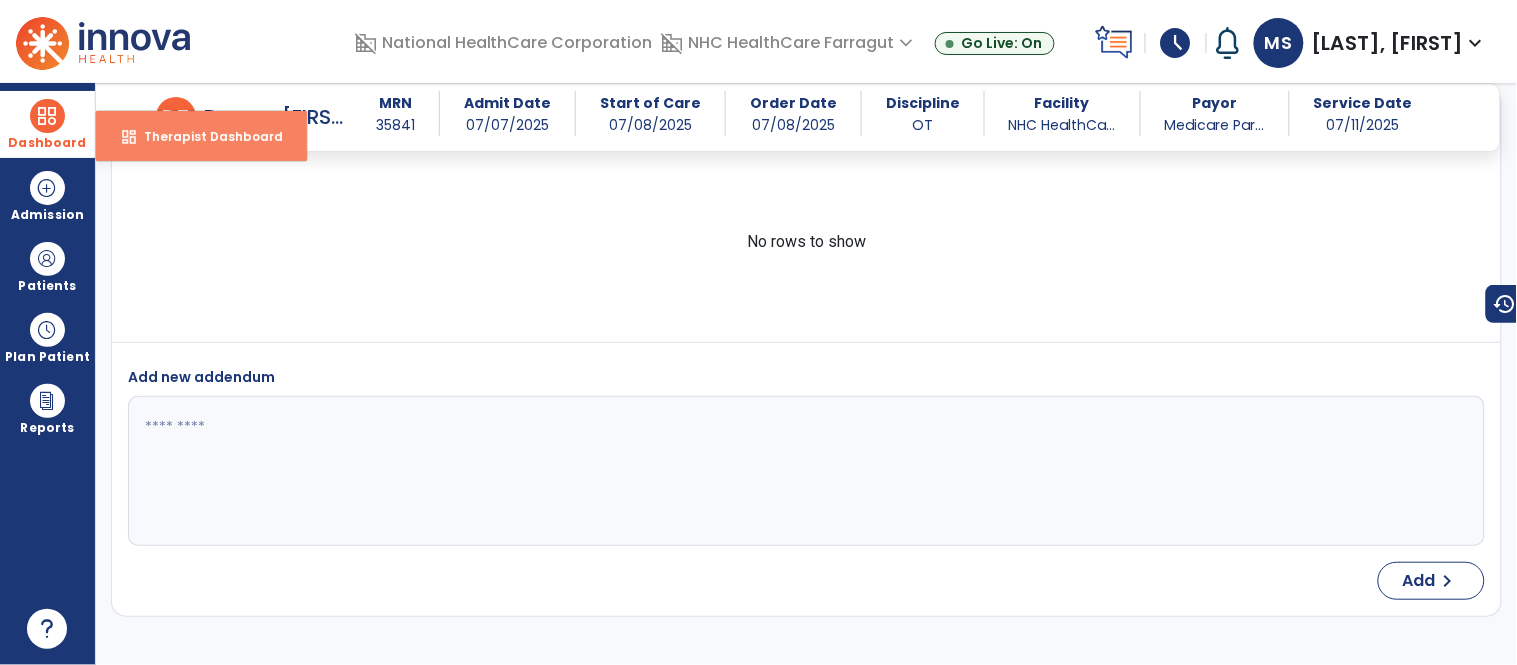 click on "Therapist Dashboard" at bounding box center (205, 136) 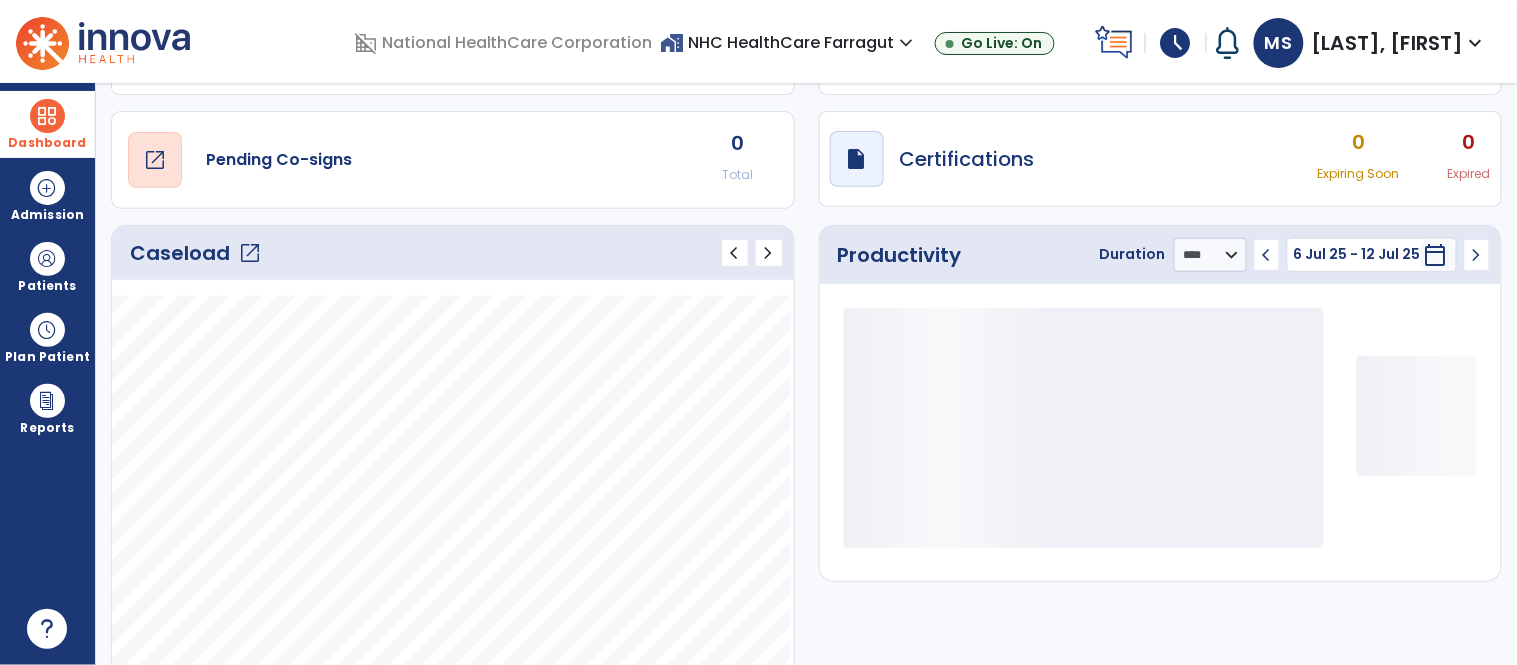 scroll, scrollTop: 144, scrollLeft: 0, axis: vertical 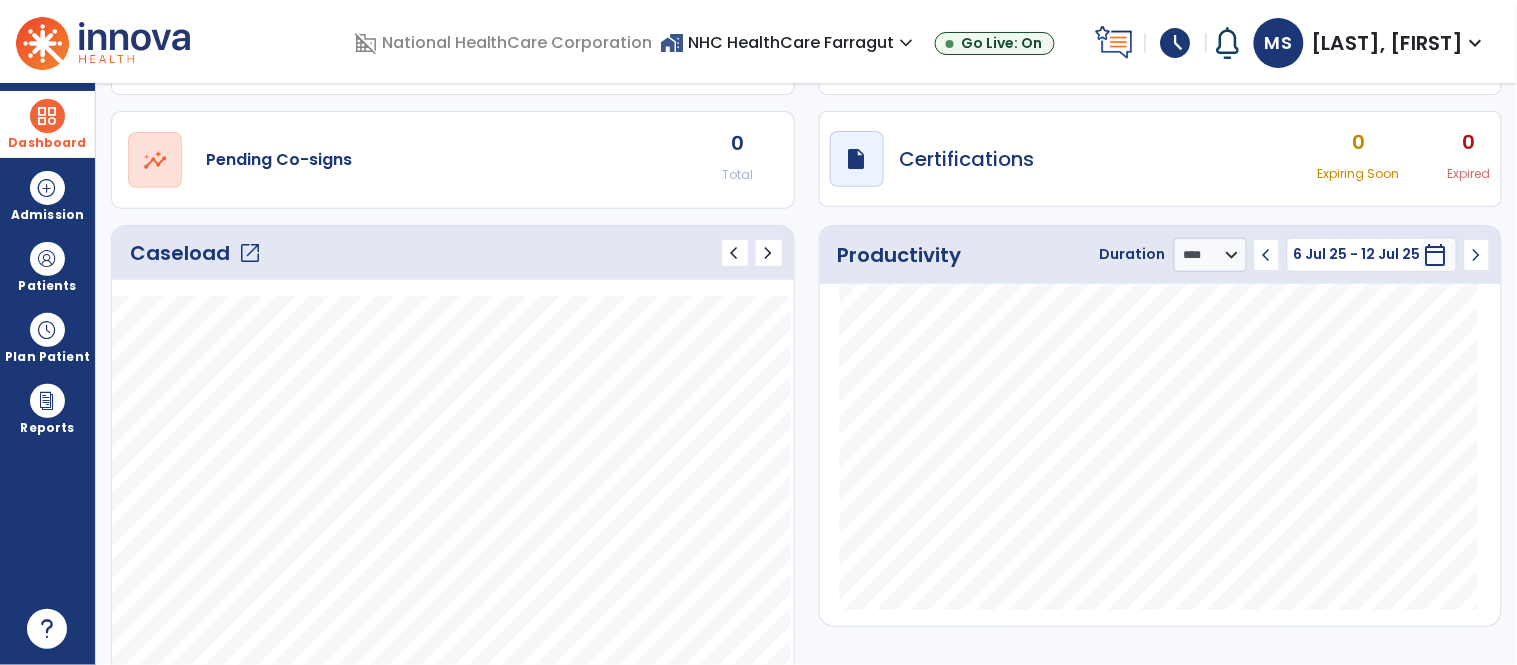 click on "open_in_new" 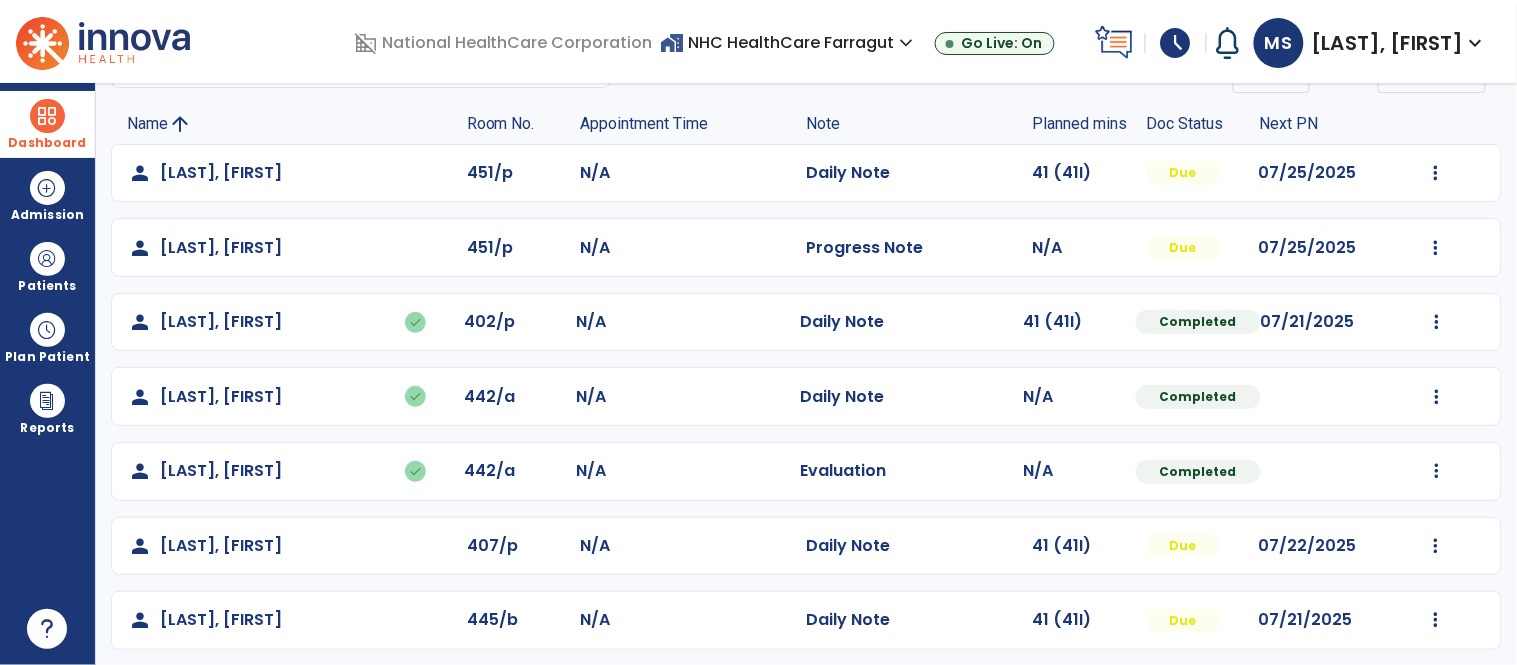 scroll, scrollTop: 122, scrollLeft: 0, axis: vertical 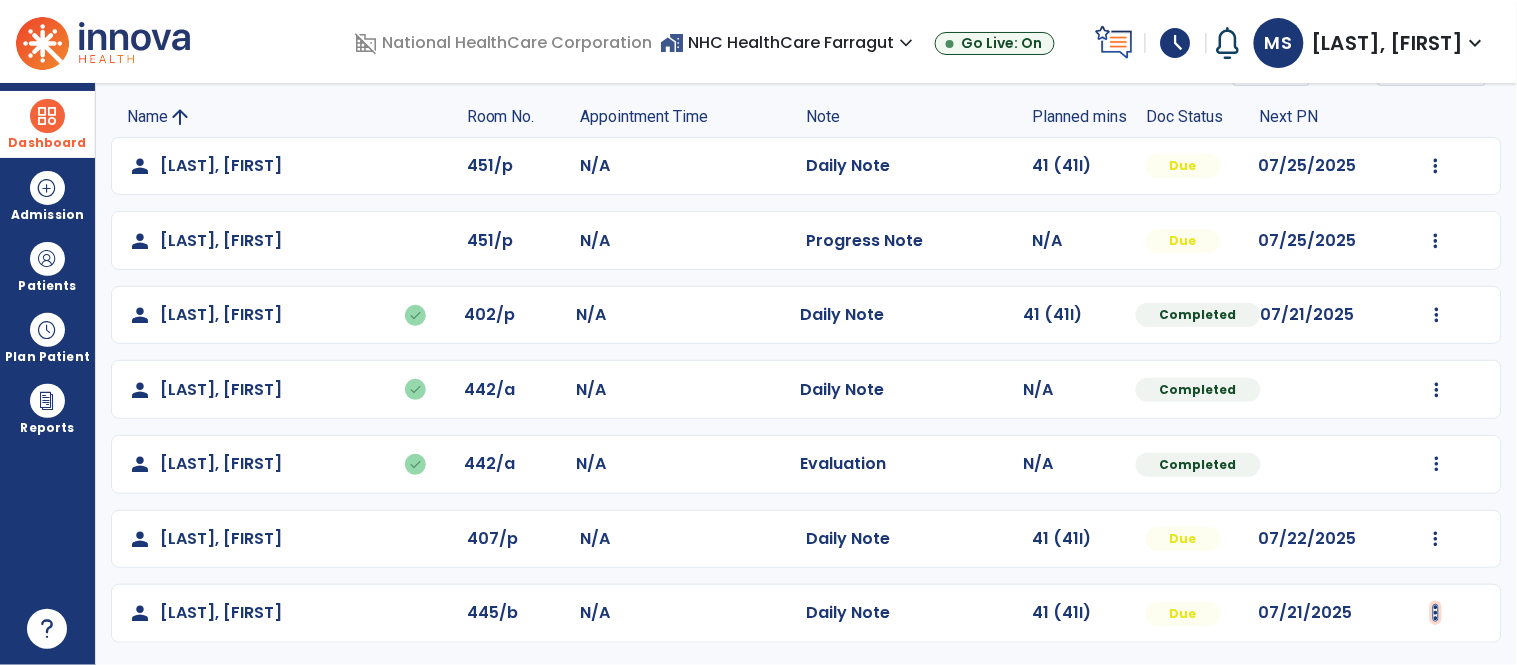 click at bounding box center [1436, 166] 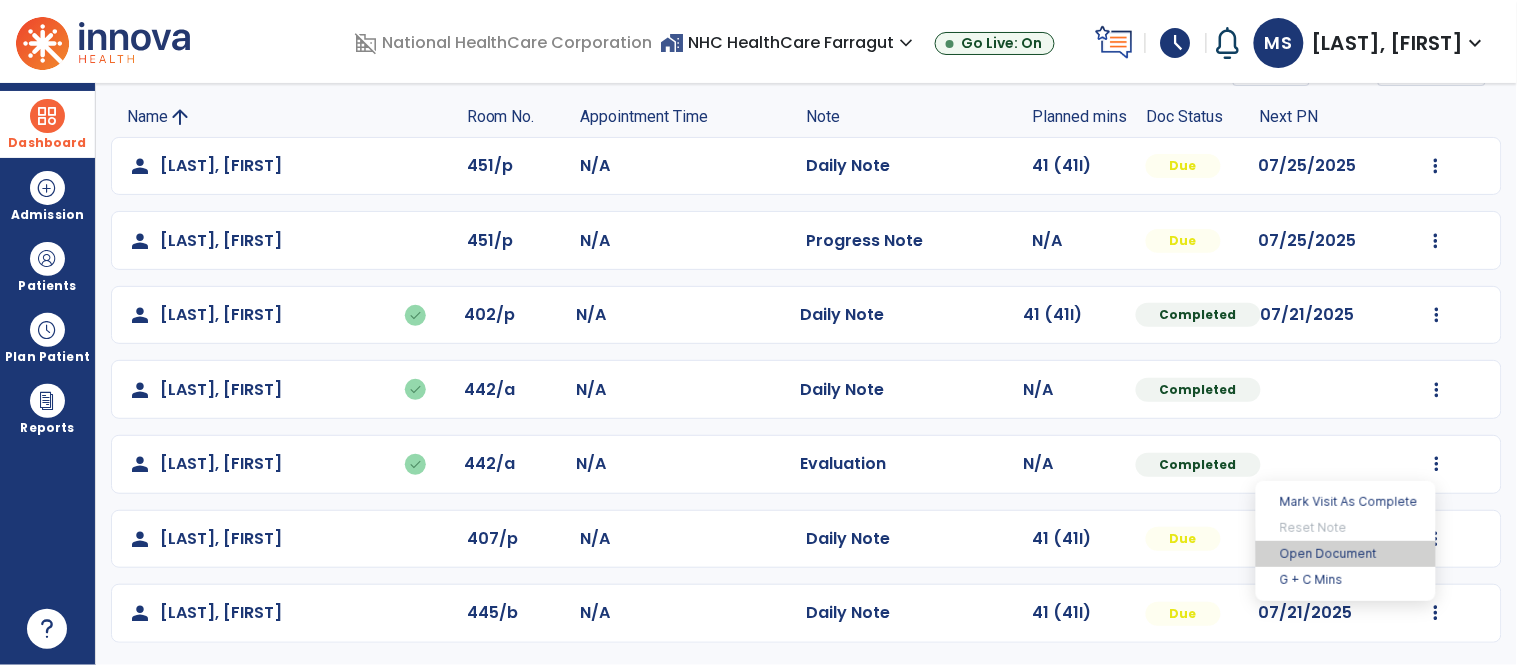 click on "Open Document" at bounding box center [1346, 554] 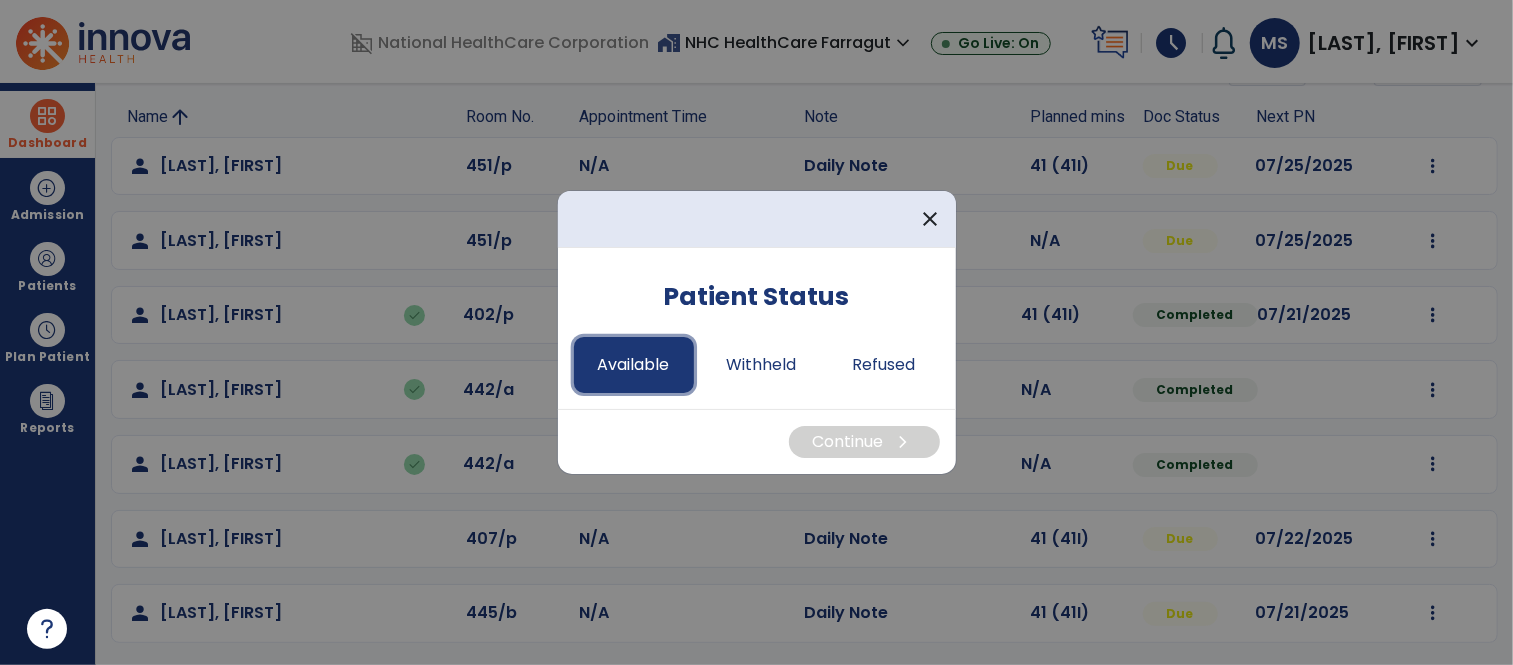 click on "Available" at bounding box center [634, 365] 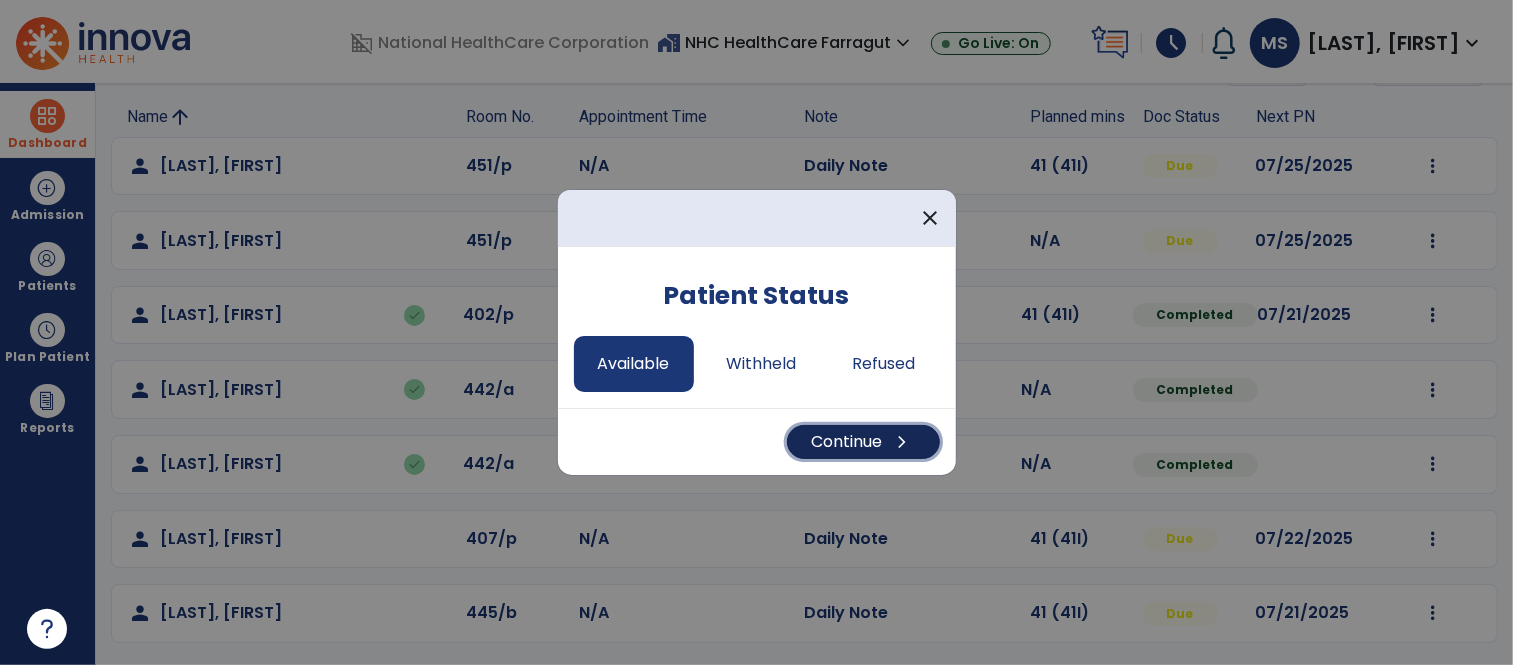 click on "Continue   chevron_right" at bounding box center (863, 442) 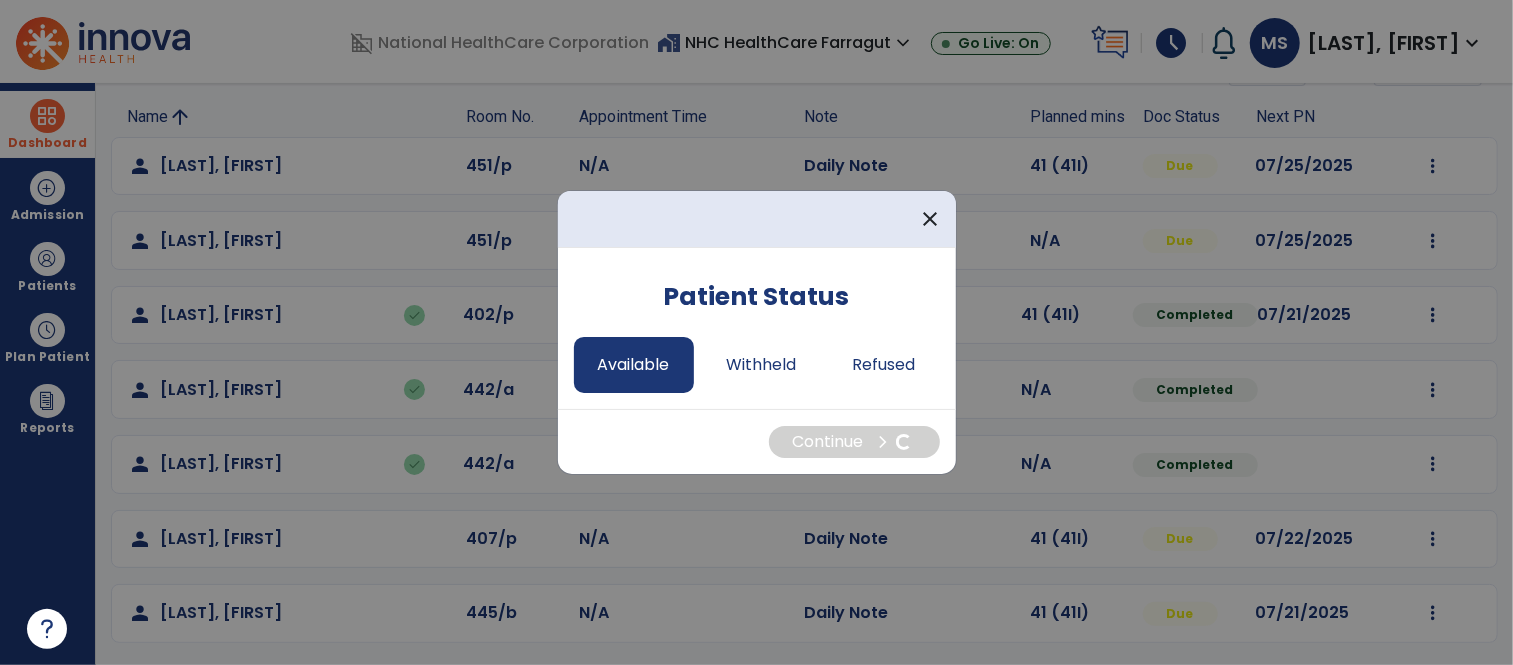 select on "*" 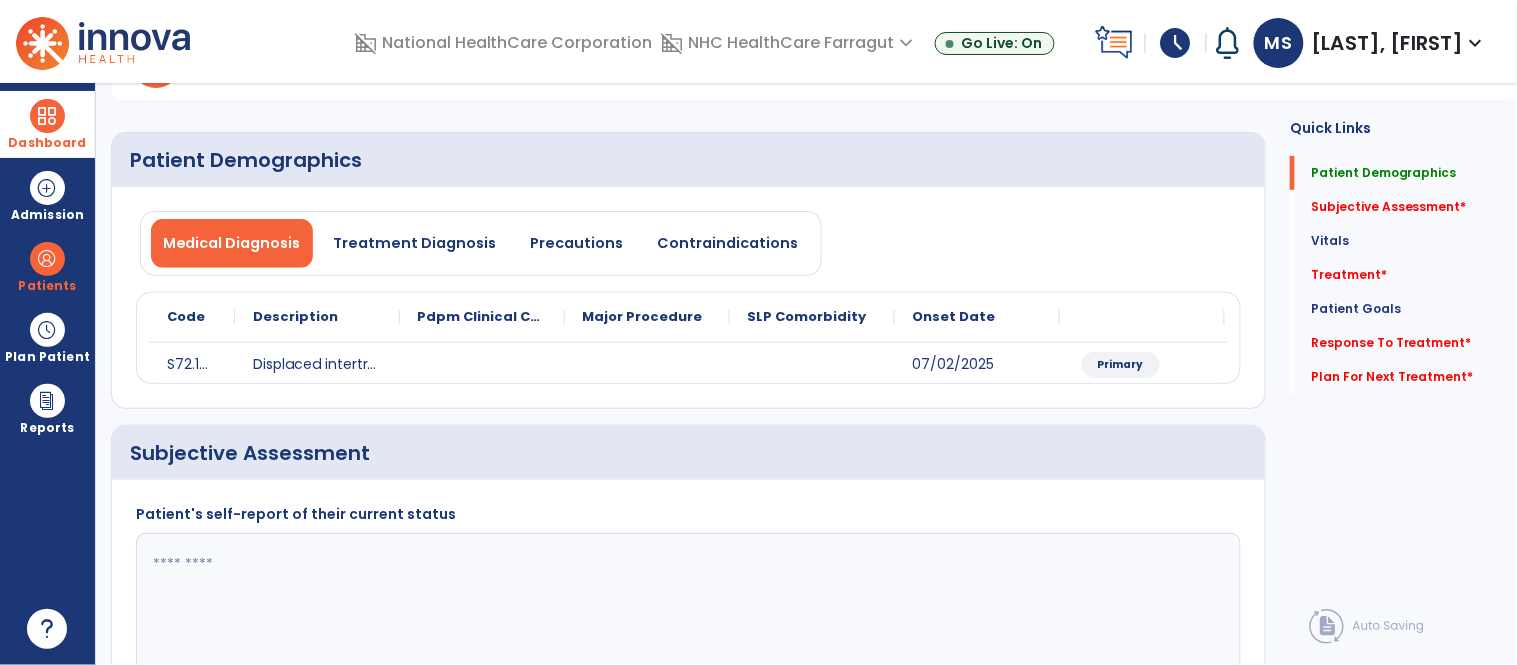scroll, scrollTop: 0, scrollLeft: 0, axis: both 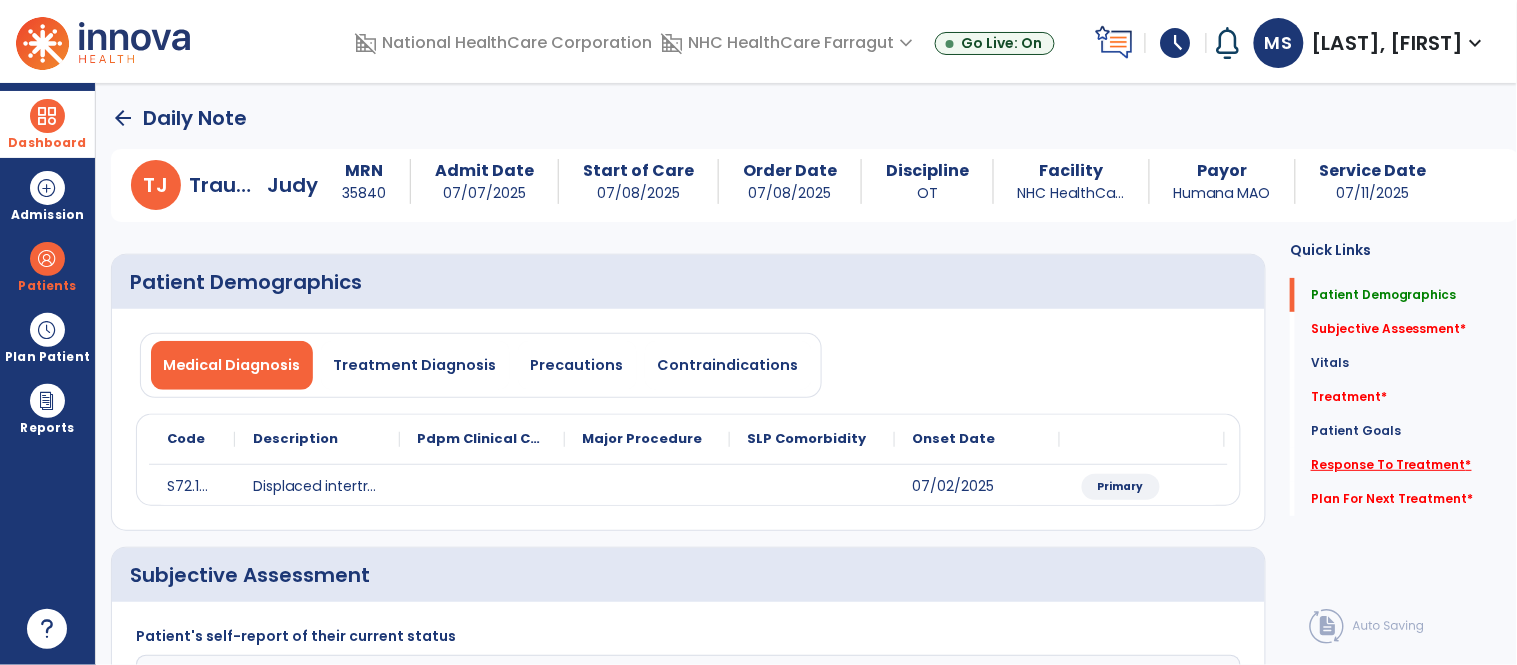 click on "Response To Treatment   *" 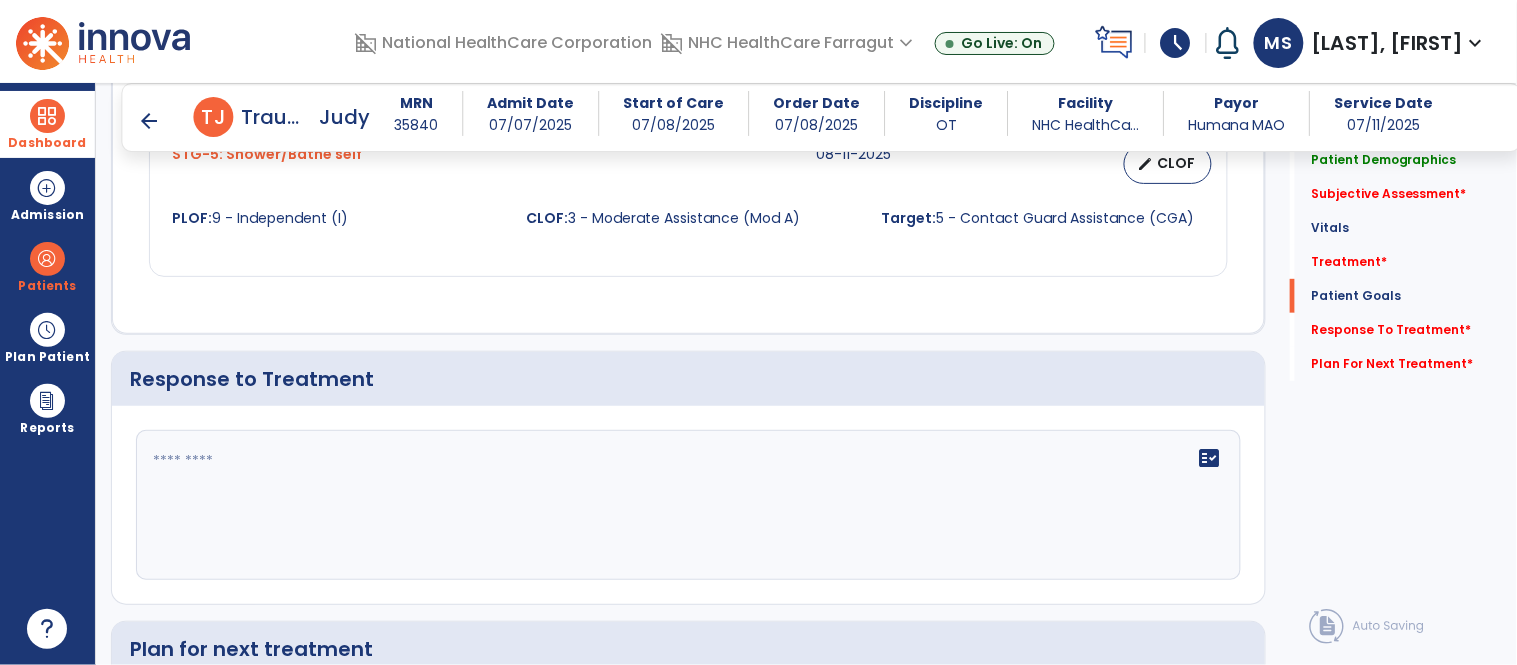 scroll, scrollTop: 2234, scrollLeft: 0, axis: vertical 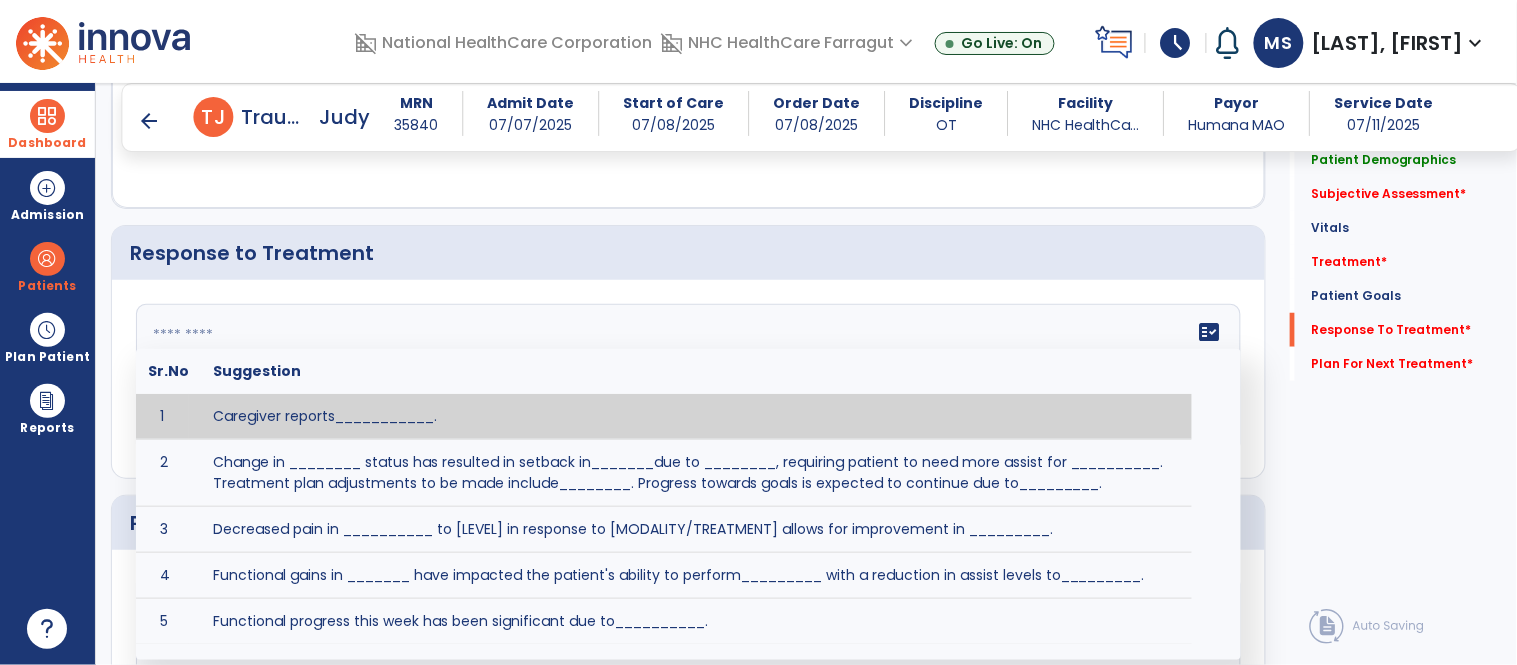 click on "fact_check  Sr.No Suggestion 1 Caregiver reports___________. 2 Change in ________ status has resulted in setback in_______due to ________, requiring patient to need more assist for __________.   Treatment plan adjustments to be made include________.  Progress towards goals is expected to continue due to_________. 3 Decreased pain in __________ to [LEVEL] in response to [MODALITY/TREATMENT] allows for improvement in _________. 4 Functional gains in _______ have impacted the patient's ability to perform_________ with a reduction in assist levels to_________. 5 Functional progress this week has been significant due to__________. 6 Gains in ________ have improved the patient's ability to perform ______with decreased levels of assist to___________. 7 Improvement in ________allows patient to tolerate higher levels of challenges in_________. 8 Pain in [AREA] has decreased to [LEVEL] in response to [TREATMENT/MODALITY], allowing fore ease in completing__________. 9 10 11 12 13 14 15 16 17 18 19 20 21" 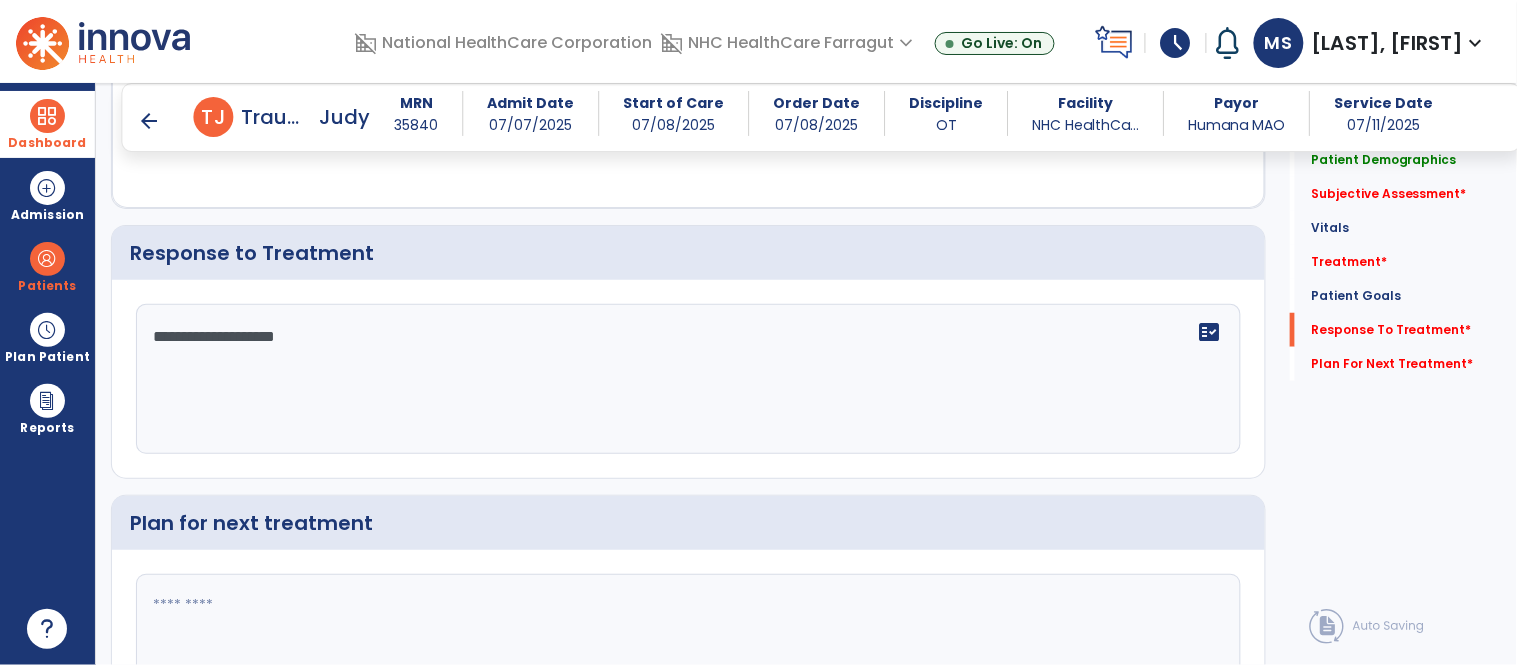 type on "**********" 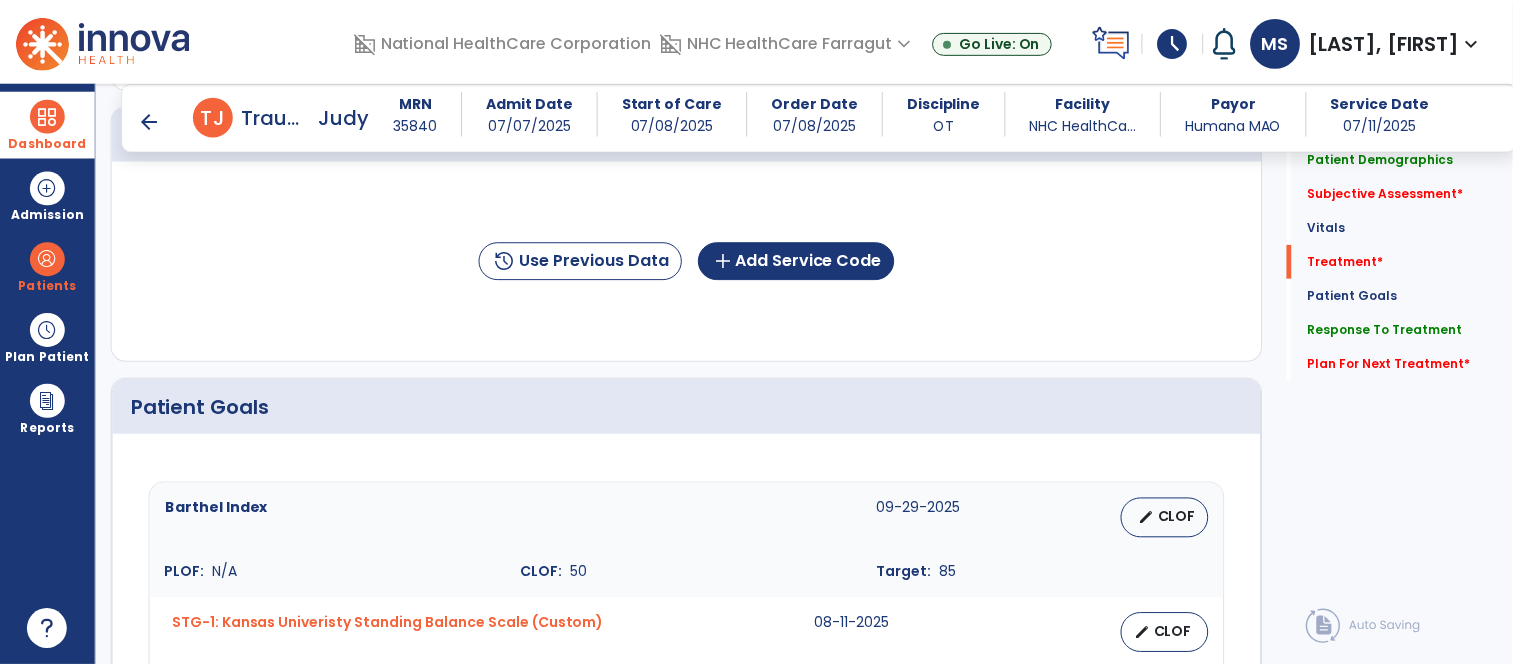scroll, scrollTop: 1123, scrollLeft: 0, axis: vertical 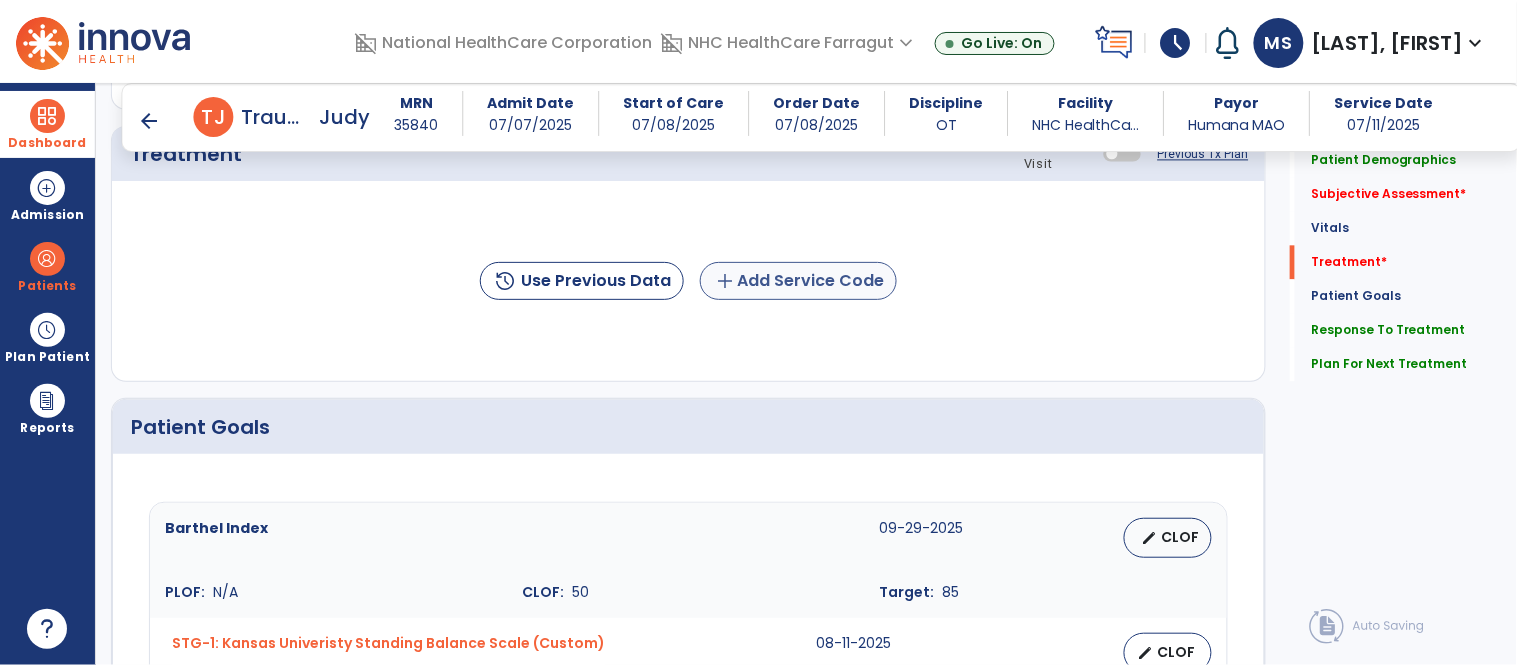 type on "**********" 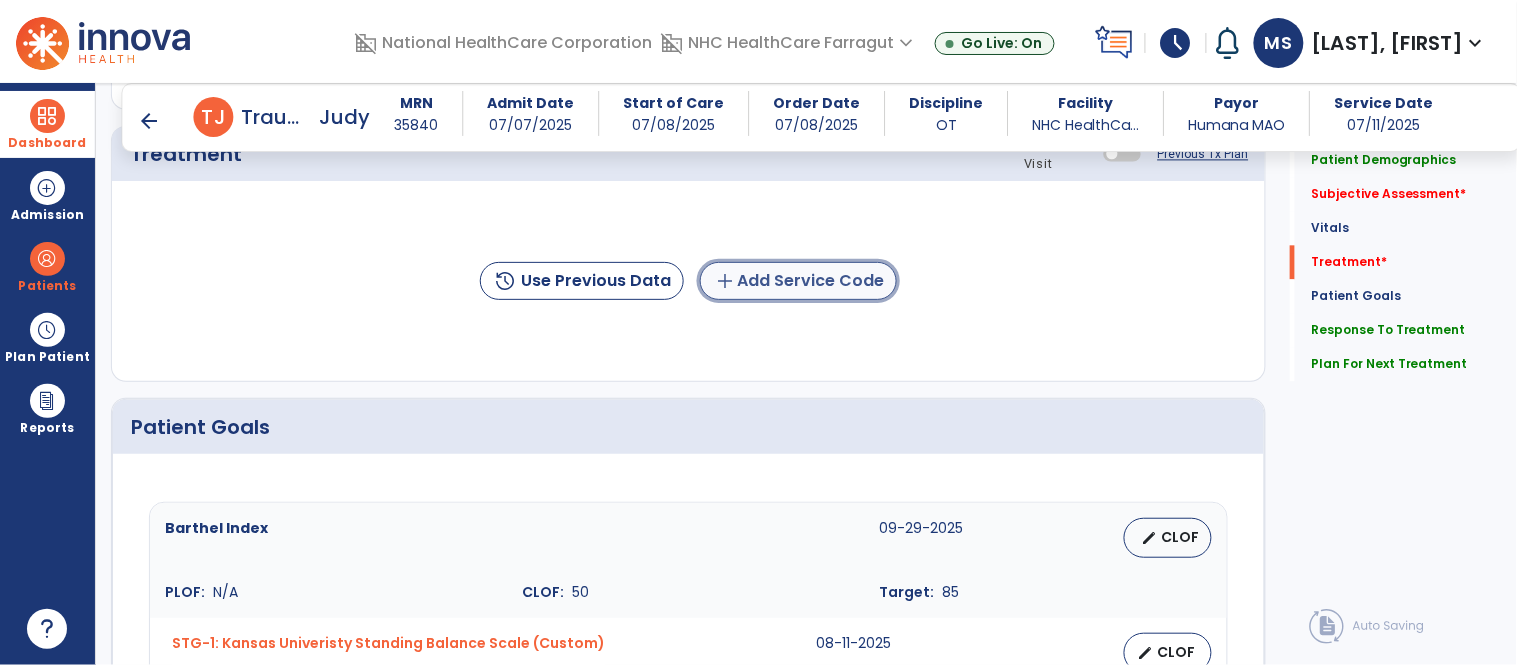 click on "add  Add Service Code" 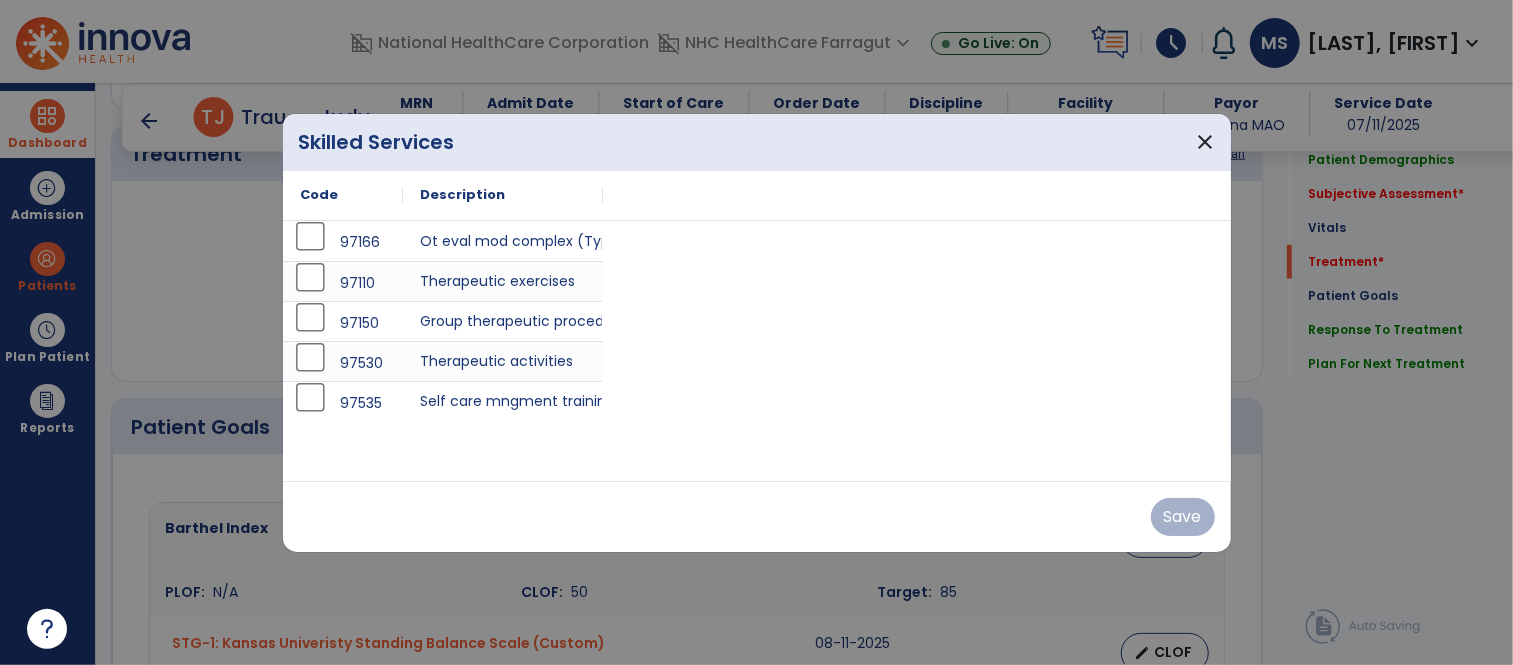 scroll, scrollTop: 1123, scrollLeft: 0, axis: vertical 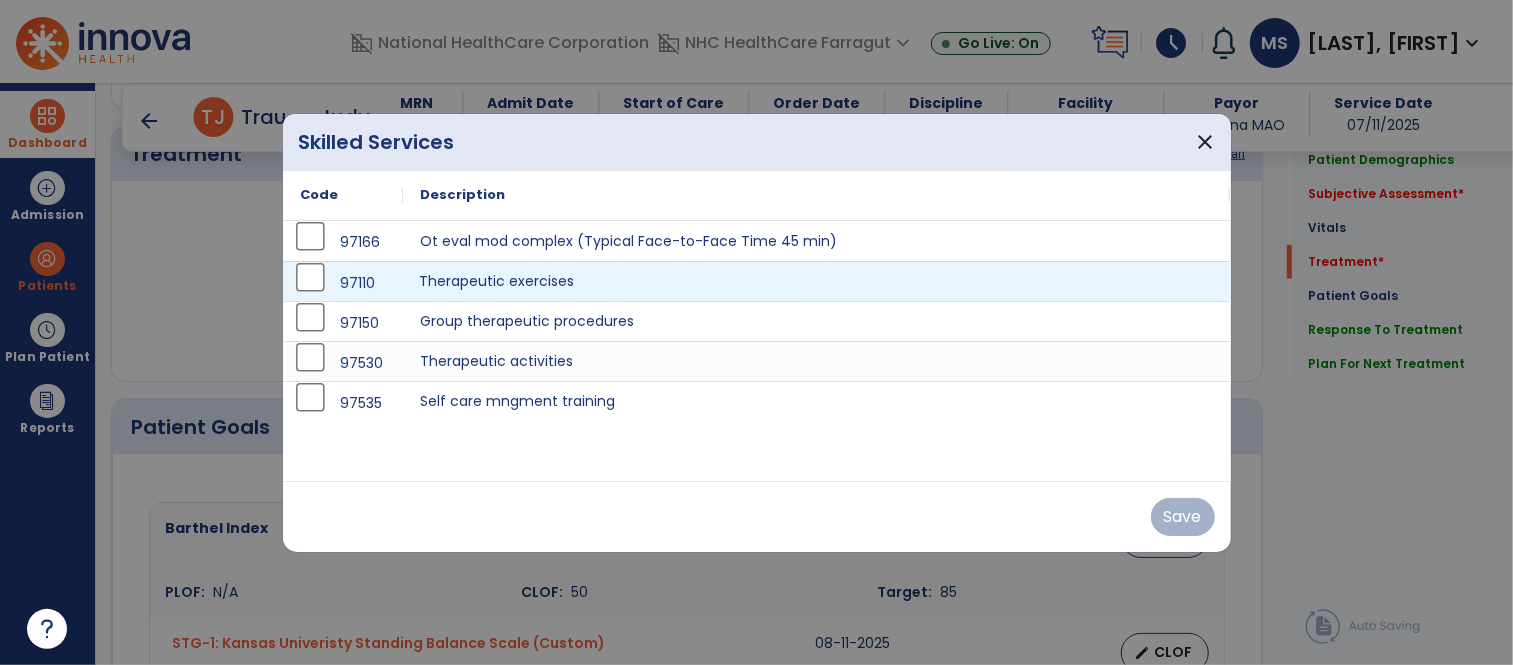 click on "Therapeutic exercises" at bounding box center (817, 281) 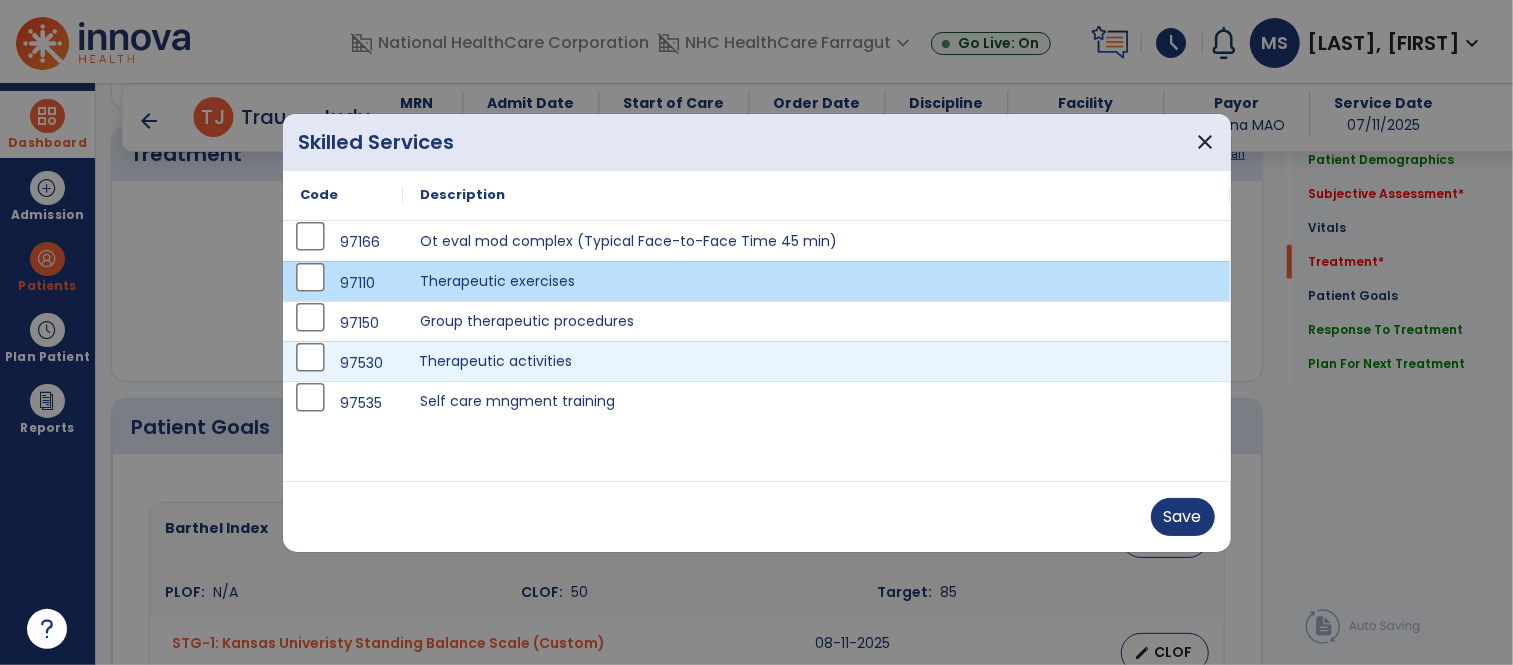 drag, startPoint x: 613, startPoint y: 370, endPoint x: 987, endPoint y: 511, distance: 399.69614 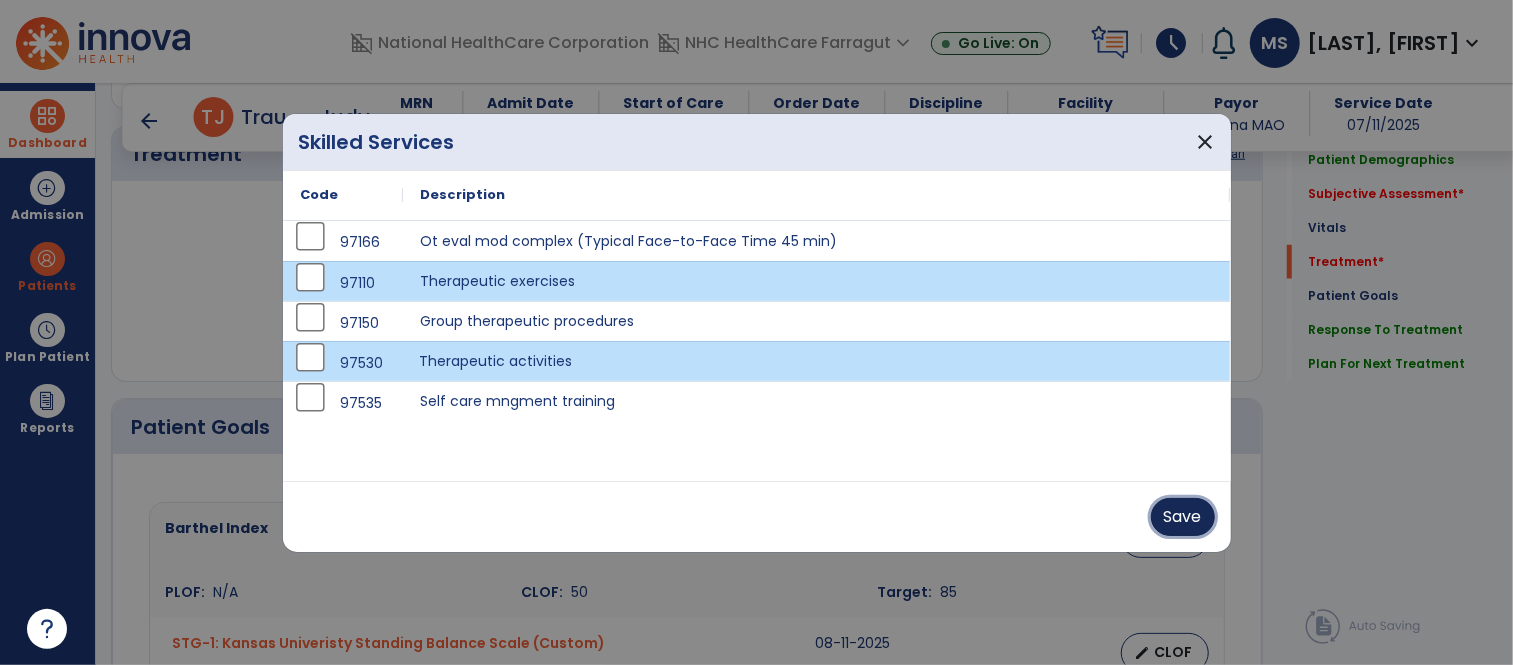 click on "Save" at bounding box center (1183, 517) 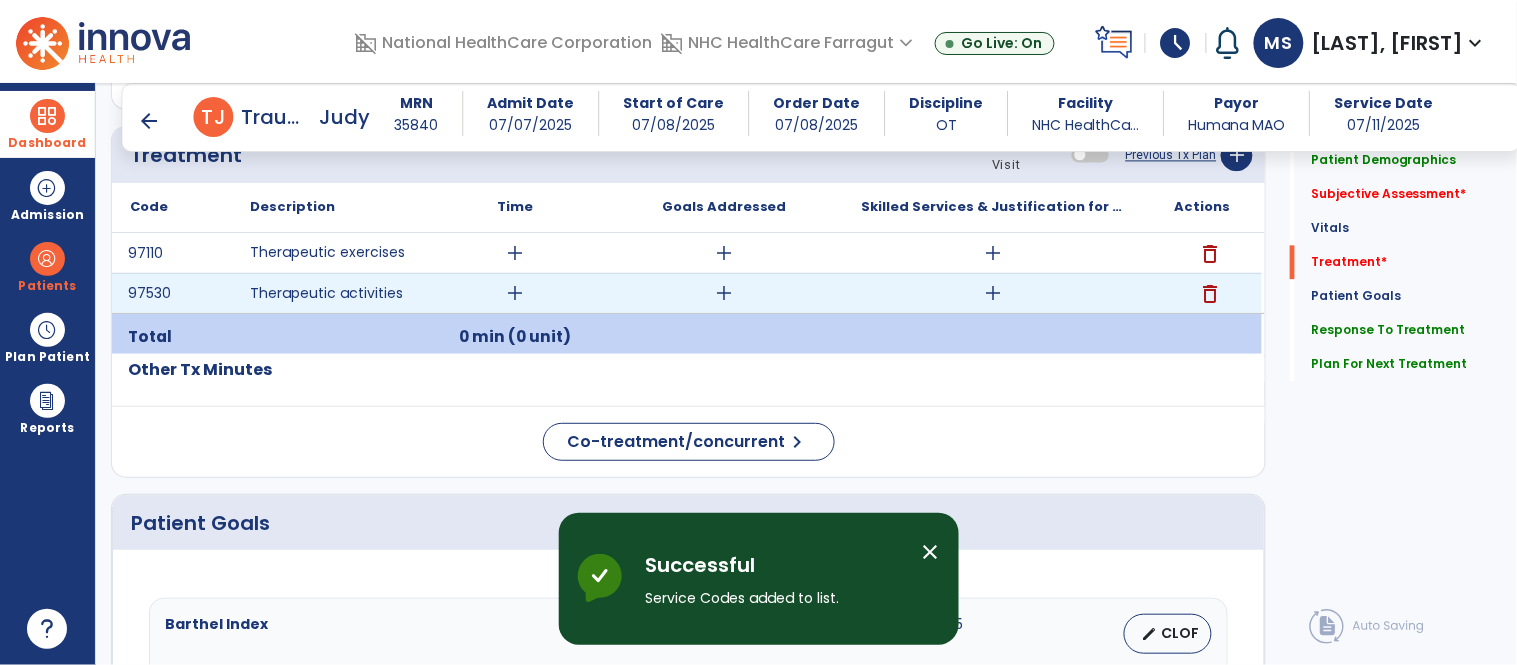 click on "add" at bounding box center [993, 293] 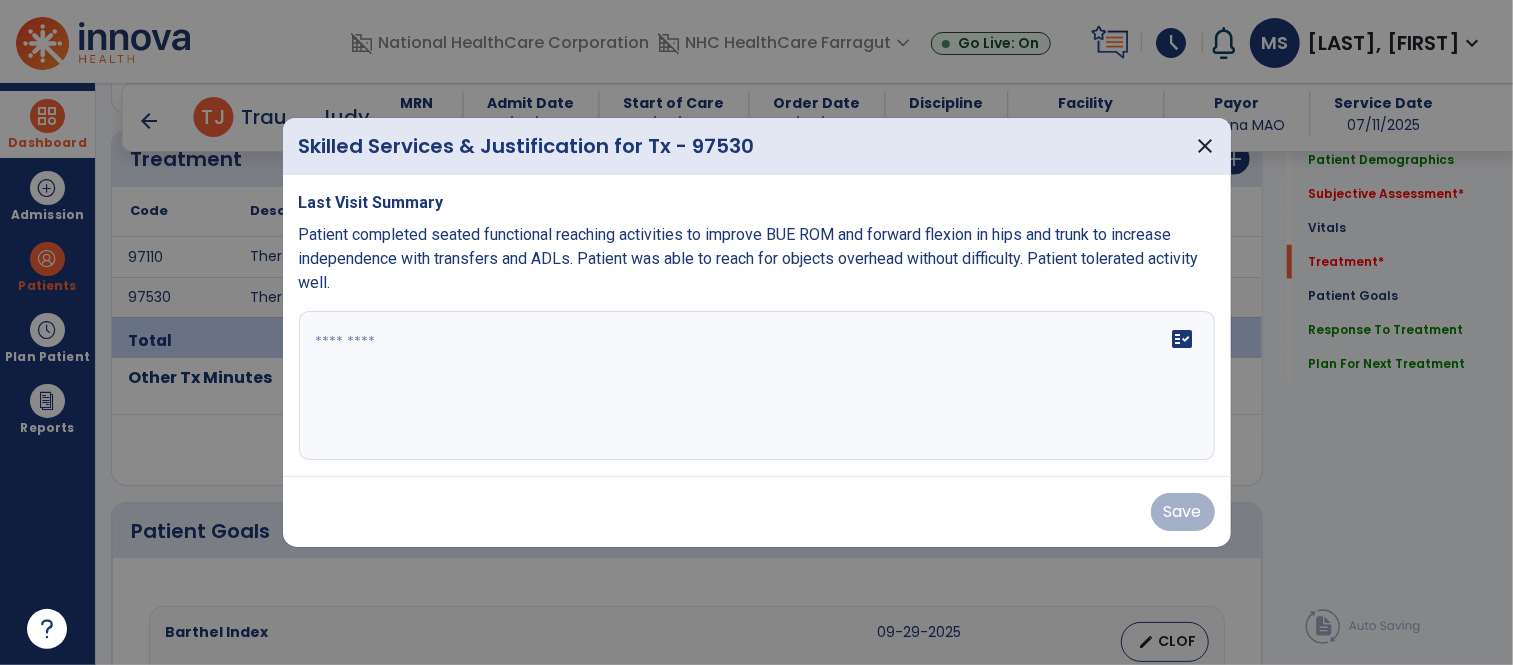 scroll, scrollTop: 1123, scrollLeft: 0, axis: vertical 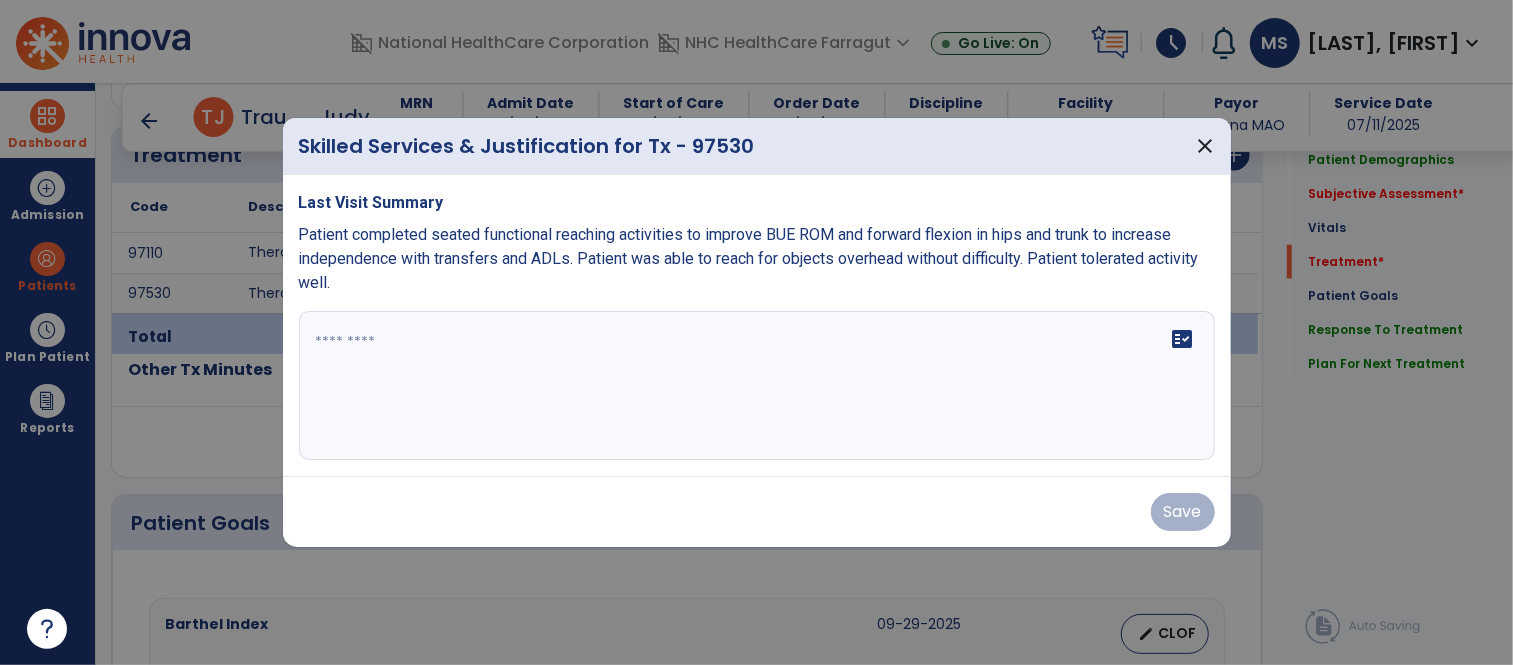 click on "fact_check" at bounding box center (757, 386) 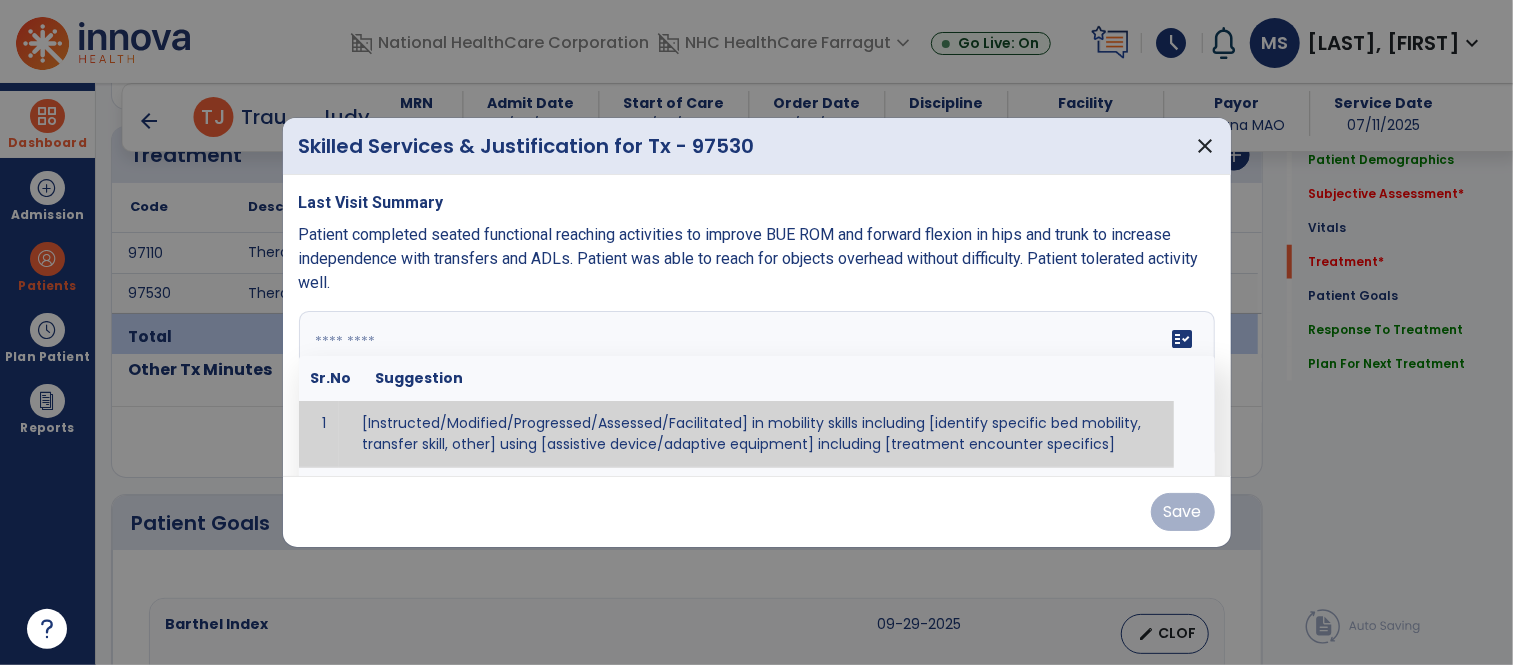 paste on "**********" 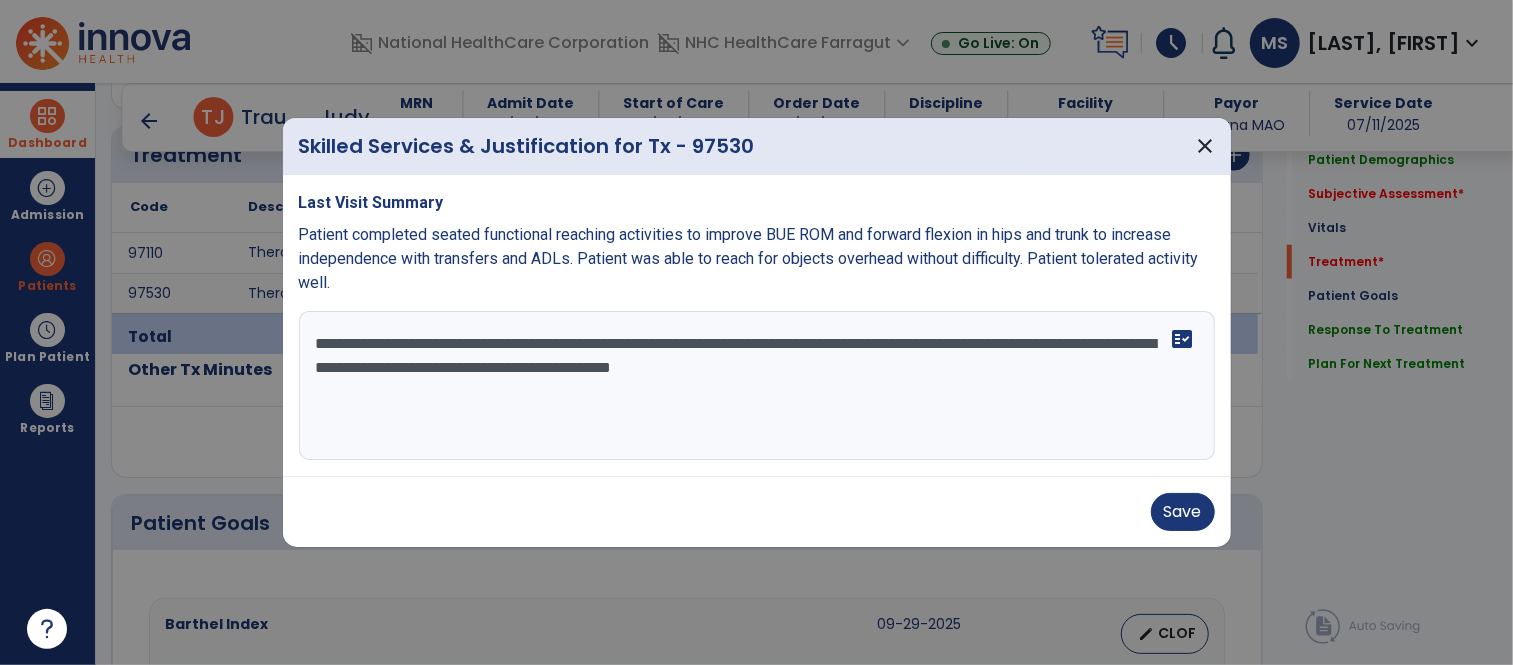 type on "**********" 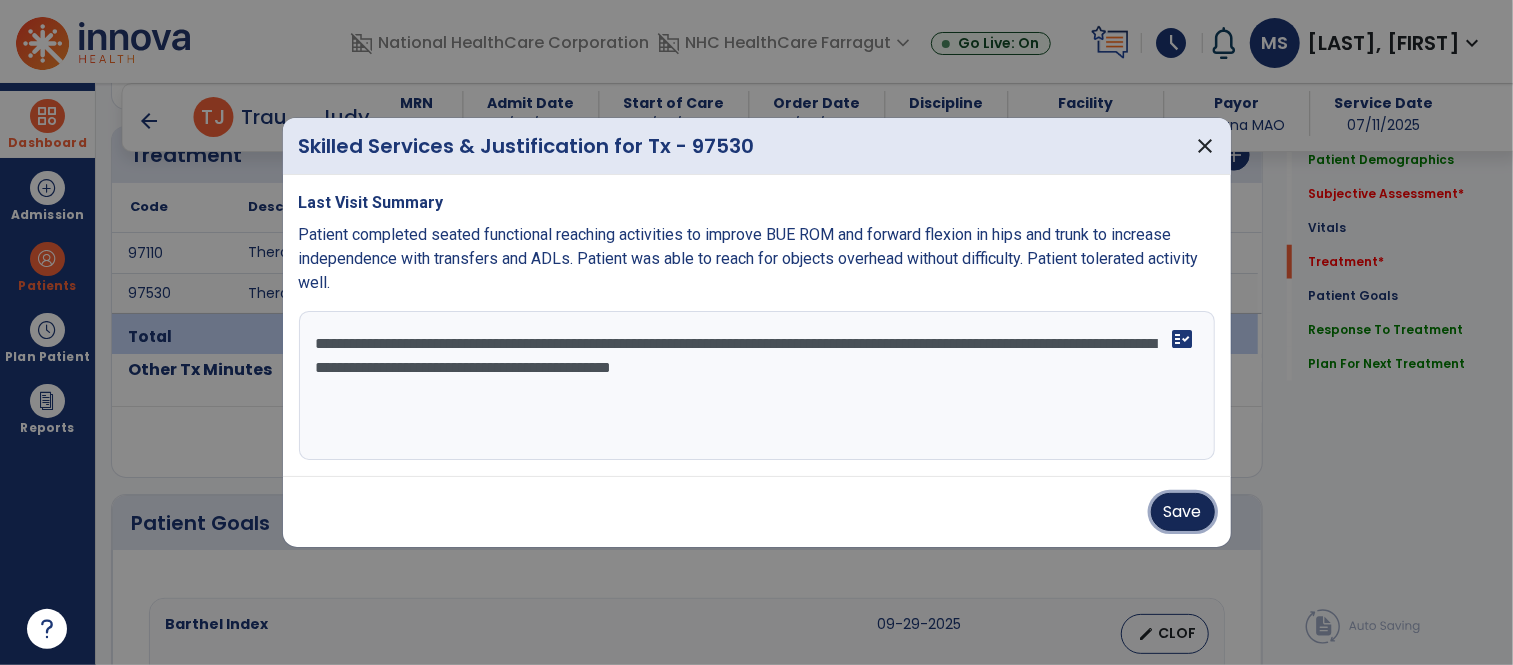 click on "Save" at bounding box center (1183, 512) 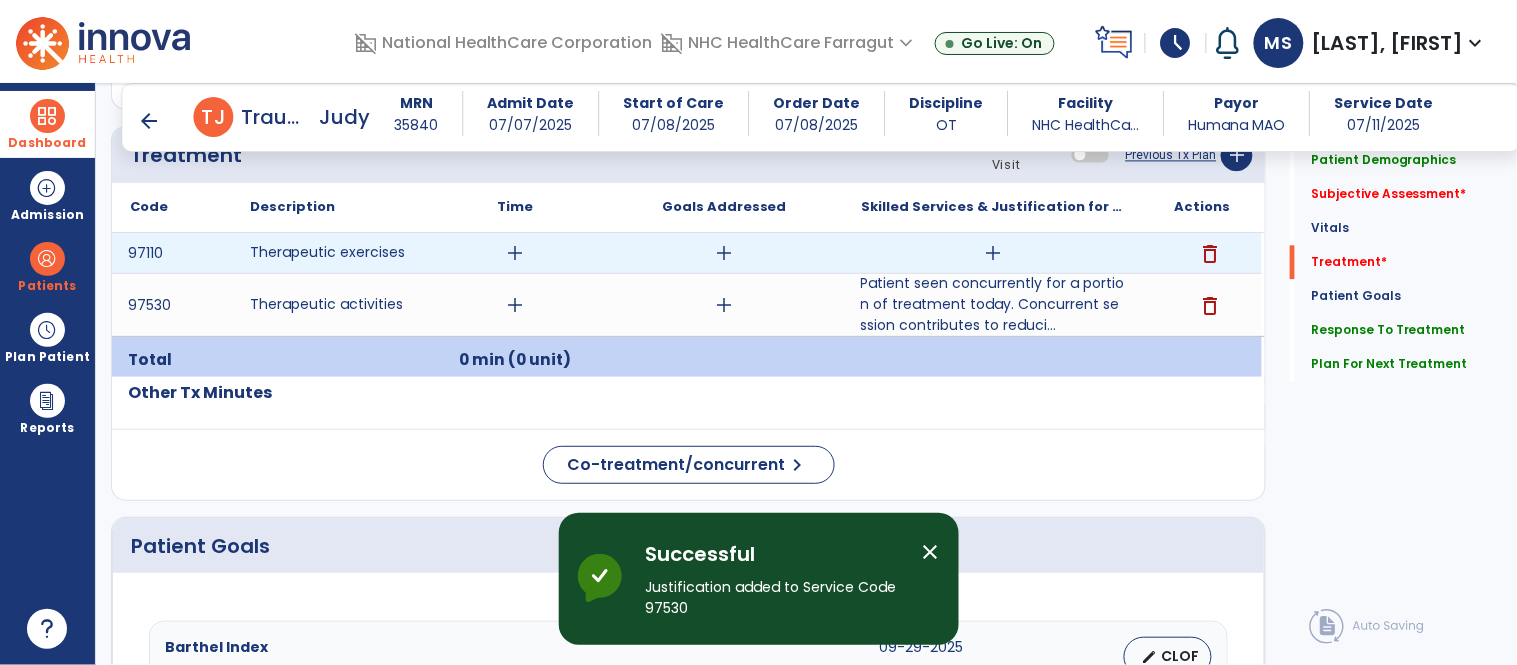 click on "add" at bounding box center [993, 253] 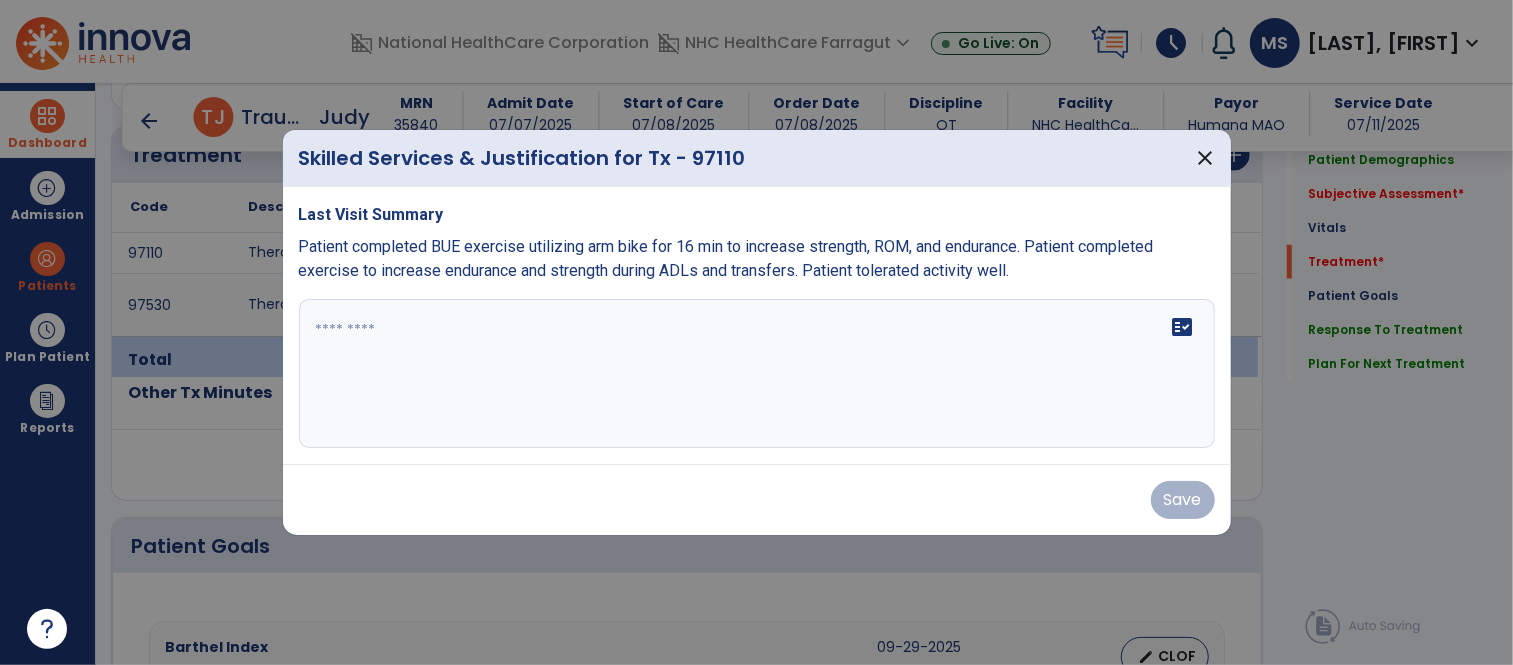 scroll, scrollTop: 1123, scrollLeft: 0, axis: vertical 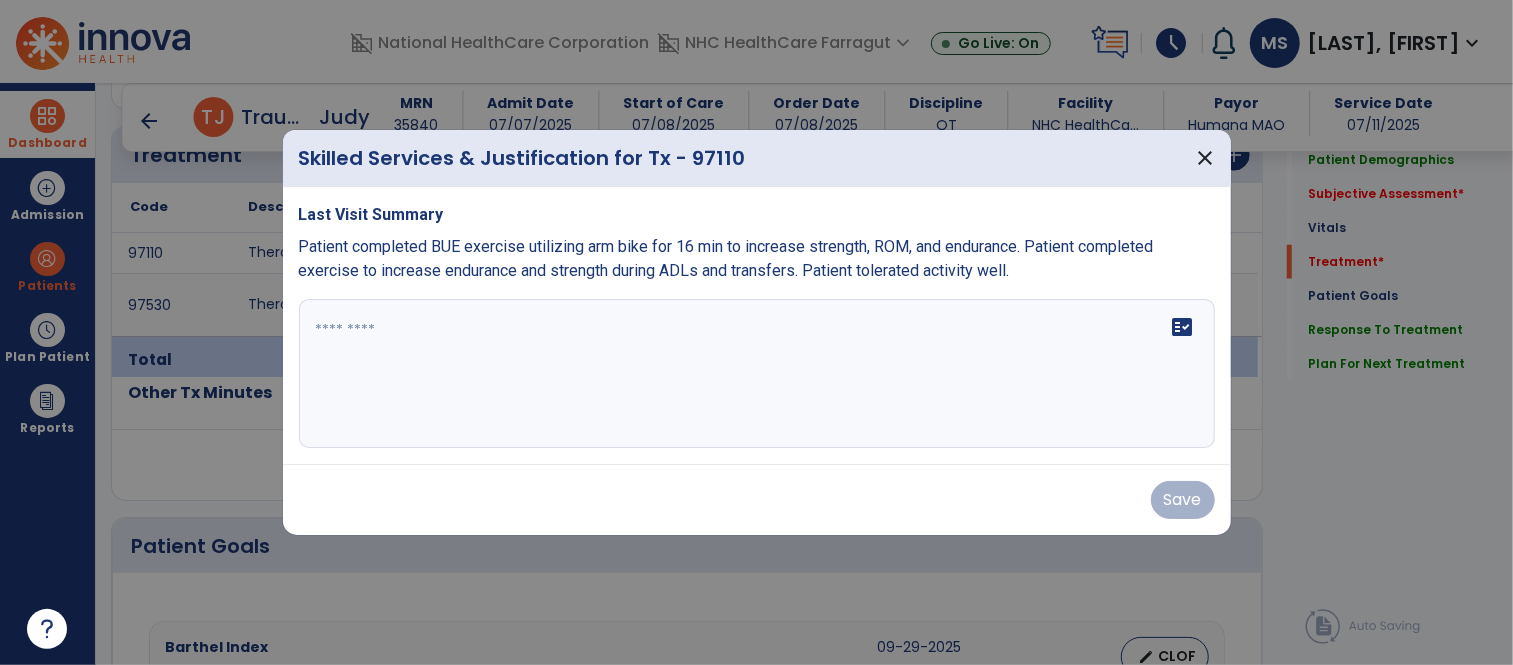 click on "fact_check" at bounding box center (757, 374) 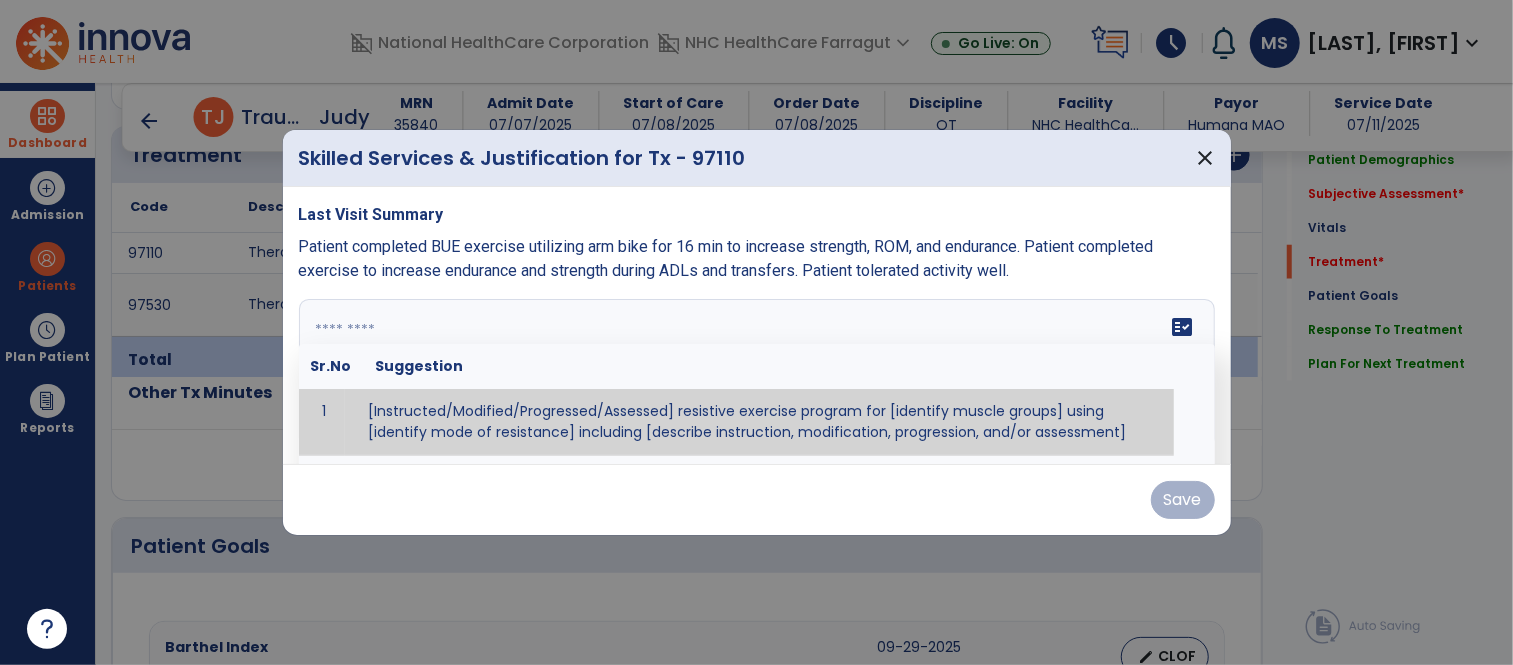 paste on "**********" 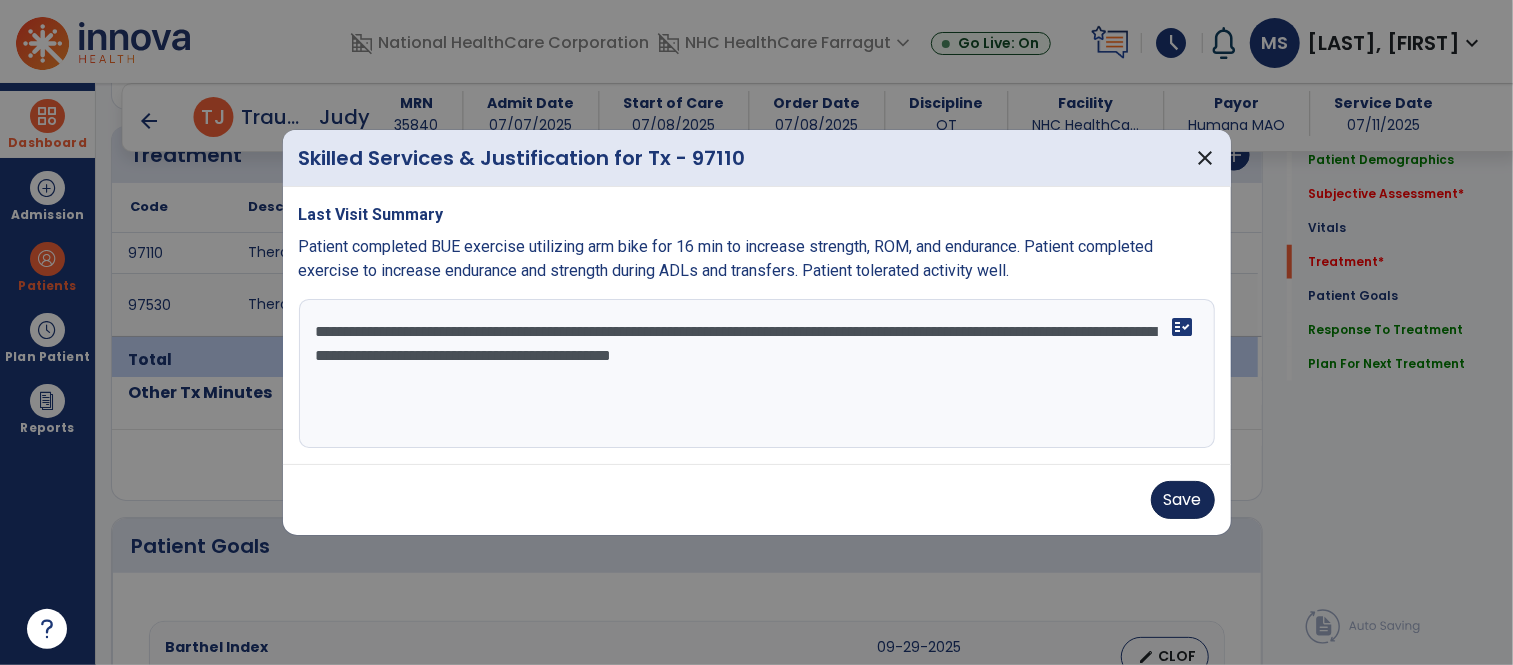 type on "**********" 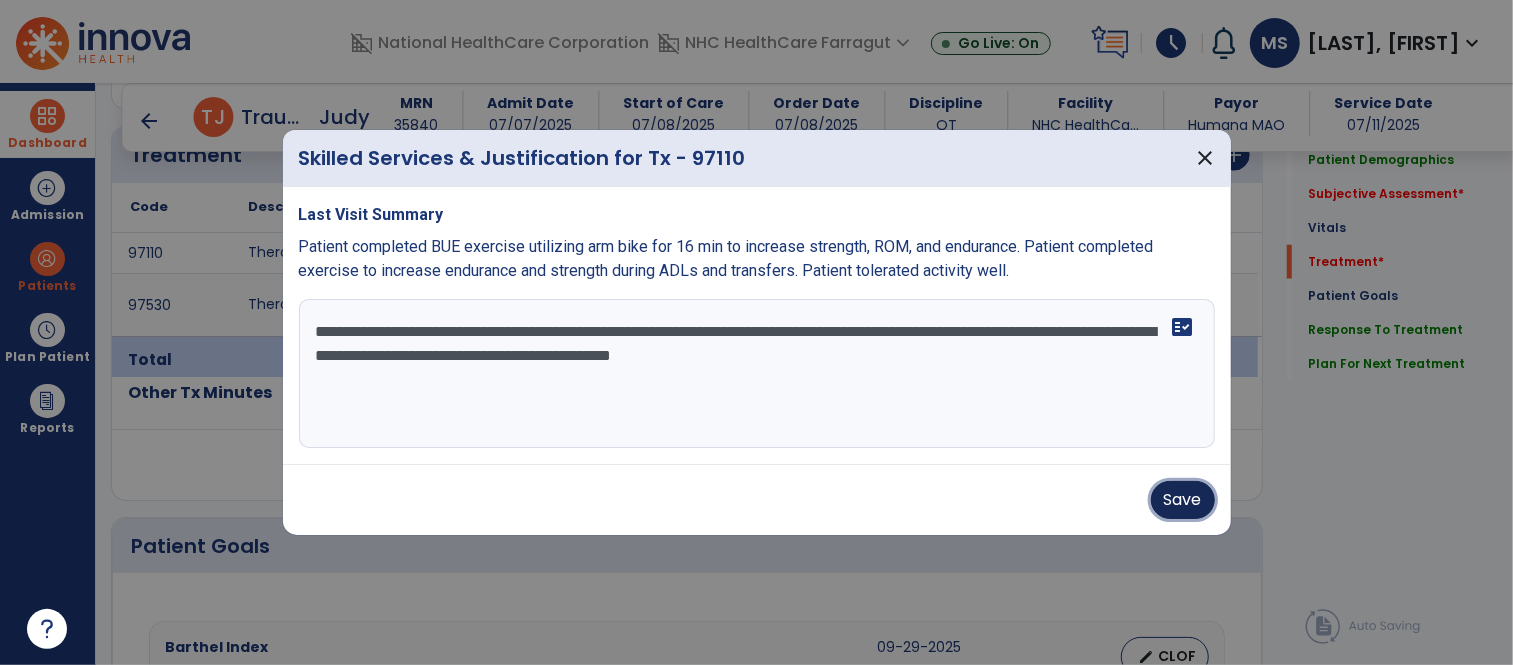 click on "Save" at bounding box center (1183, 500) 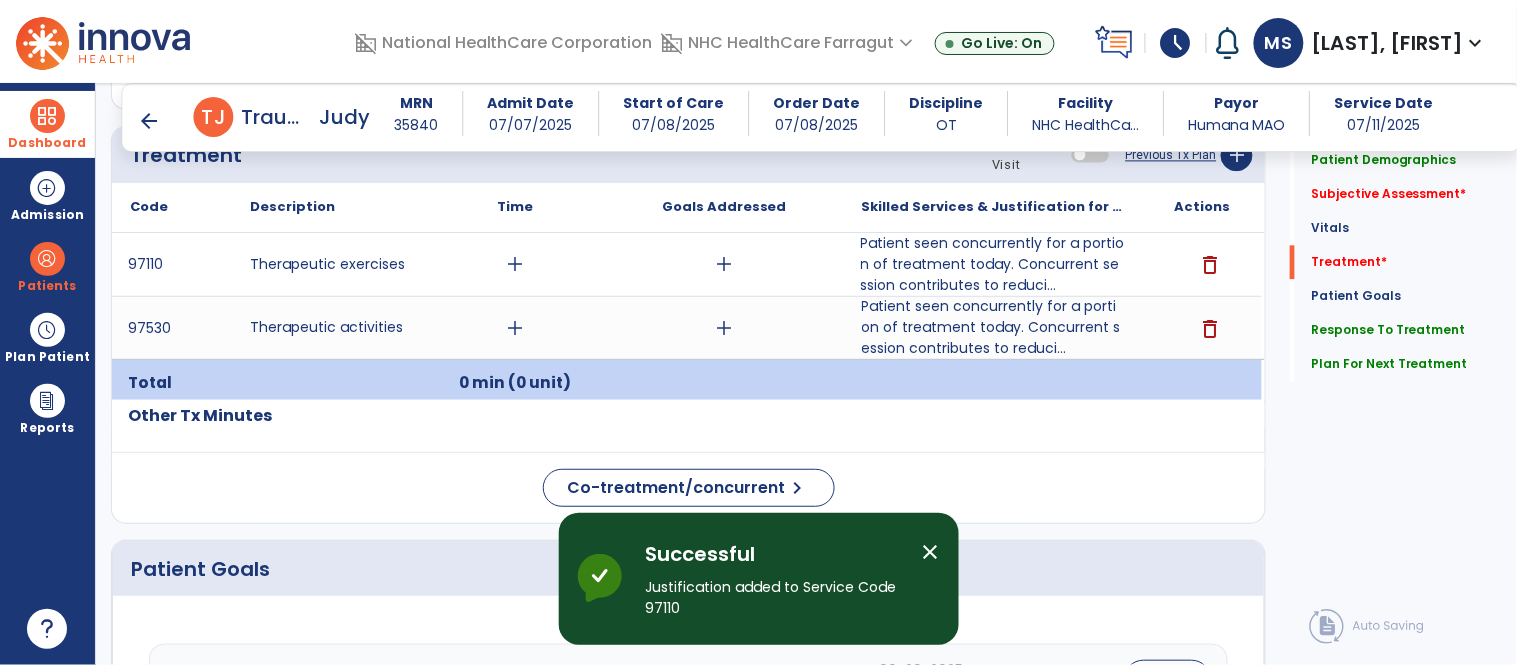 click on "Treatment Telehealth Visit  Previous Tx Plan   add" 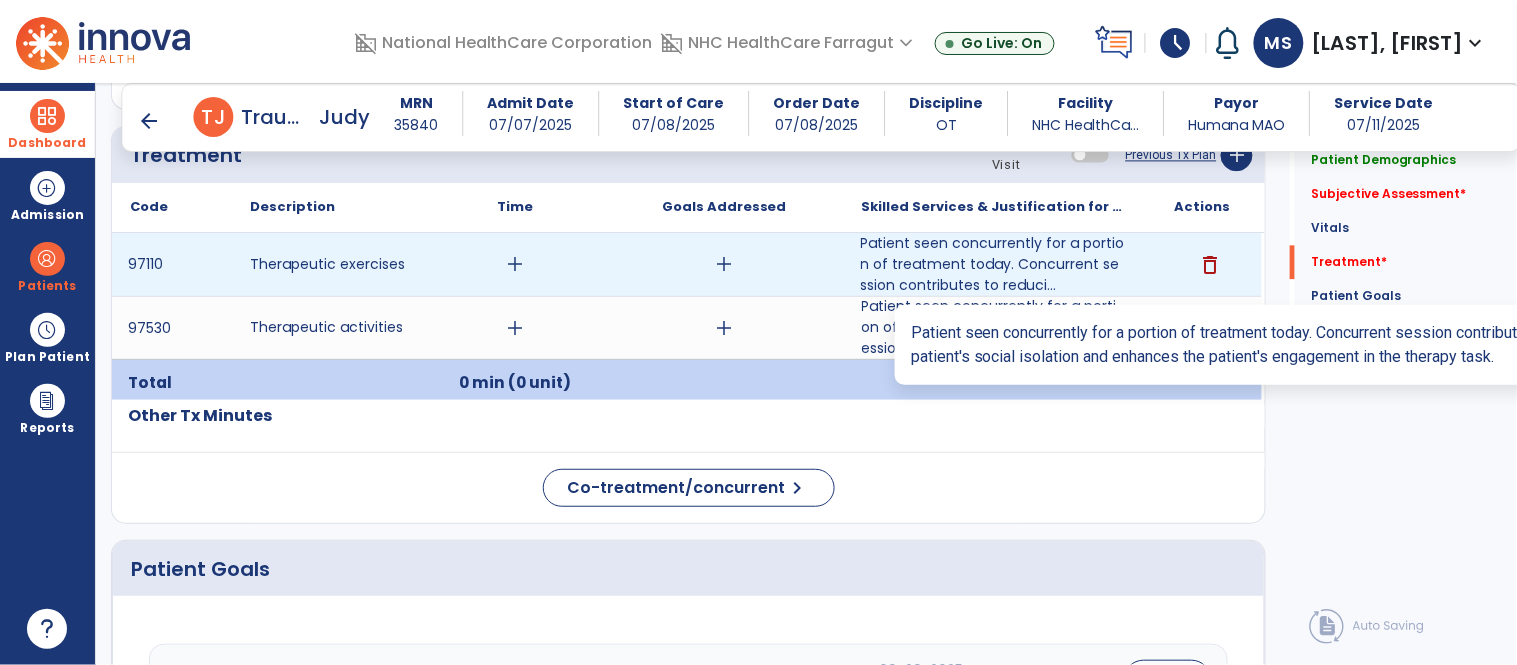 click on "Patient seen concurrently for a portion of treatment today. Concurrent session contributes to reduci..." at bounding box center (993, 264) 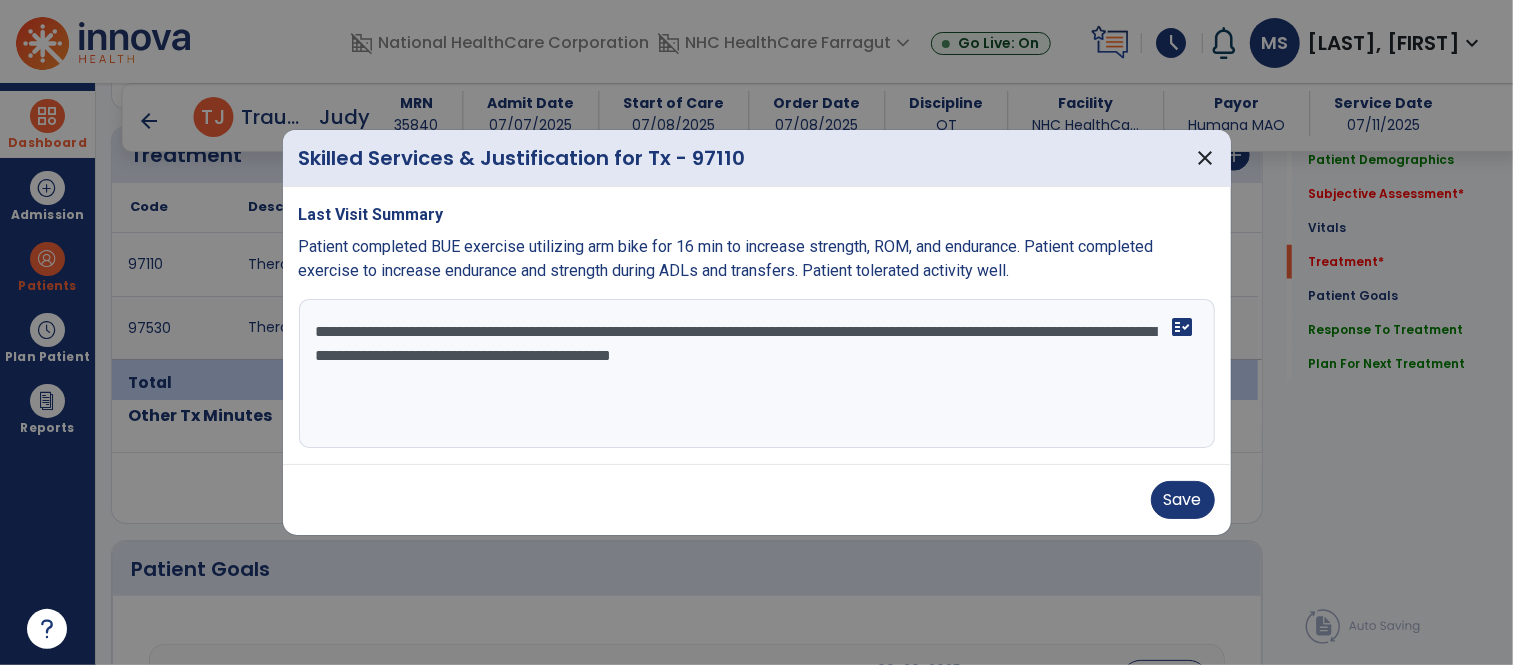 scroll, scrollTop: 1123, scrollLeft: 0, axis: vertical 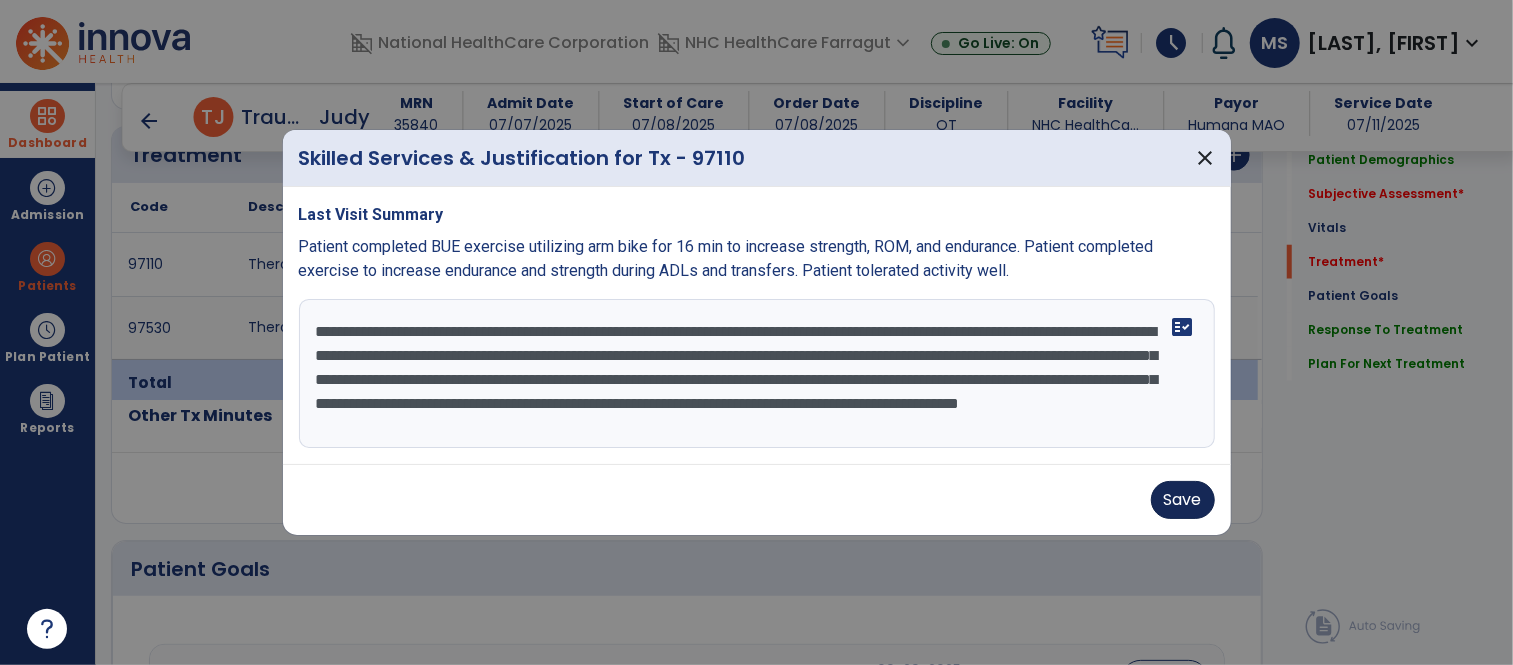 type on "**********" 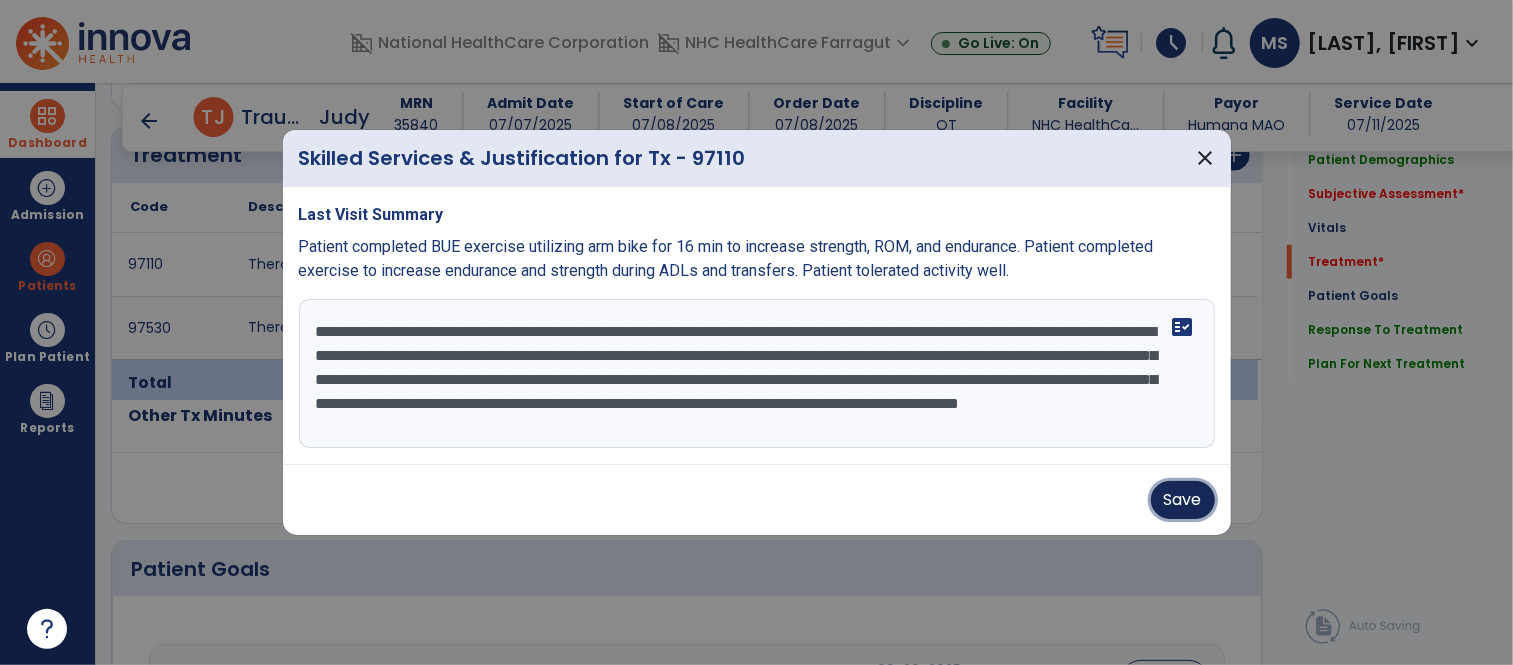 click on "Save" at bounding box center [1183, 500] 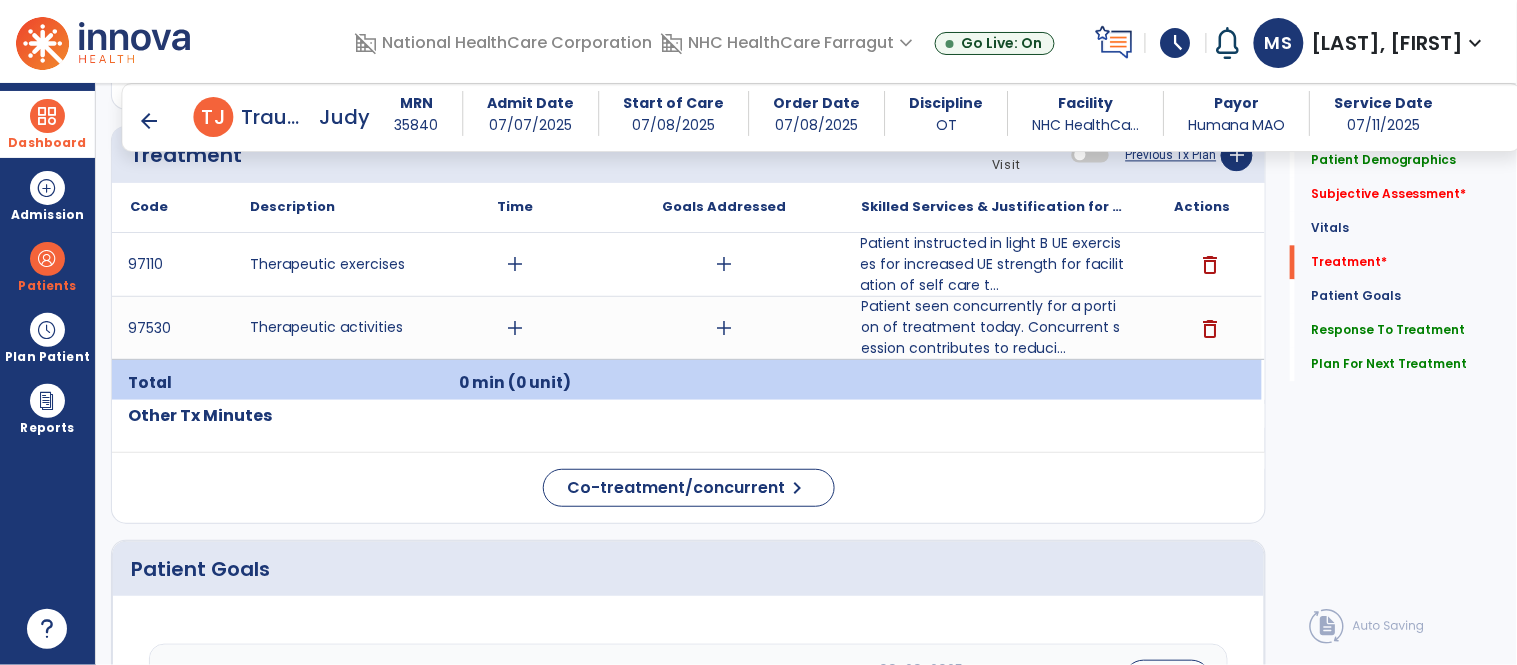 click on "Treatment Telehealth Visit  Previous Tx Plan   add" 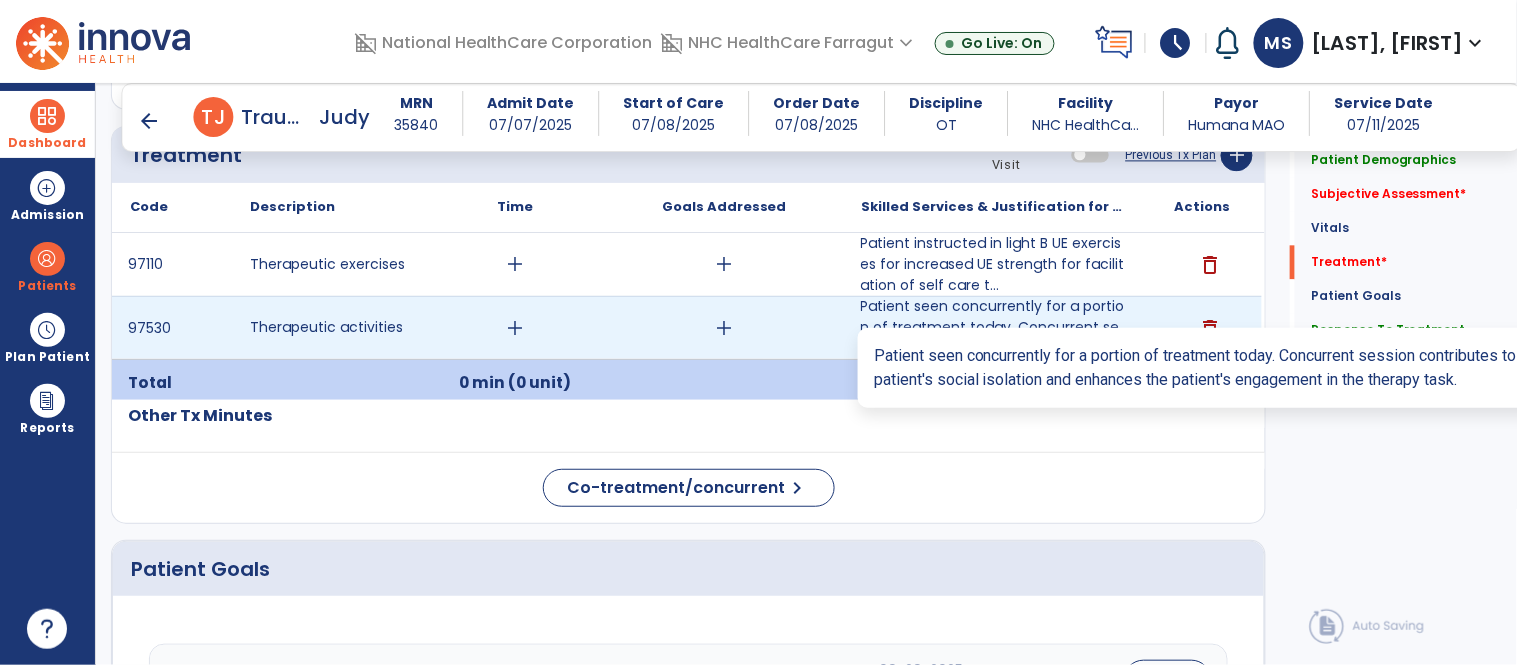 click on "Patient seen concurrently for a portion of treatment today. Concurrent session contributes to reduci..." at bounding box center [993, 327] 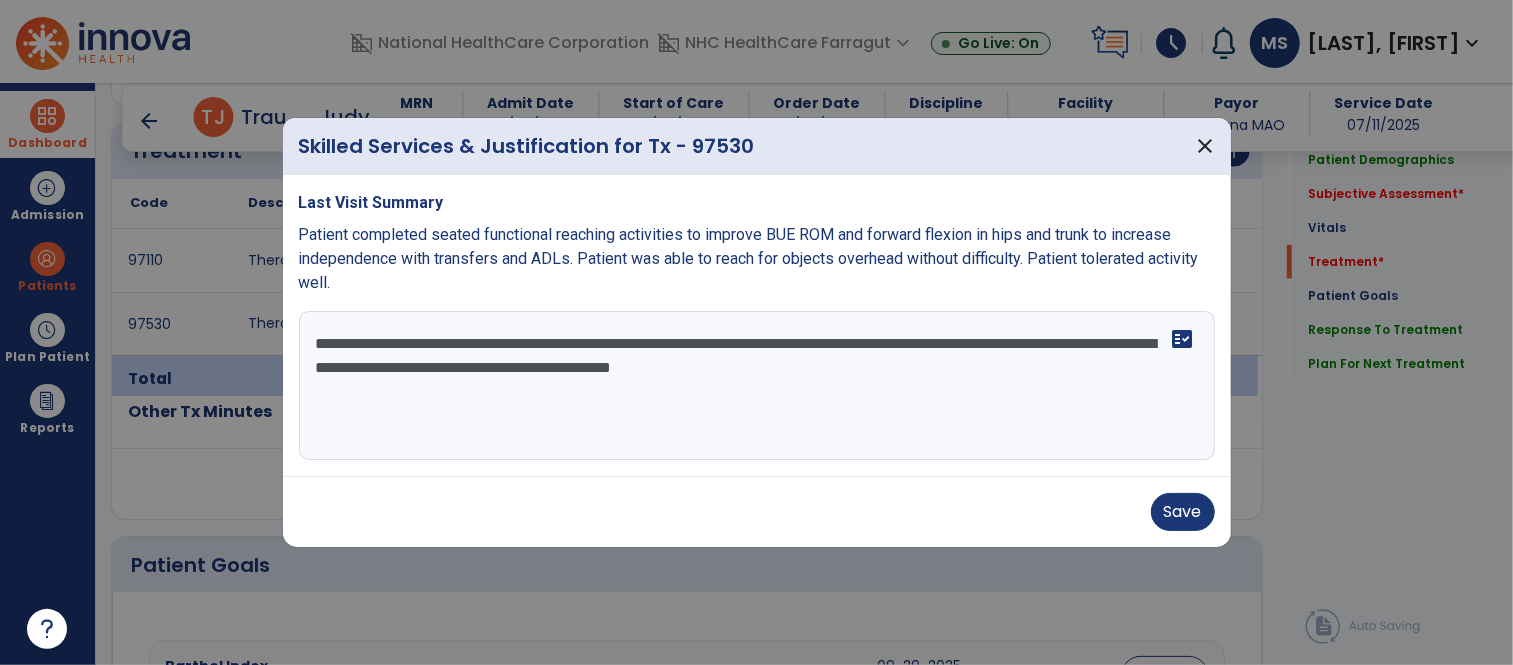scroll, scrollTop: 1123, scrollLeft: 0, axis: vertical 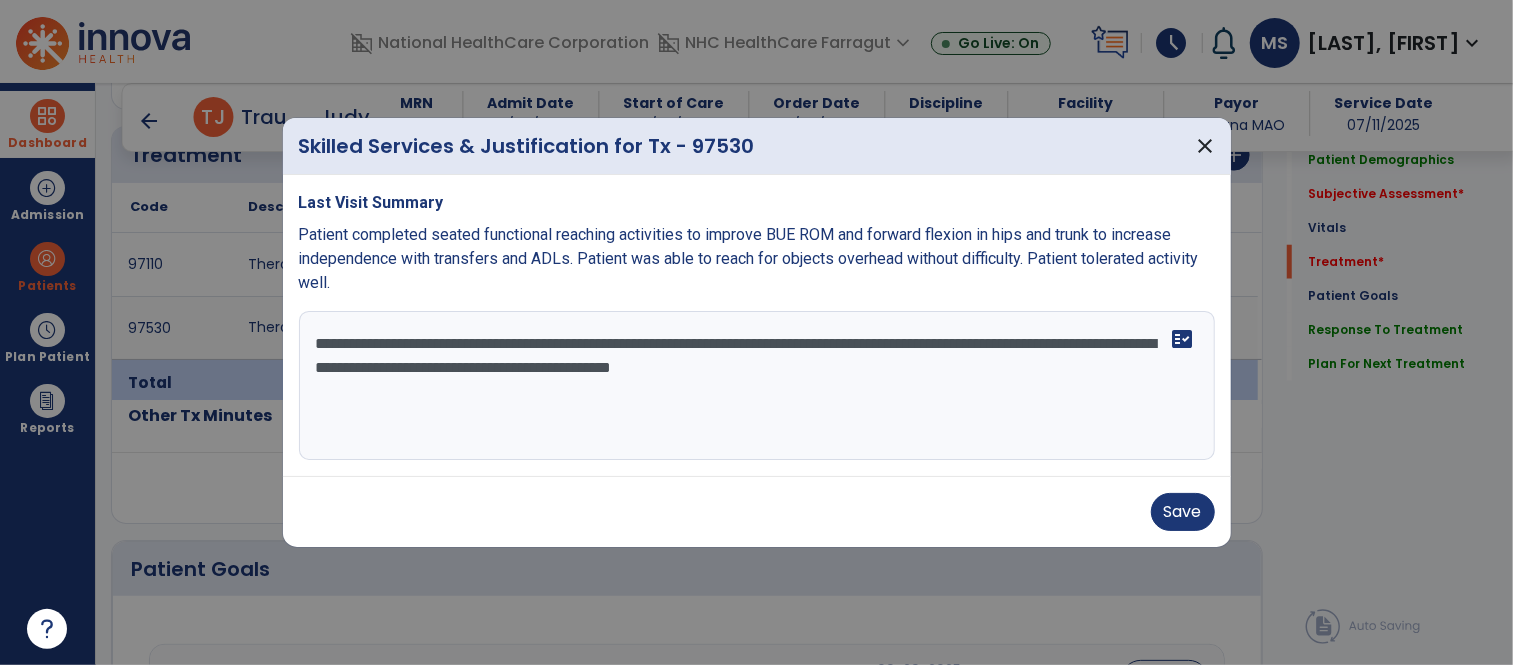 click on "**********" at bounding box center (757, 386) 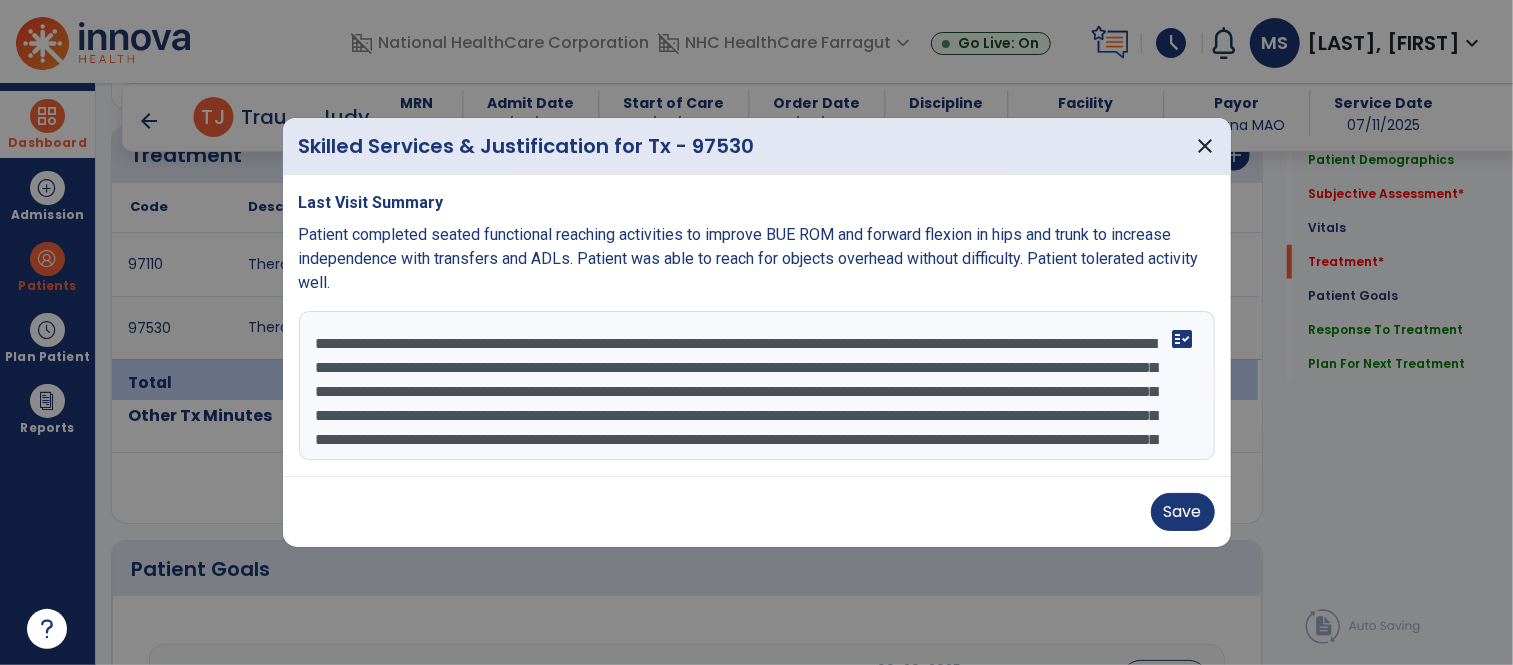 scroll, scrollTop: 86, scrollLeft: 0, axis: vertical 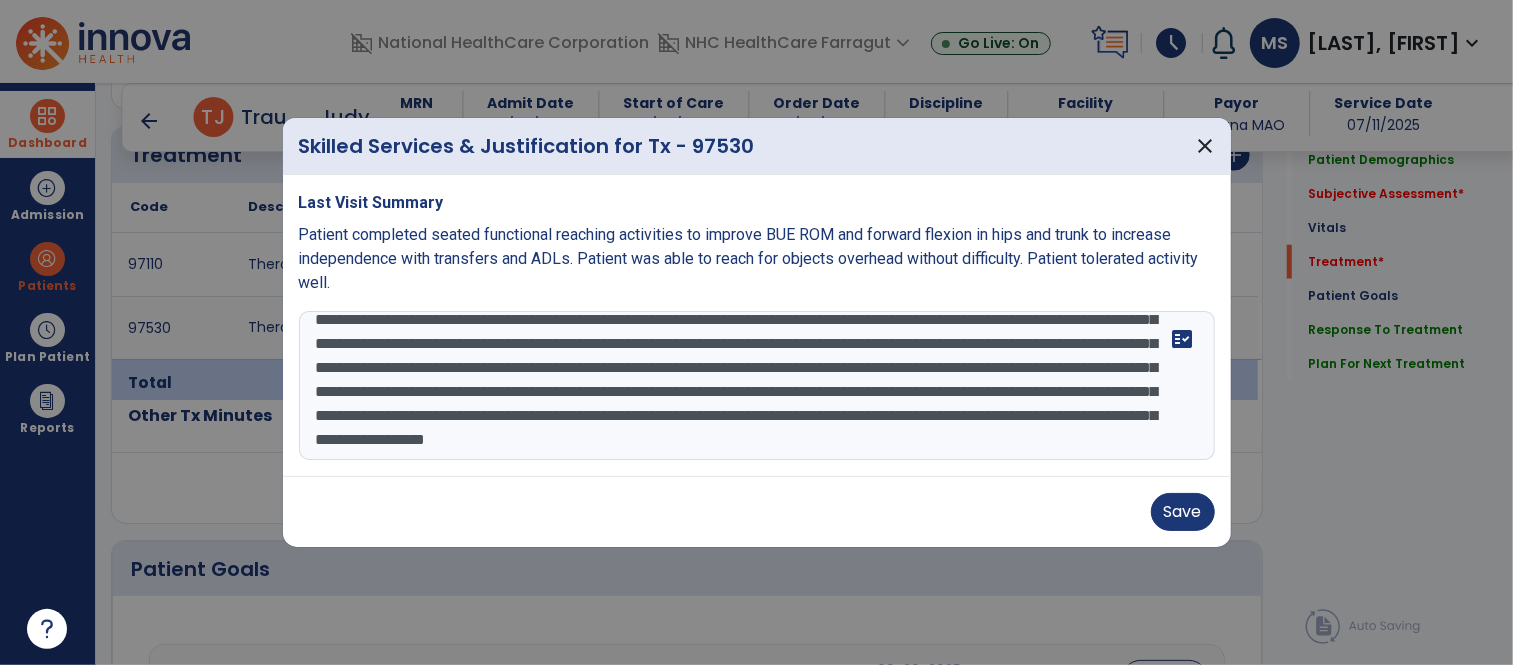 click on "**********" at bounding box center [757, 386] 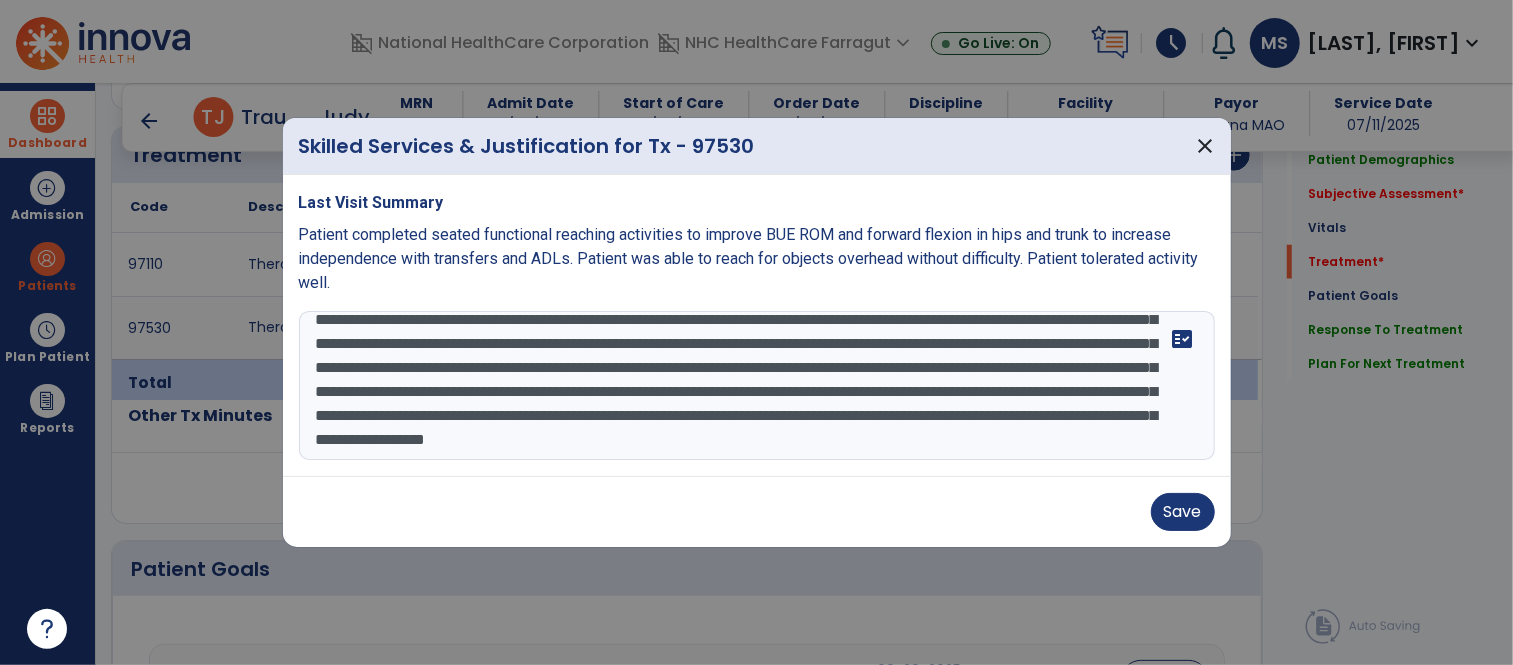click on "**********" at bounding box center (757, 386) 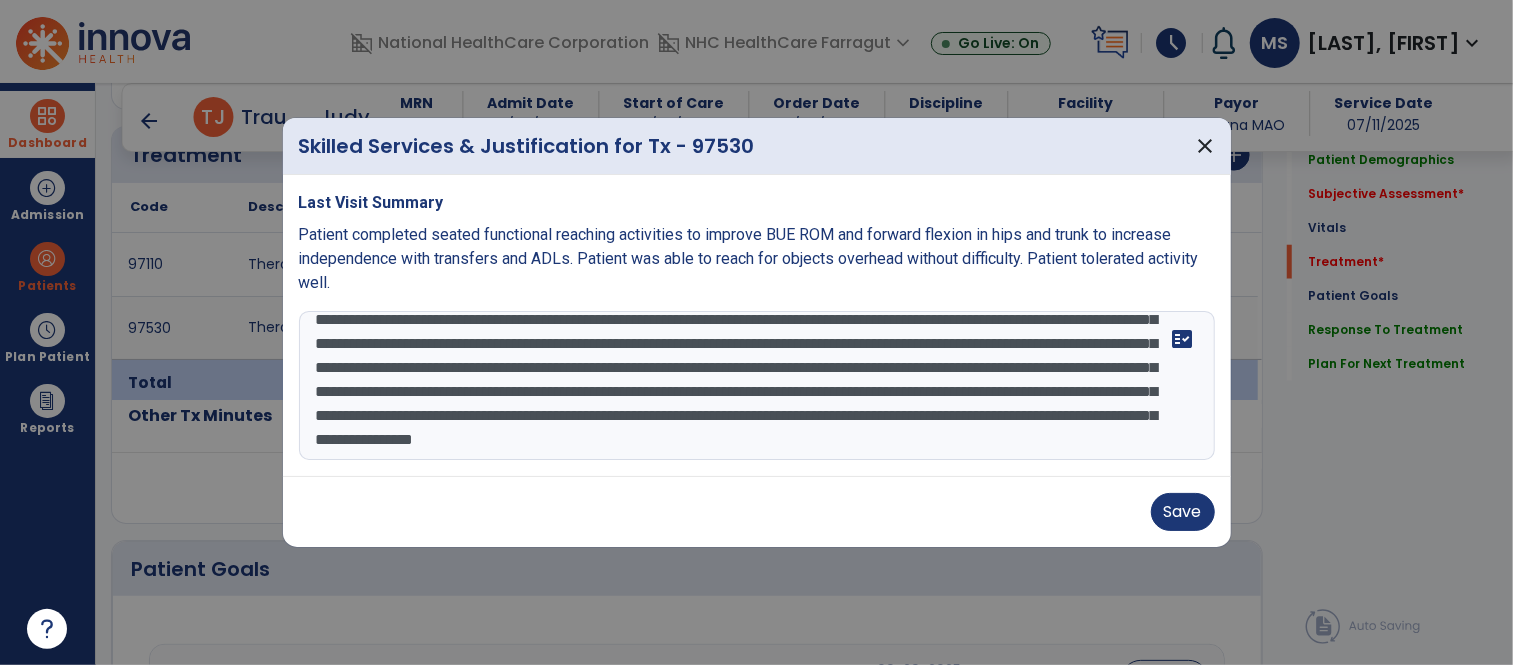 scroll, scrollTop: 0, scrollLeft: 0, axis: both 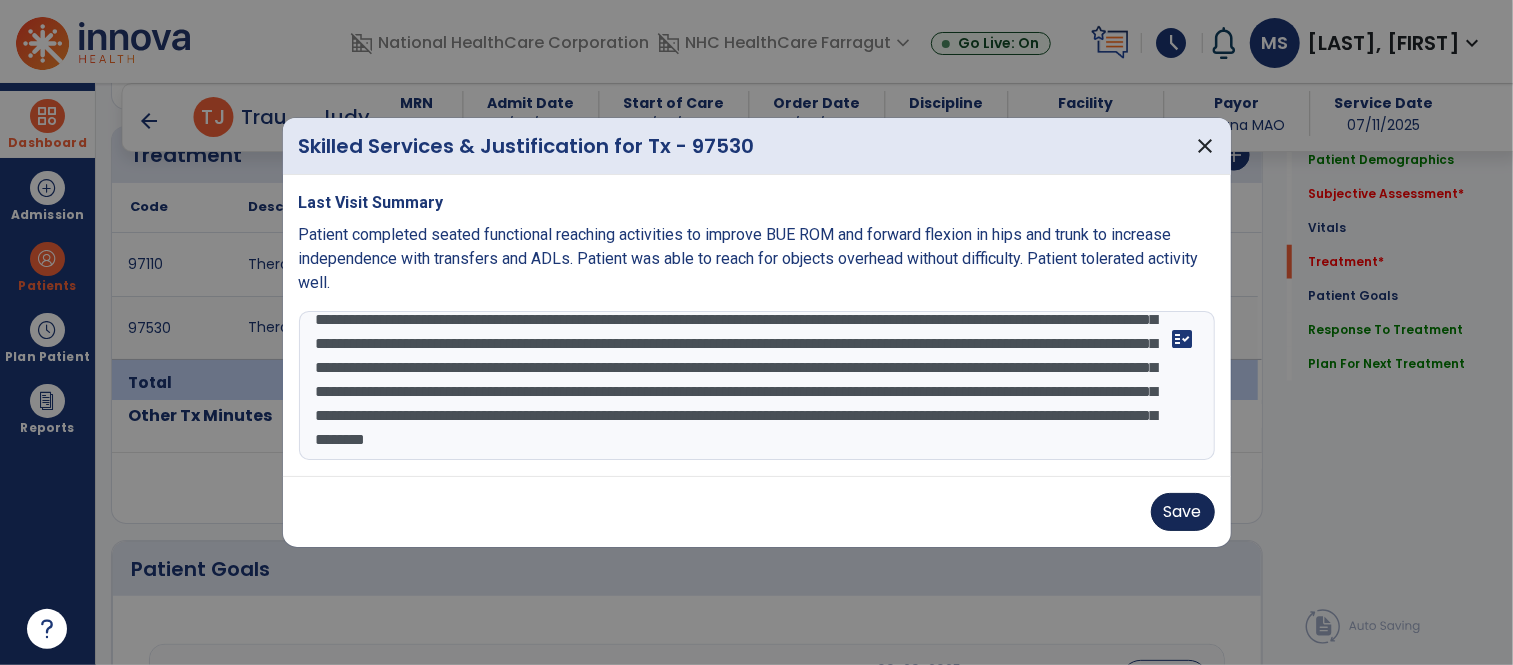 type on "**********" 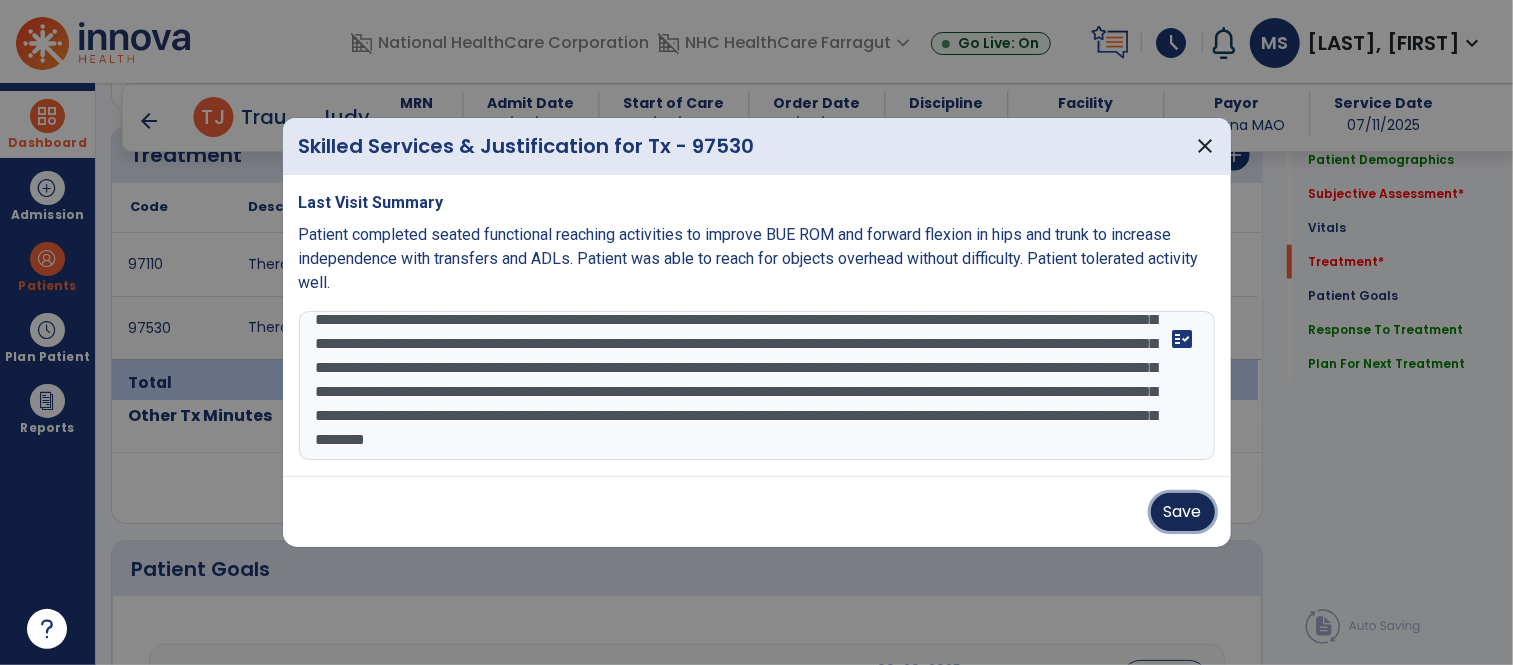 click on "Save" at bounding box center (1183, 512) 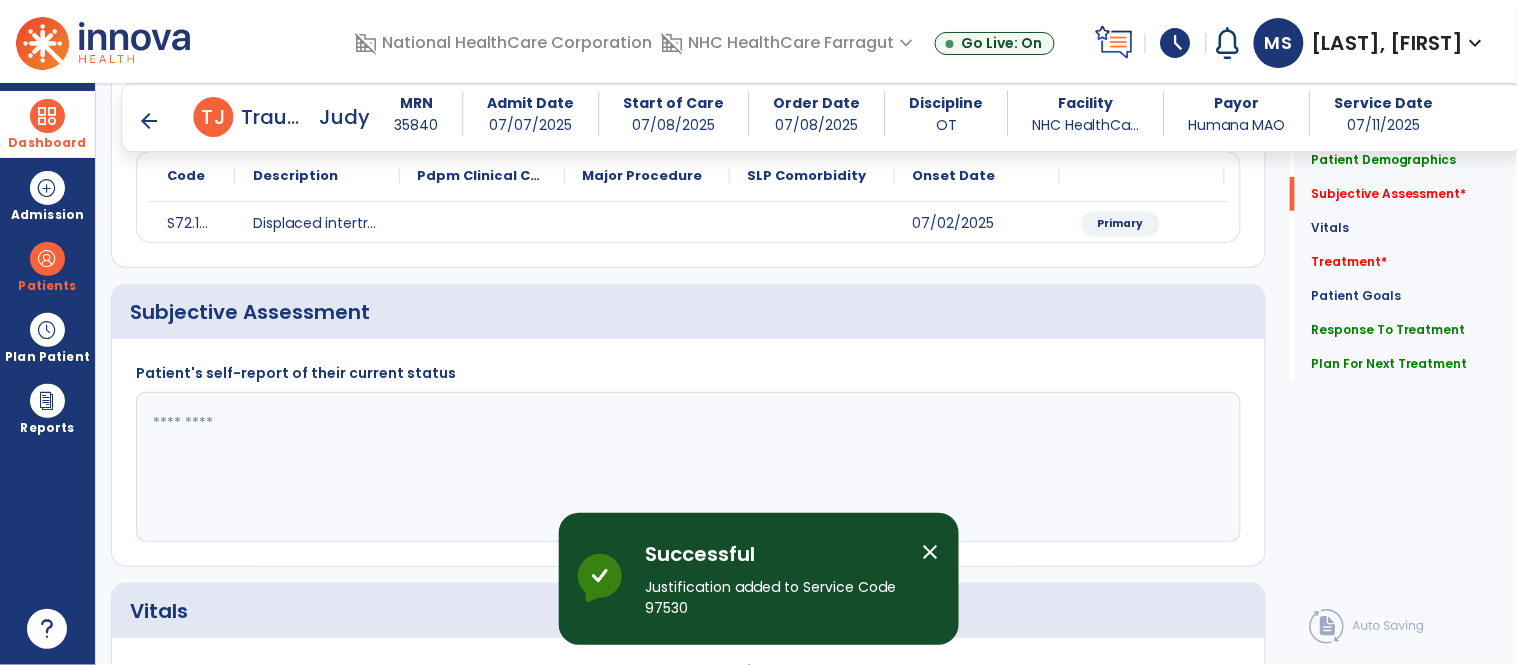 scroll, scrollTop: 234, scrollLeft: 0, axis: vertical 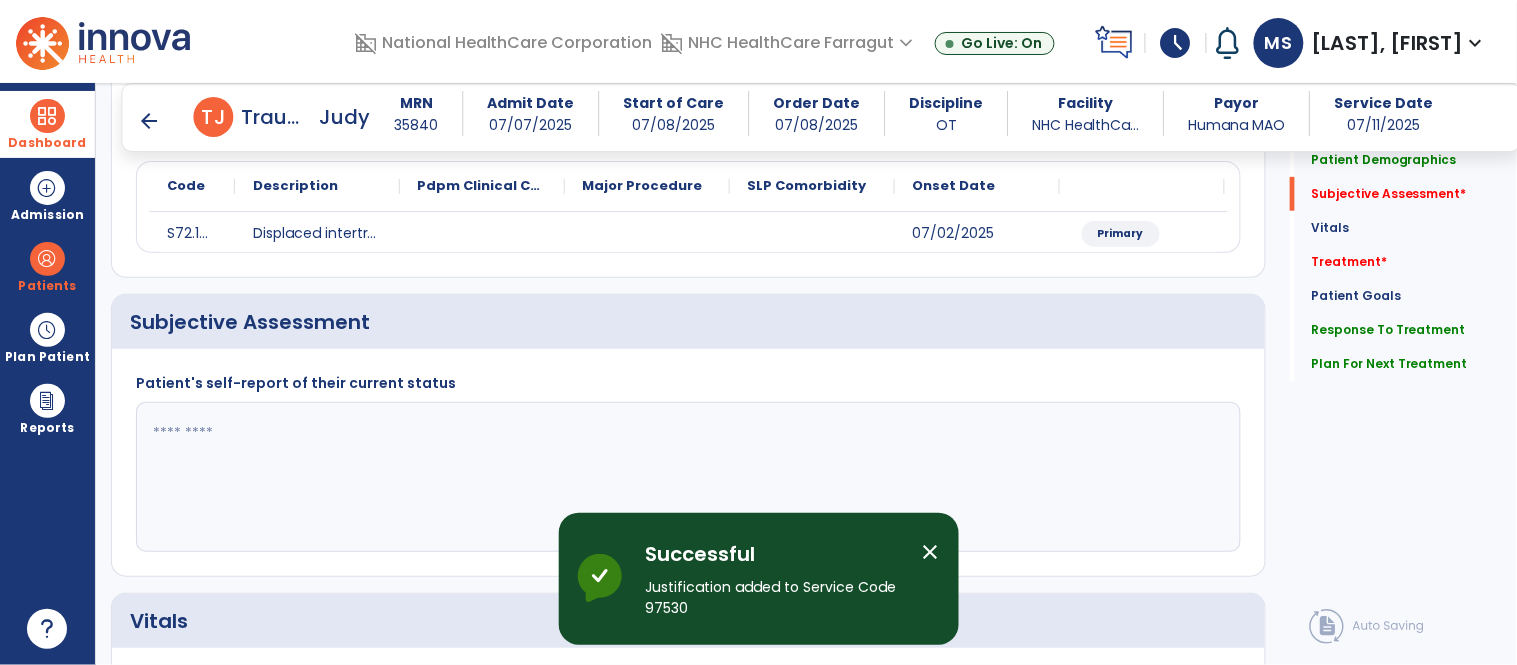 click 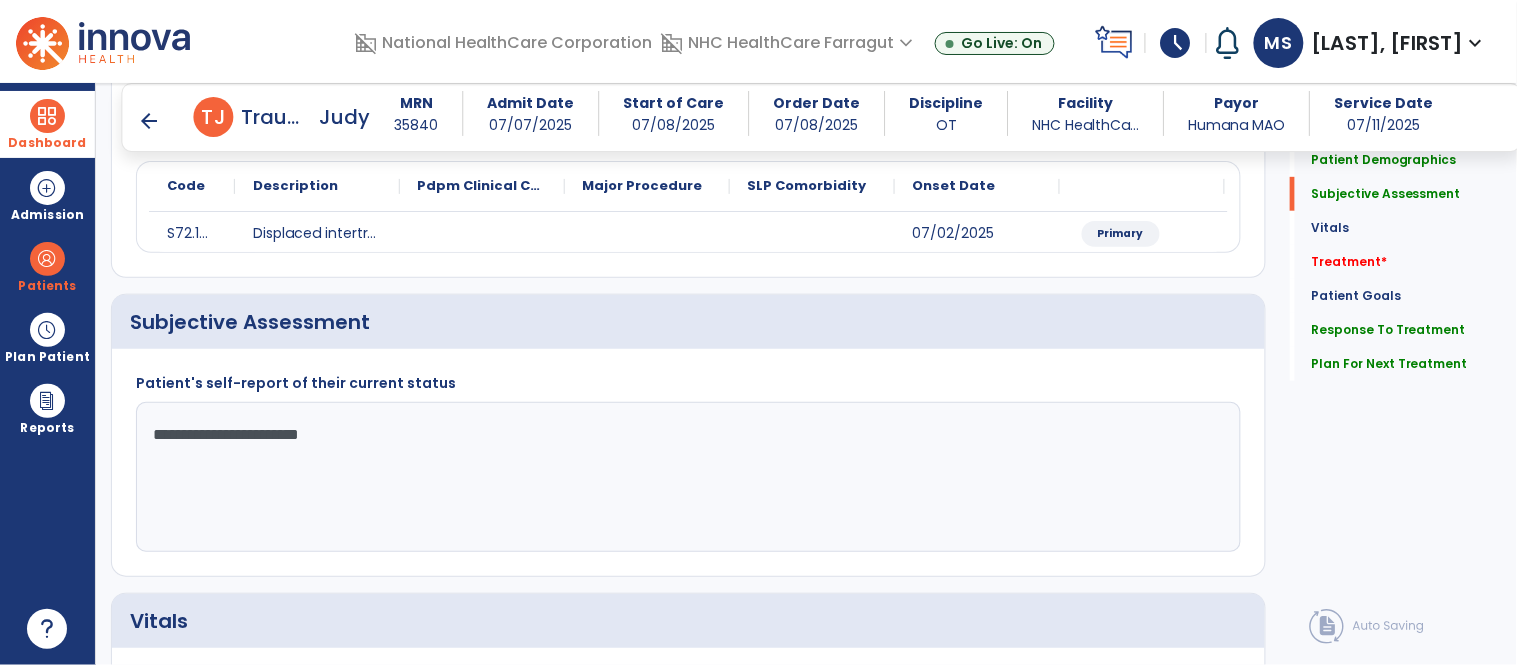 type on "**********" 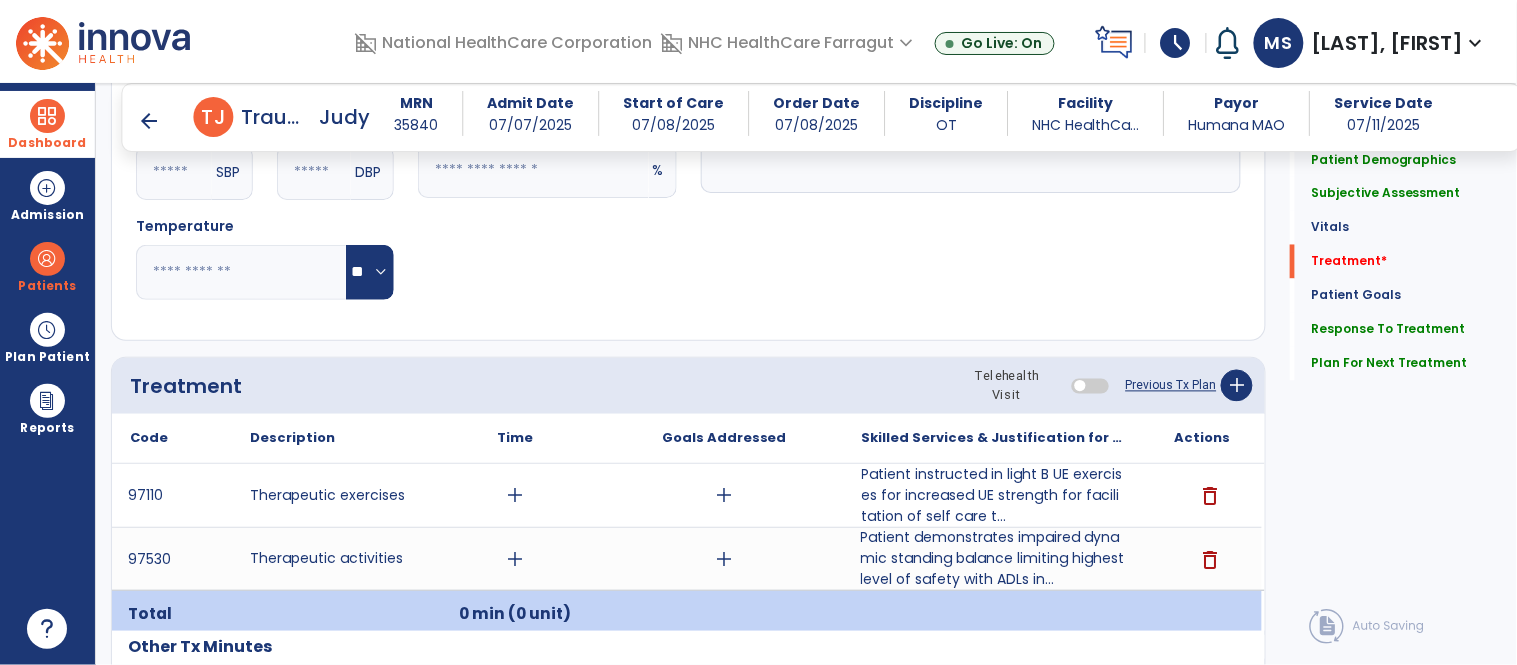 scroll, scrollTop: 1111, scrollLeft: 0, axis: vertical 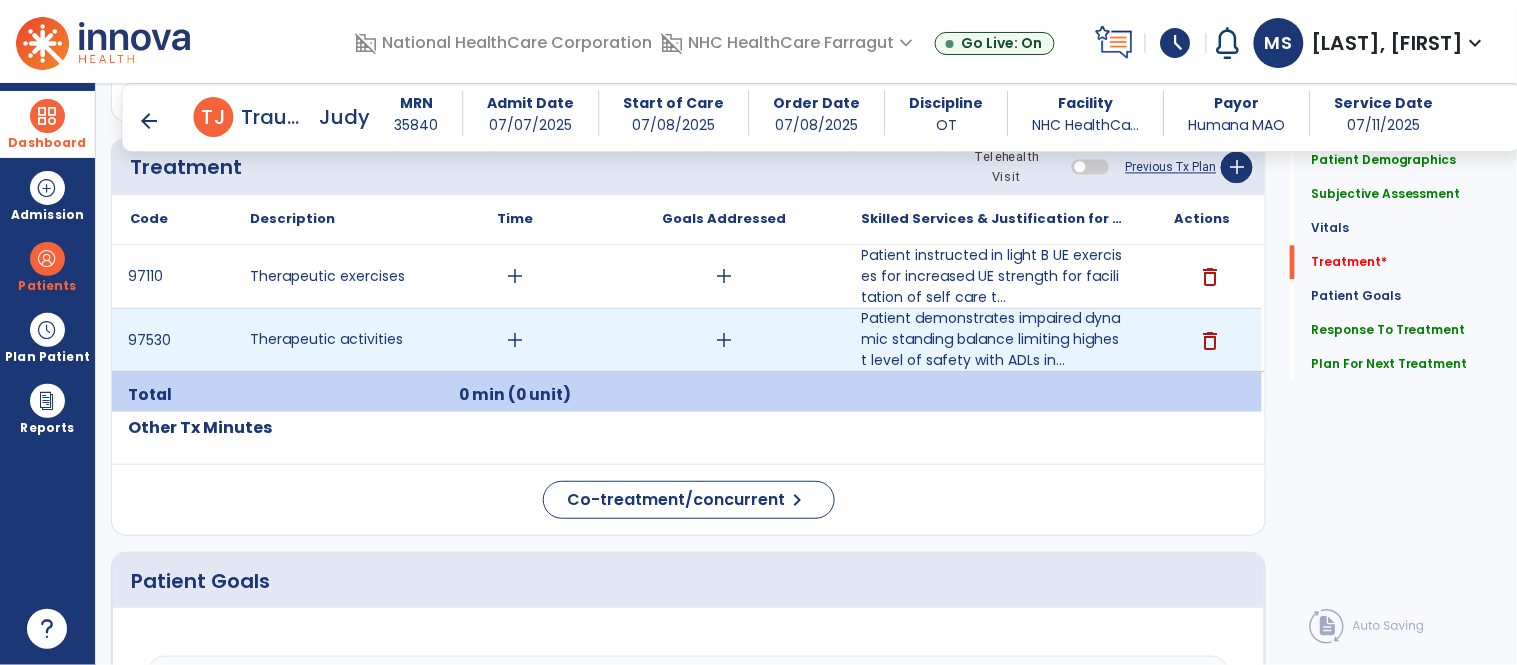 click on "add" at bounding box center [515, 340] 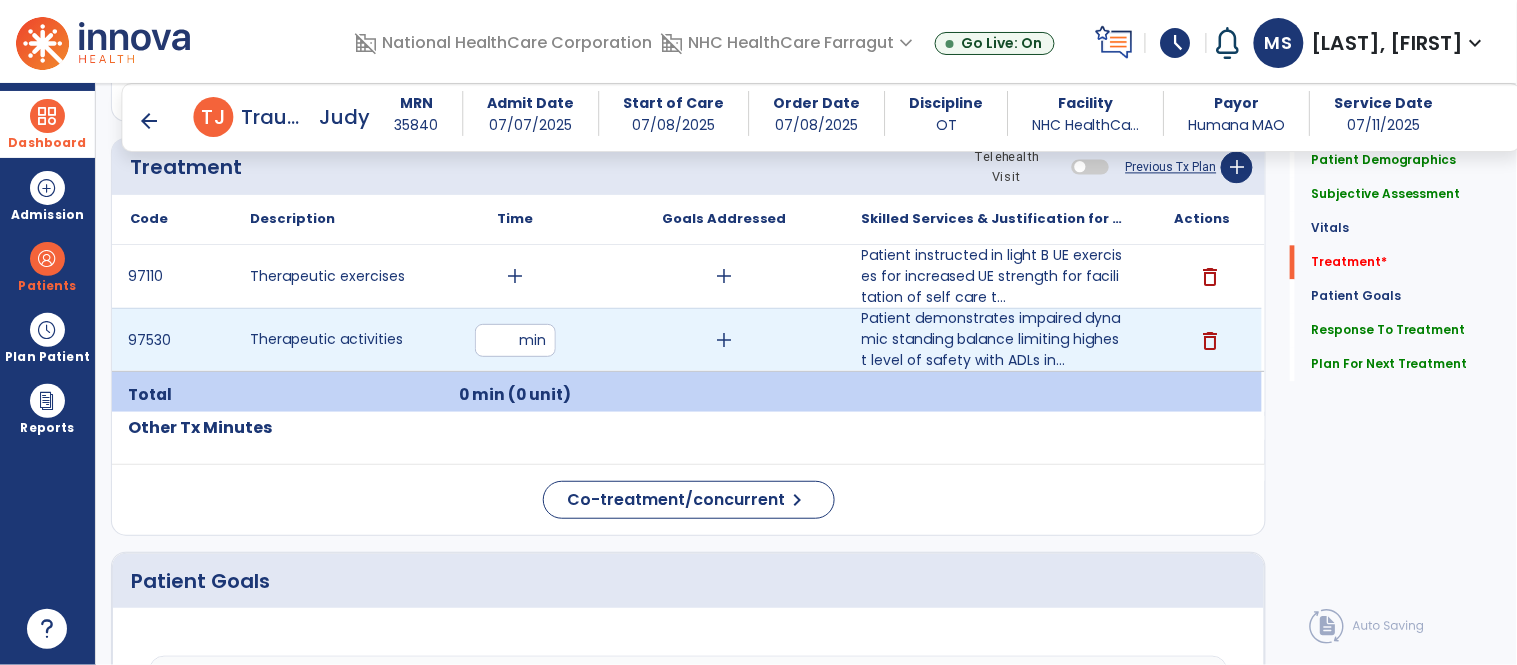 type on "**" 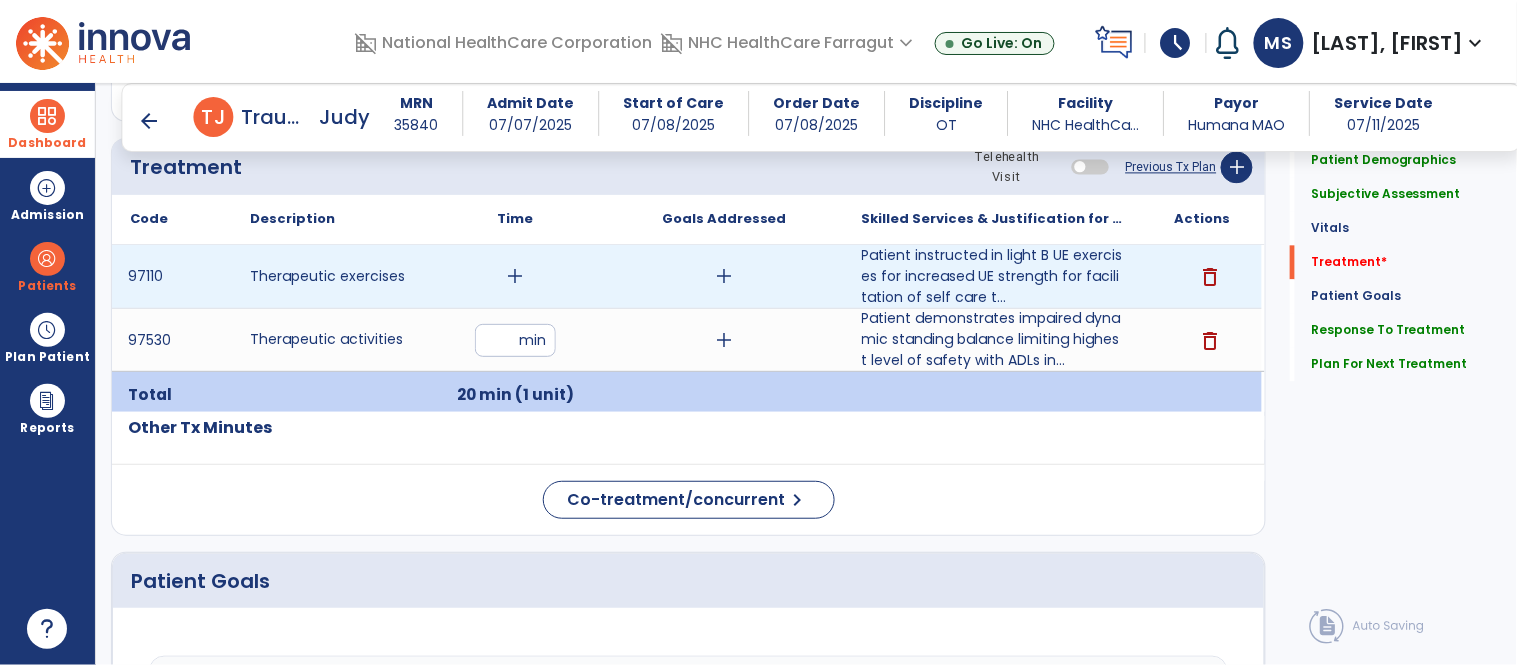 click on "add" at bounding box center [515, 276] 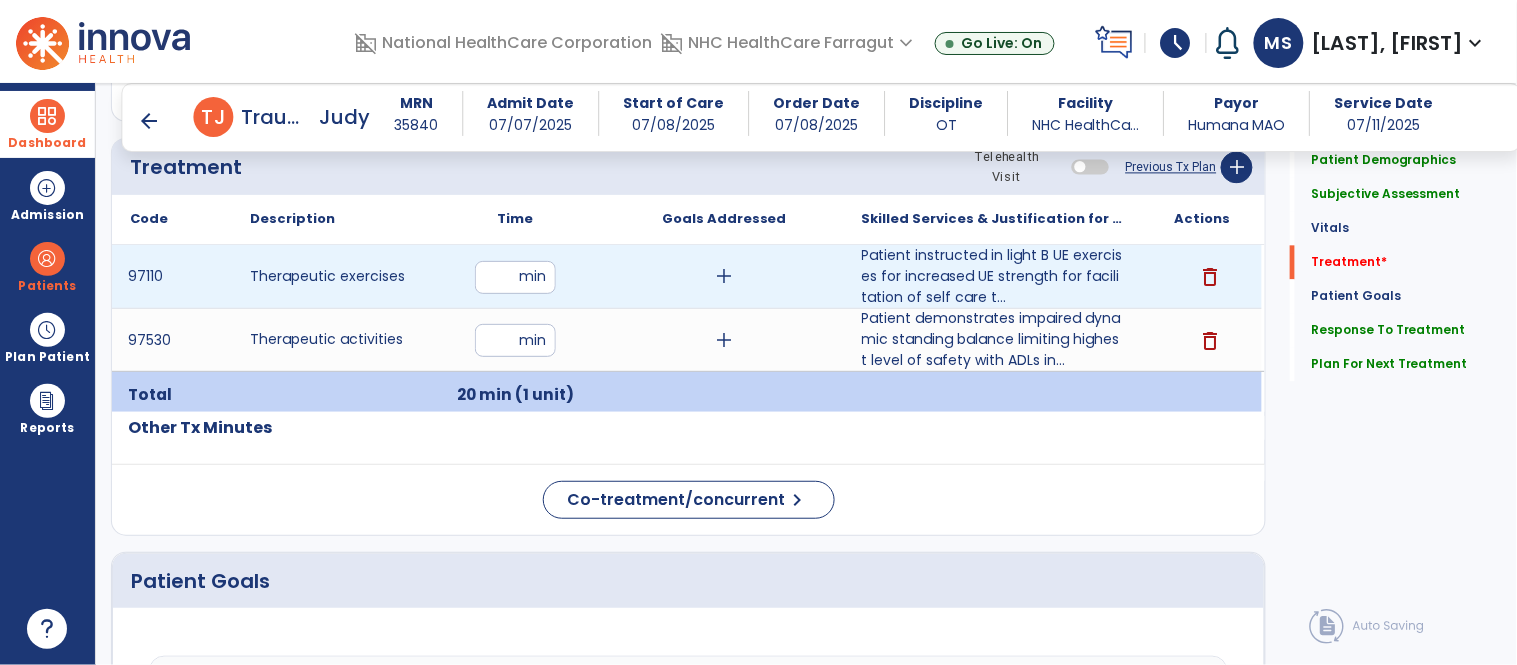 type on "**" 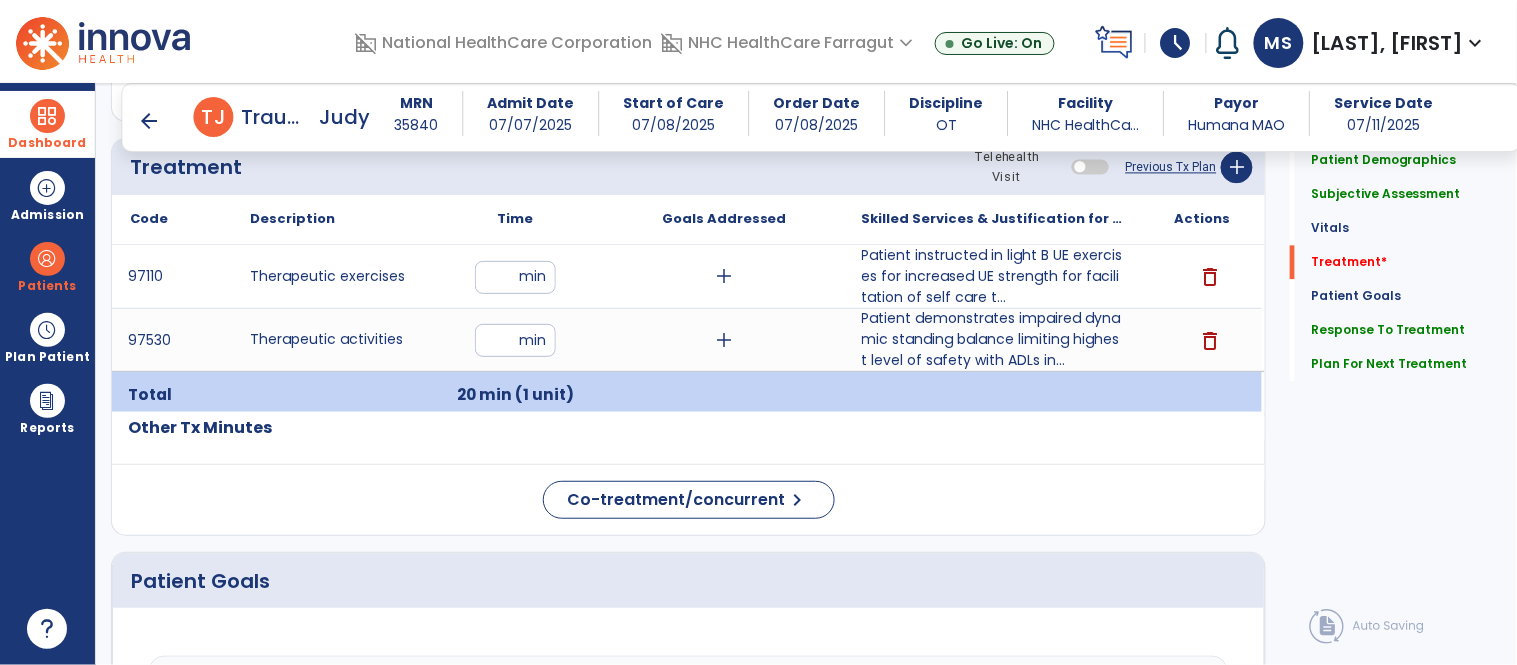 click on "Quick Links  Patient Demographics   Patient Demographics   Subjective Assessment   Subjective Assessment   Vitals   Vitals   Treatment   *  Treatment   *  Patient Goals   Patient Goals   Response To Treatment   Response To Treatment   Plan For Next Treatment   Plan For Next Treatment" 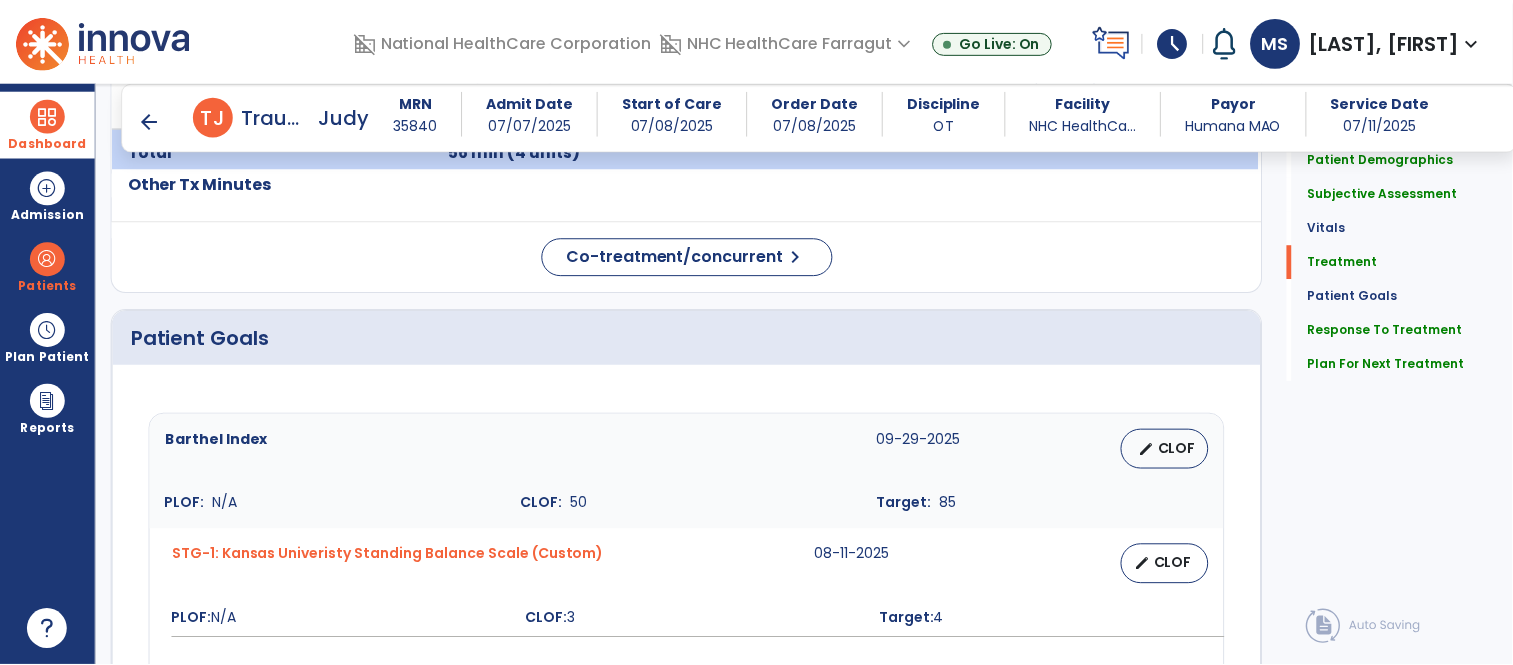scroll, scrollTop: 1307, scrollLeft: 0, axis: vertical 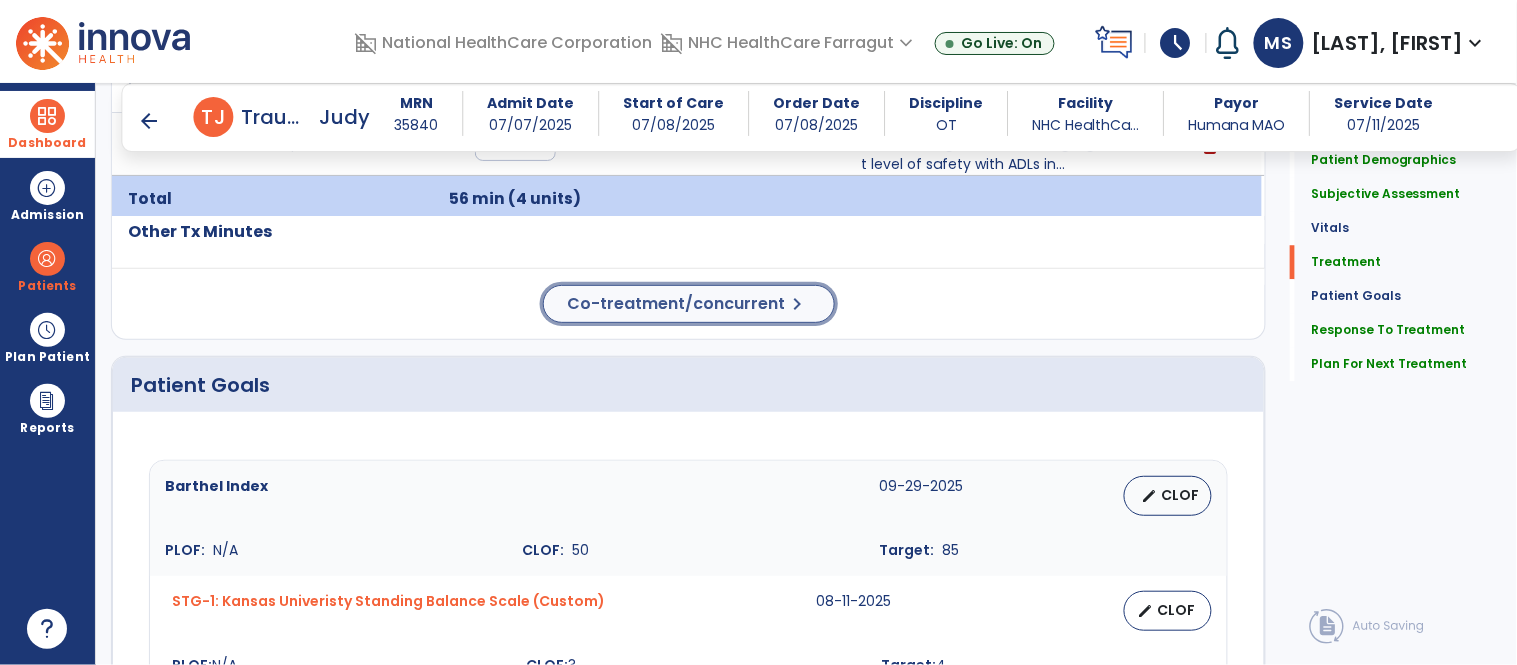 click on "Co-treatment/concurrent" 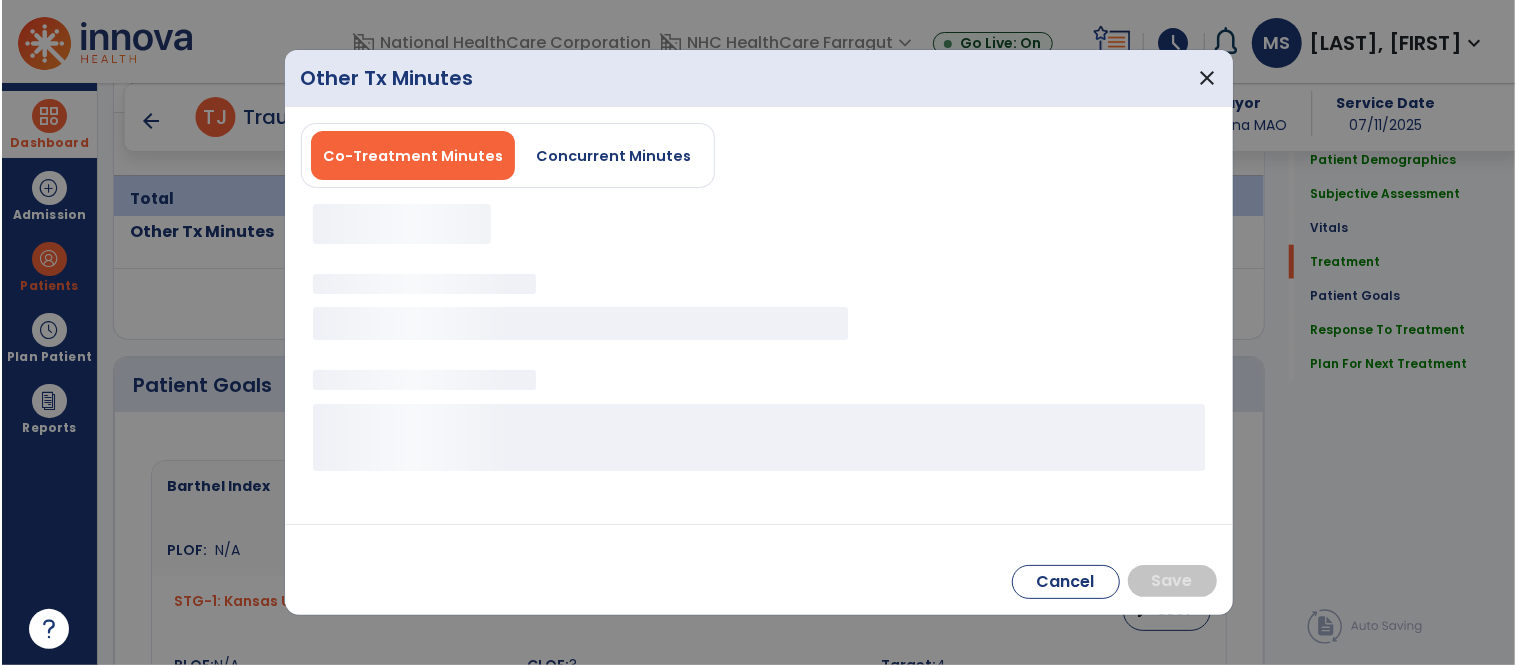 scroll, scrollTop: 1307, scrollLeft: 0, axis: vertical 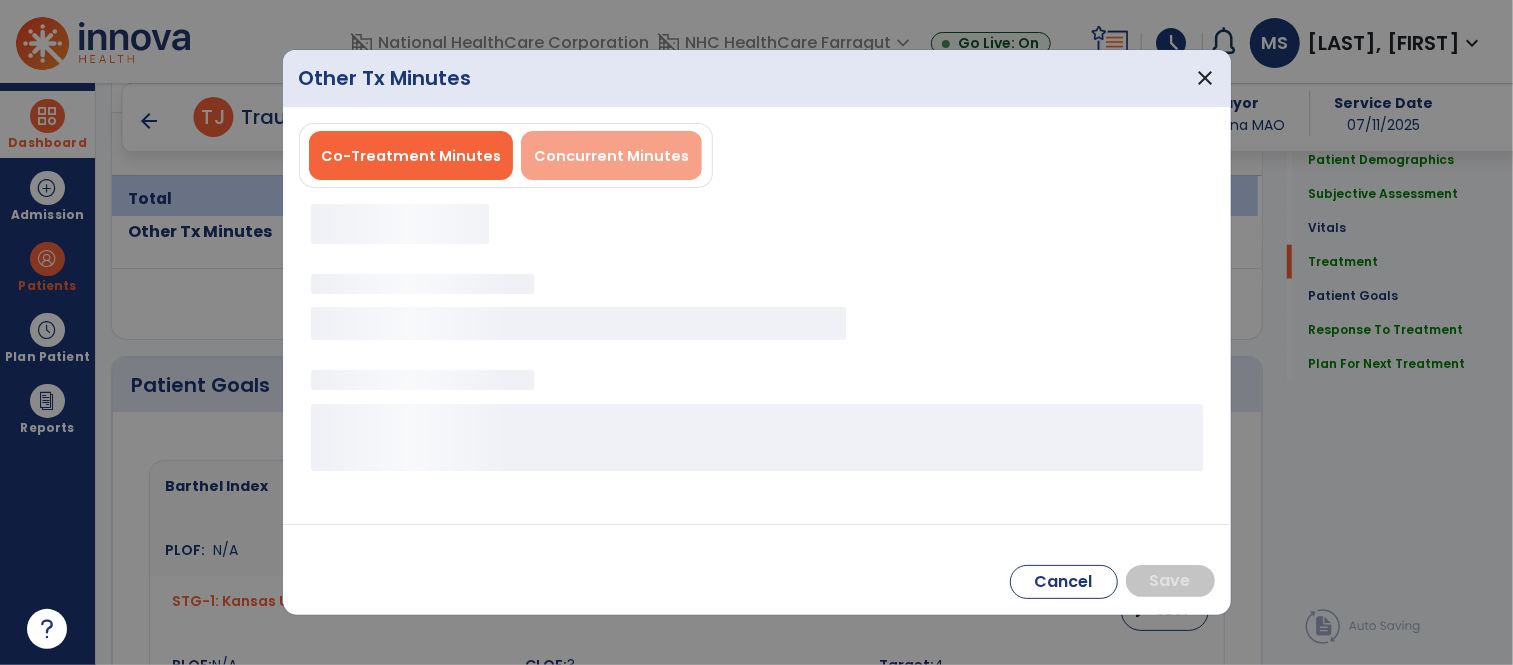 click on "Concurrent Minutes" at bounding box center (611, 155) 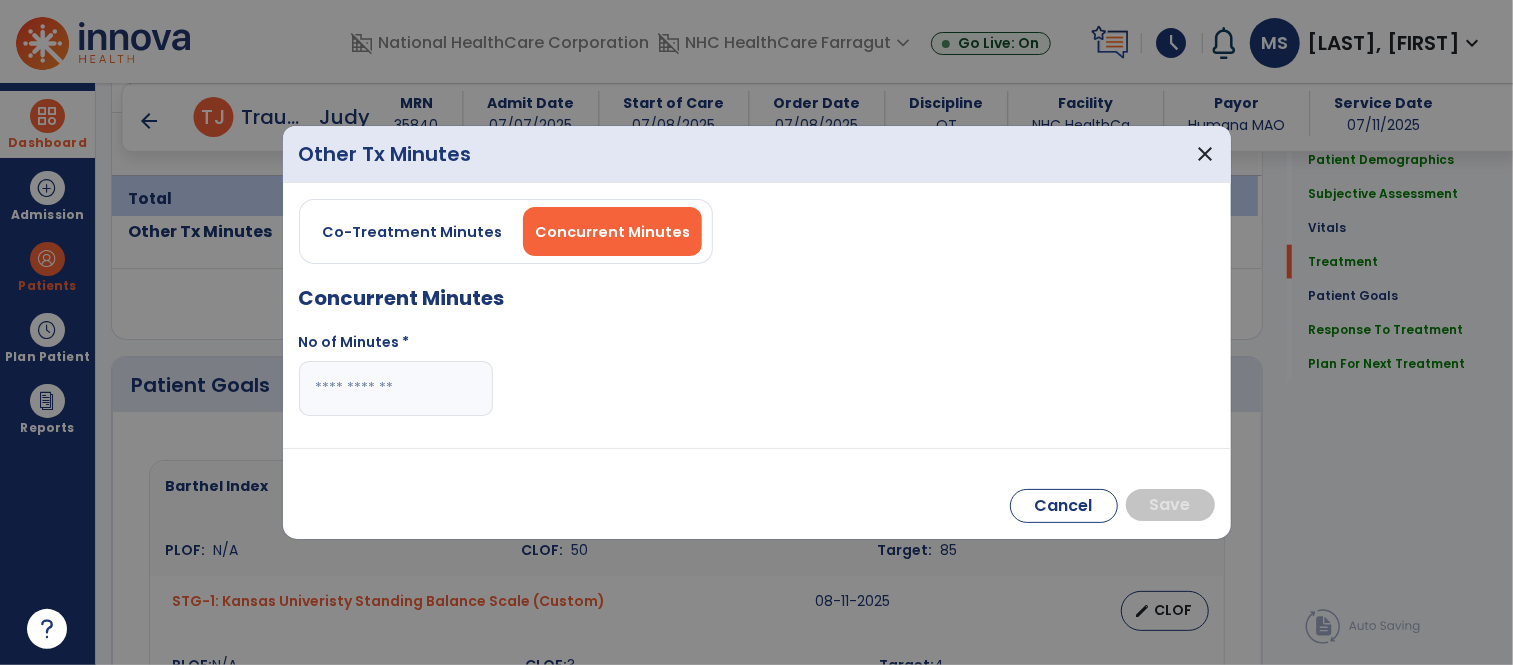 click at bounding box center (396, 388) 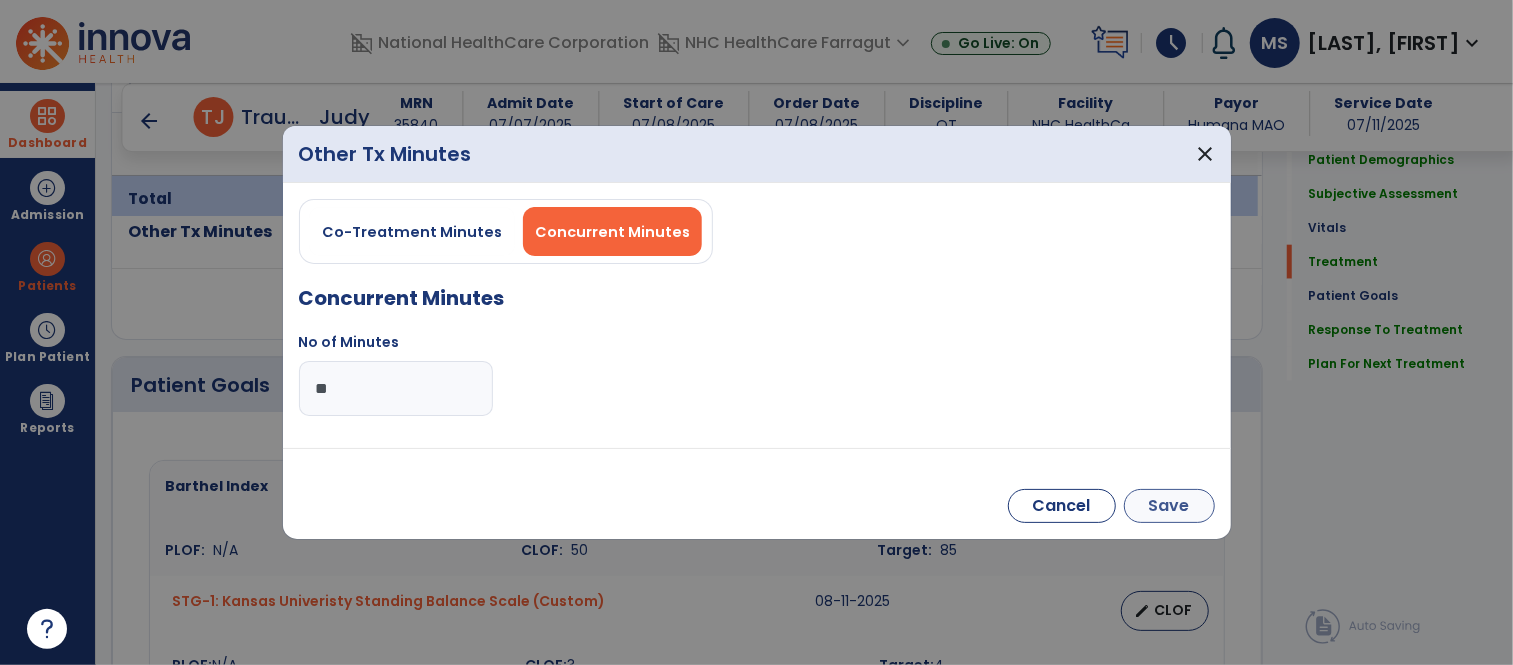 type on "**" 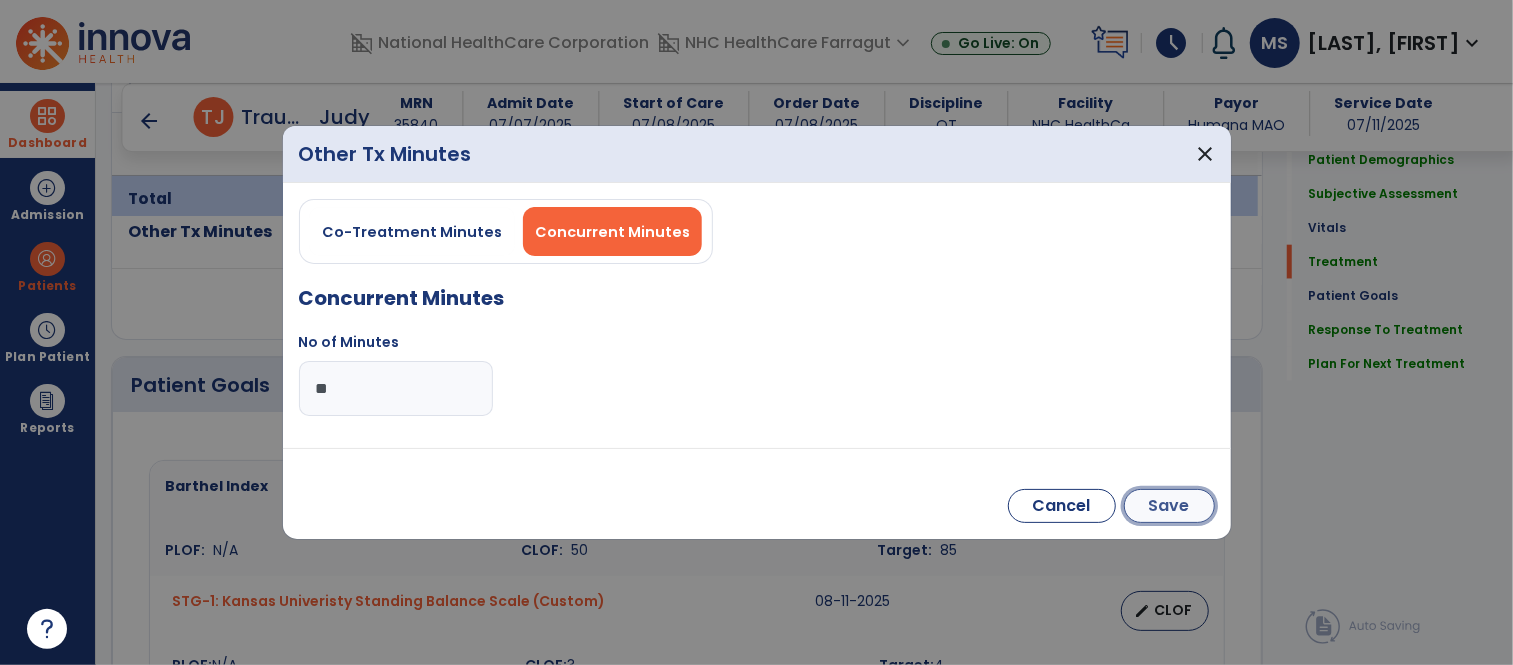 click on "Save" at bounding box center (1169, 506) 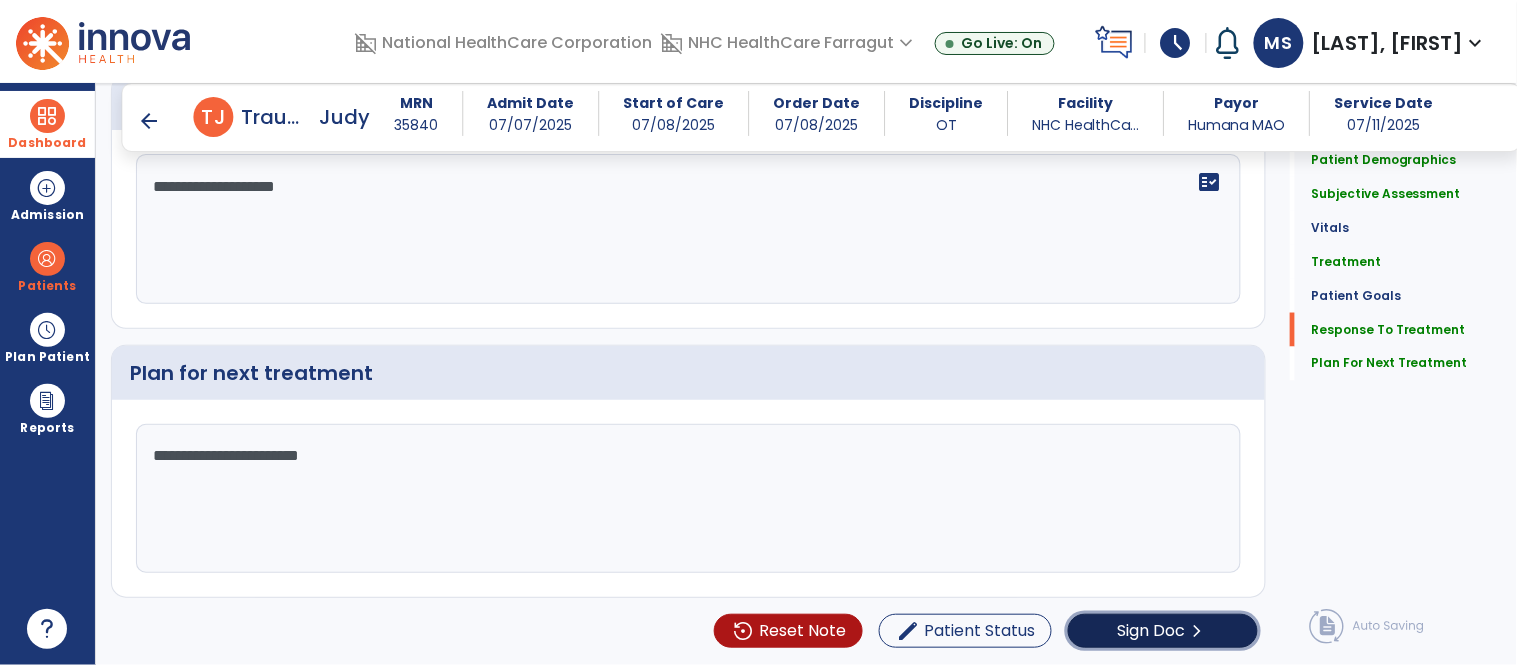 click on "Sign Doc  chevron_right" 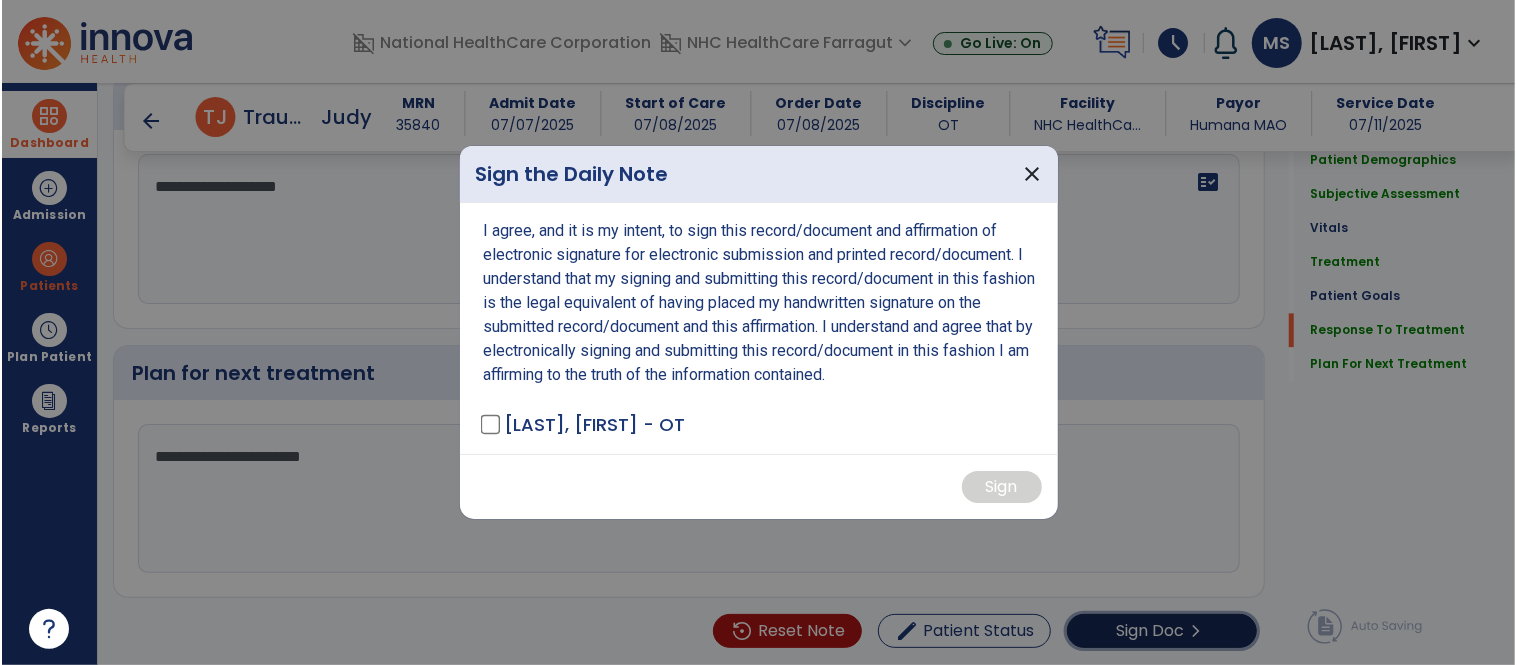 scroll, scrollTop: 2645, scrollLeft: 0, axis: vertical 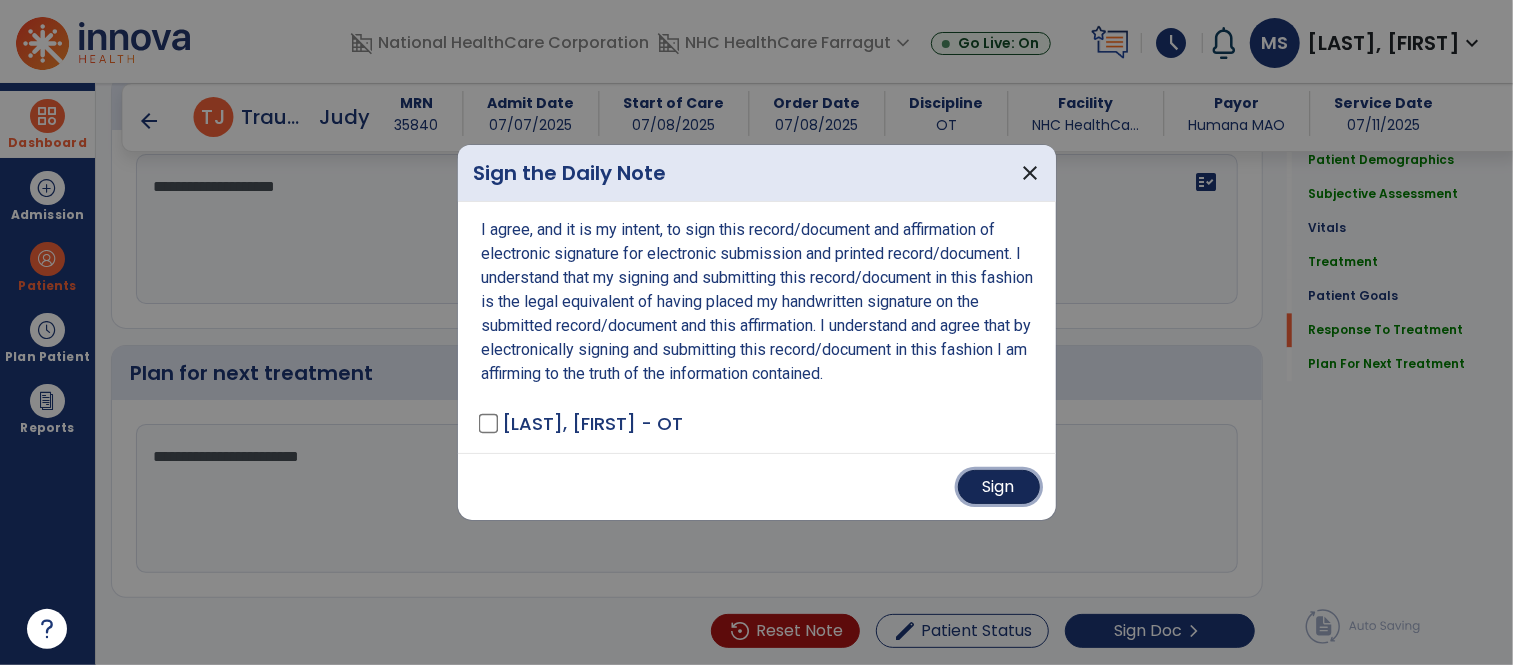 click on "Sign" at bounding box center [999, 487] 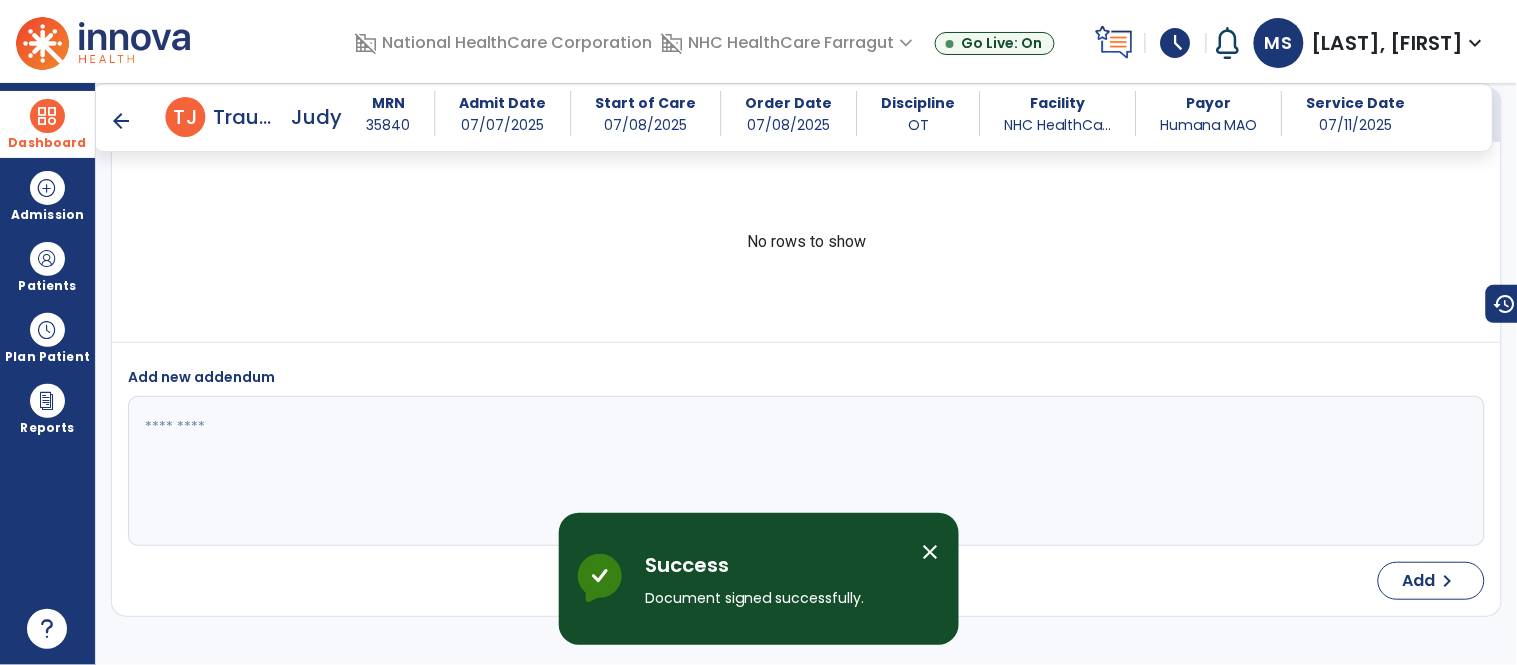 scroll, scrollTop: 4072, scrollLeft: 0, axis: vertical 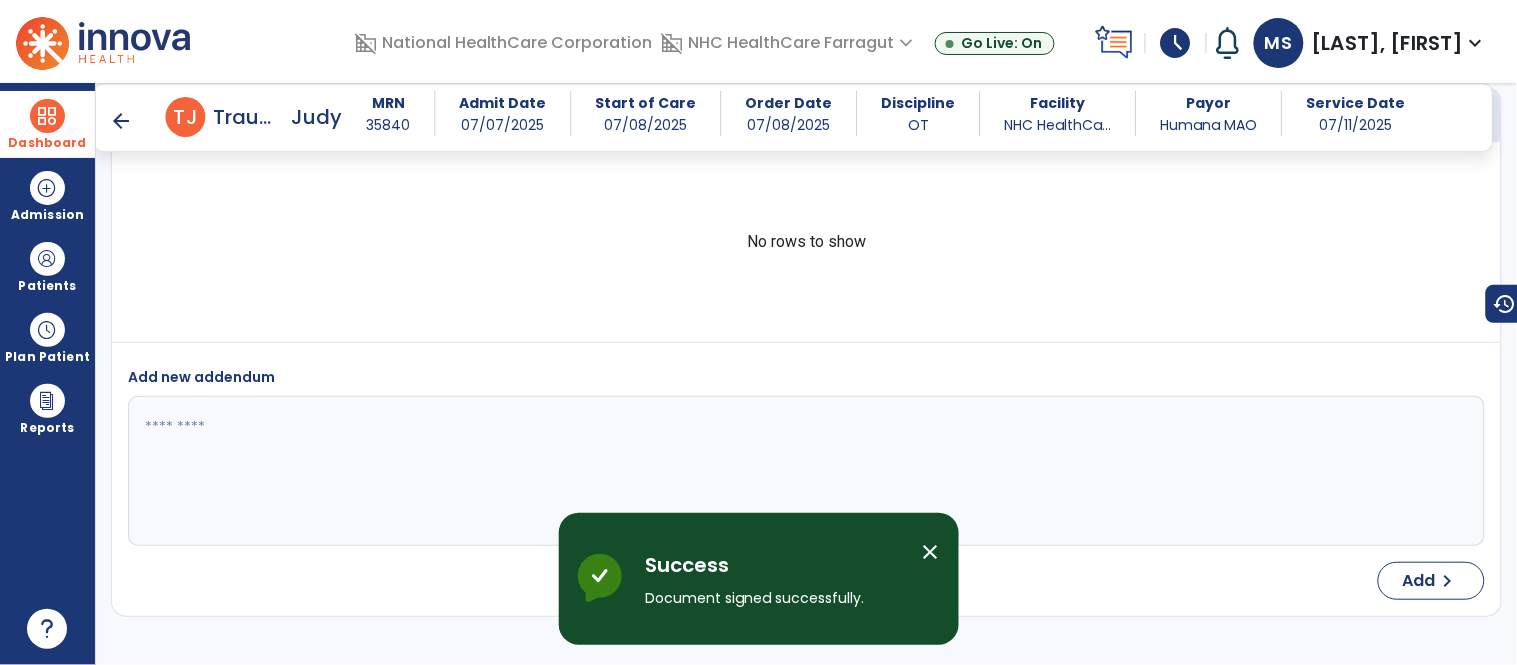 click on "arrow_back" at bounding box center (122, 121) 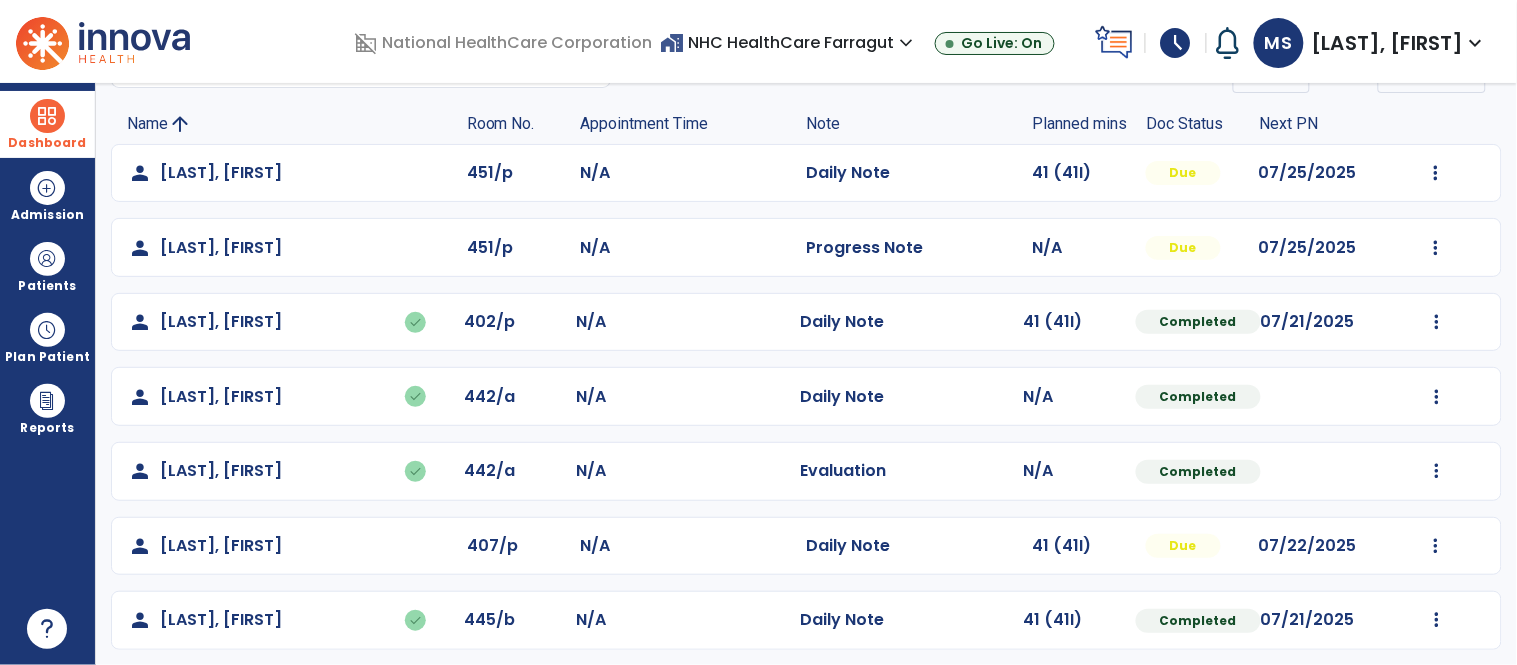 scroll, scrollTop: 122, scrollLeft: 0, axis: vertical 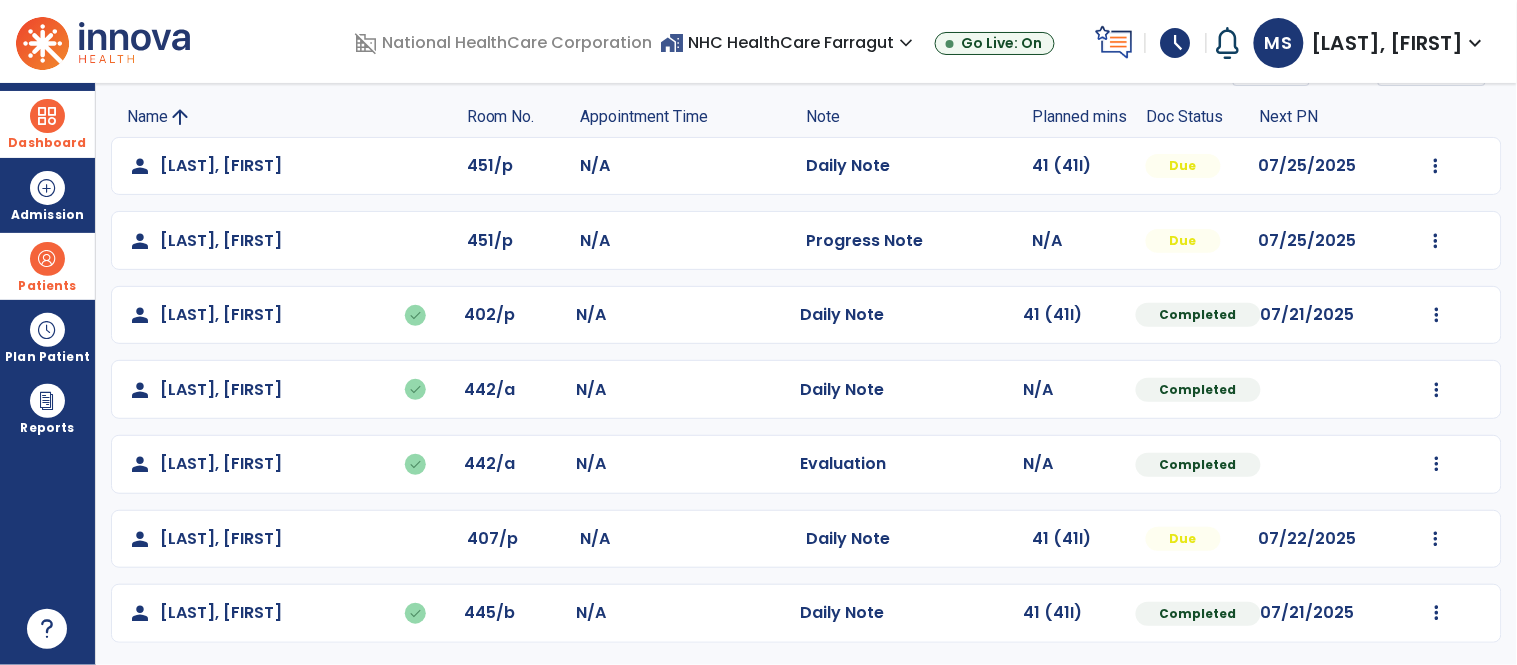 drag, startPoint x: 52, startPoint y: 277, endPoint x: 137, endPoint y: 270, distance: 85.28775 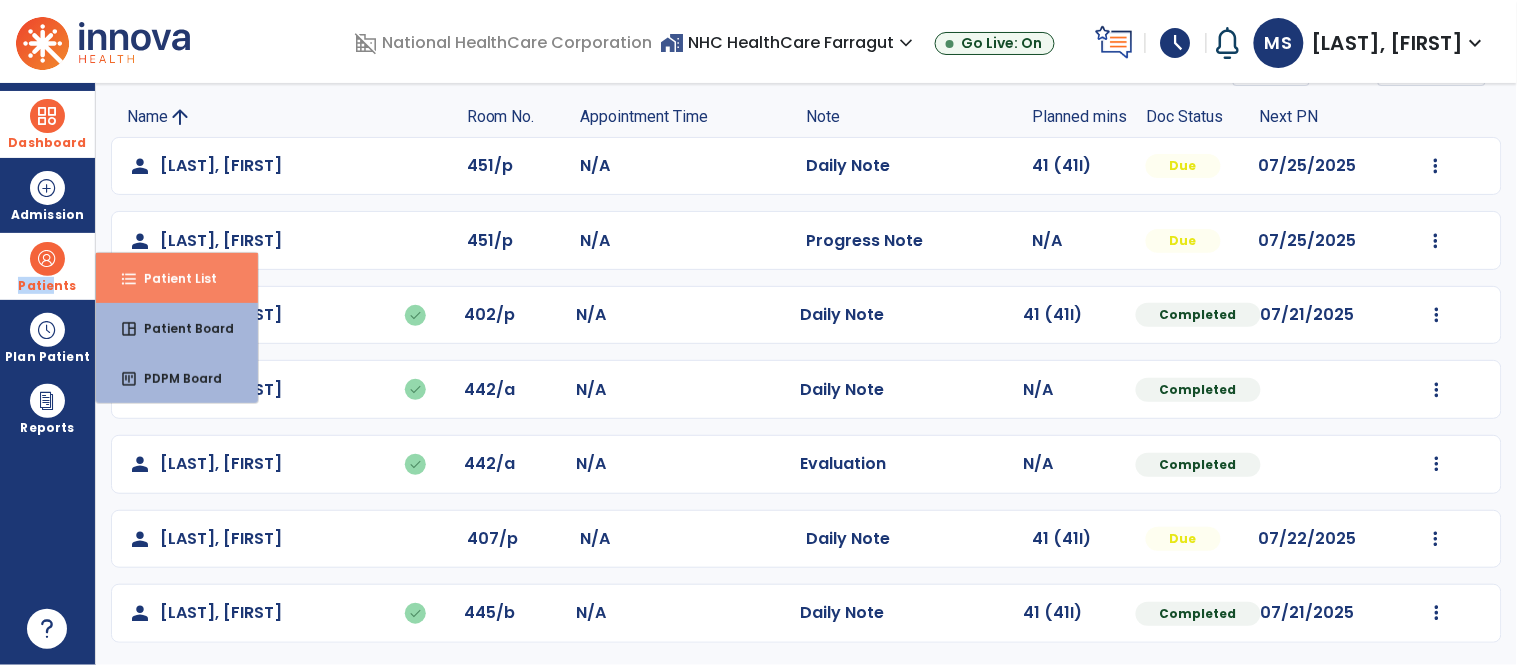click on "Patient List" at bounding box center [172, 278] 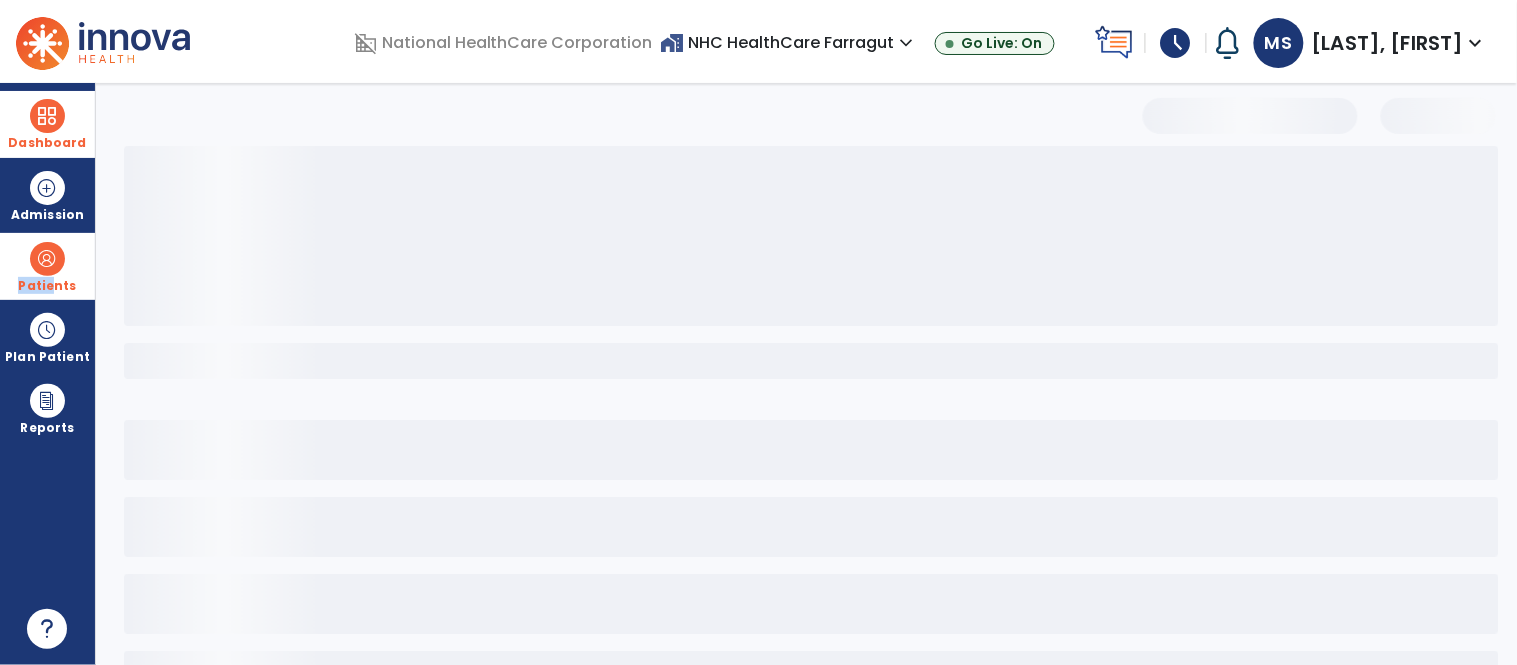 scroll, scrollTop: 0, scrollLeft: 0, axis: both 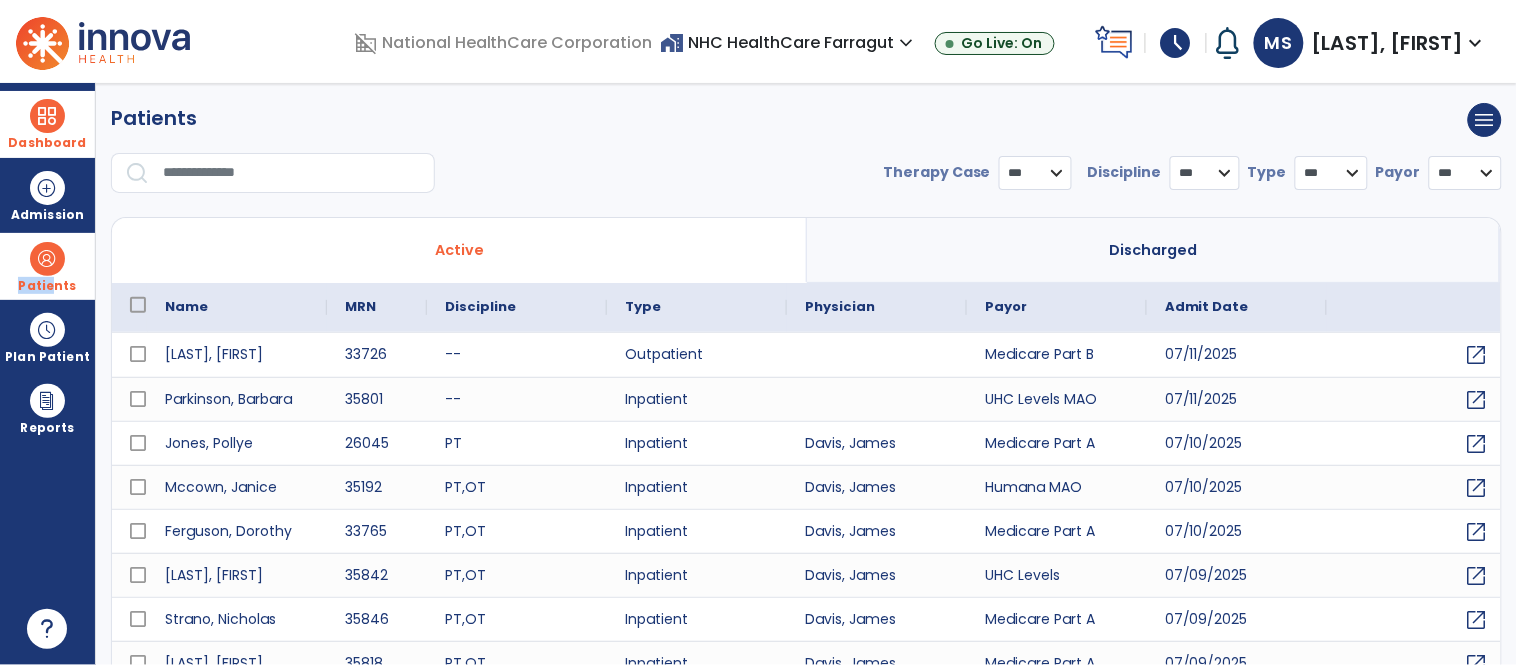 select on "***" 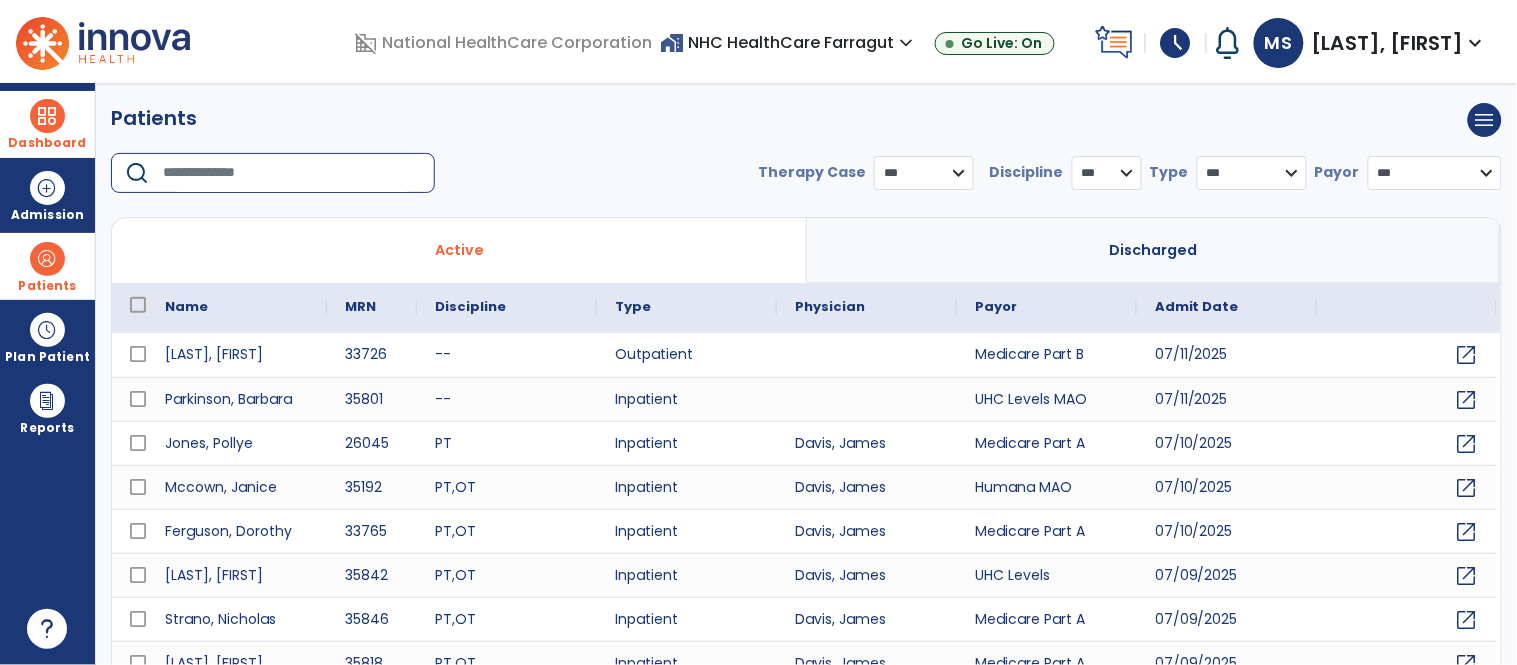 click at bounding box center [292, 173] 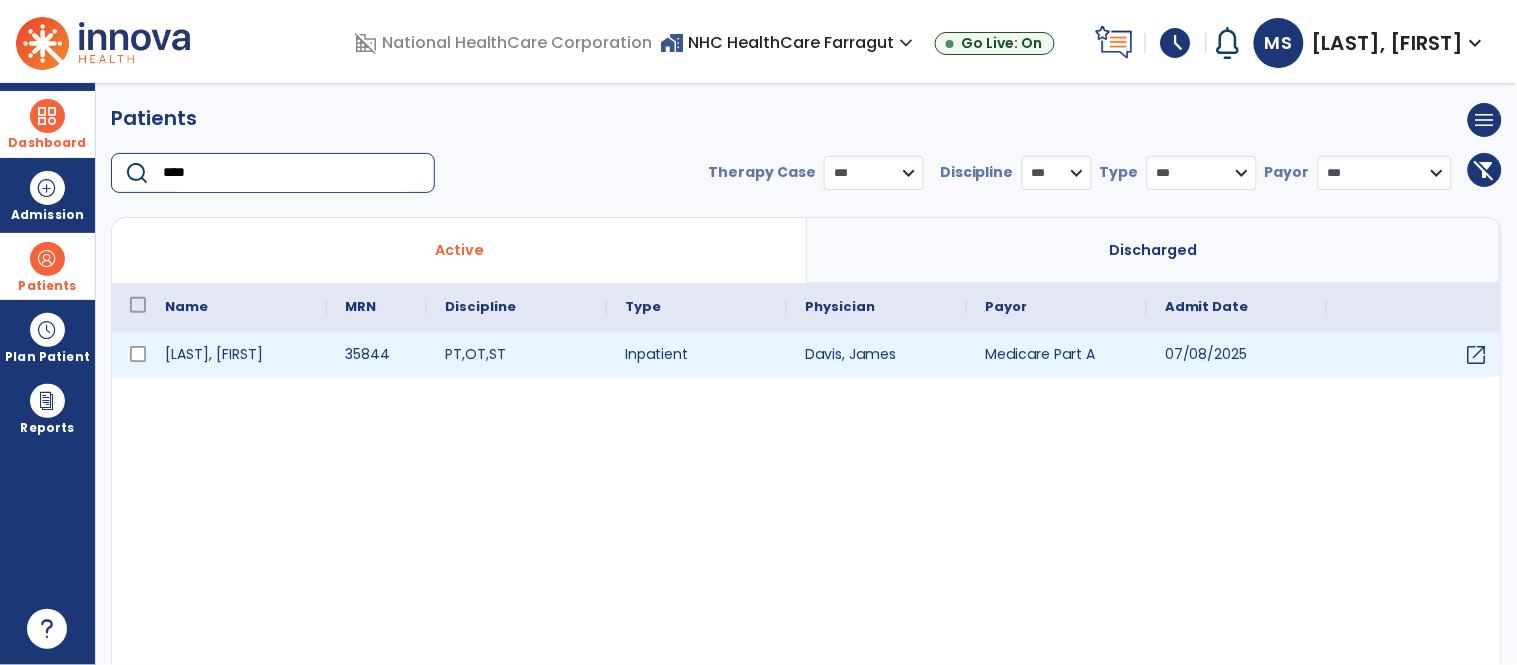 type on "****" 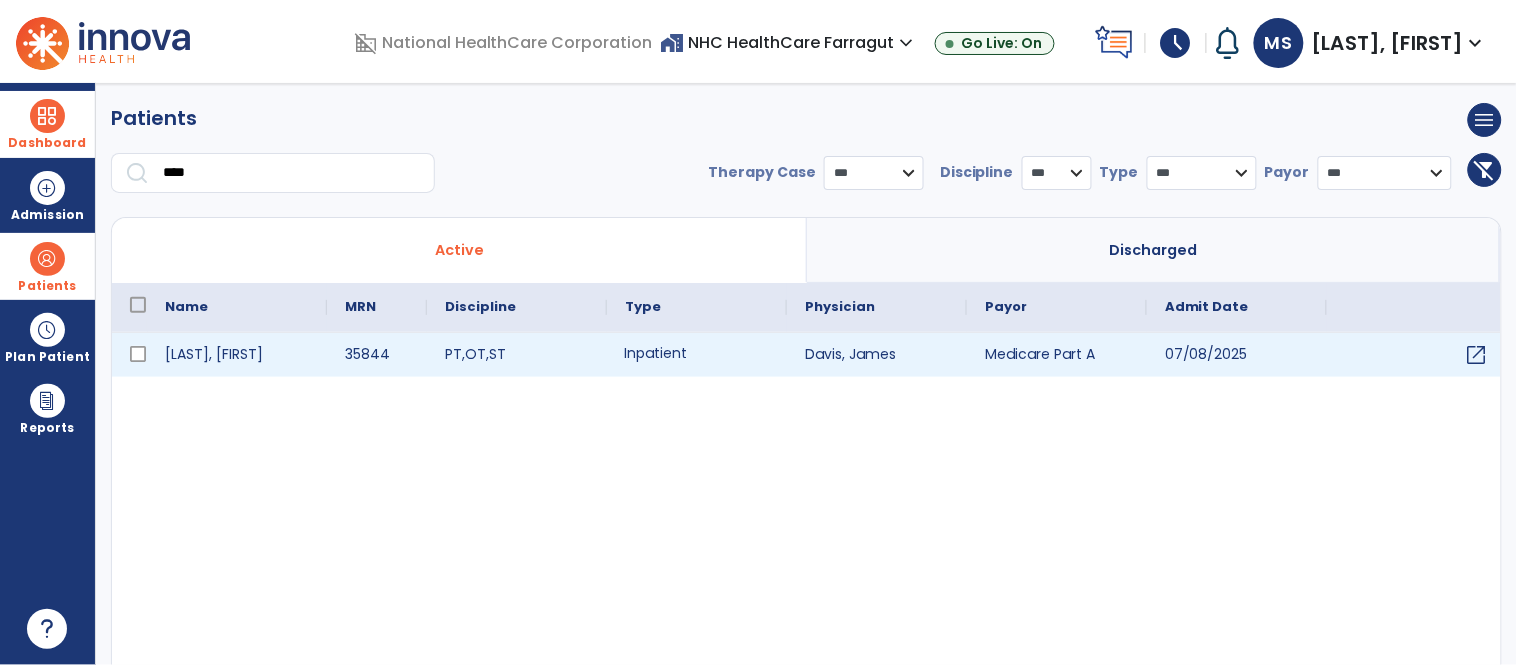 click on "Inpatient" at bounding box center [697, 355] 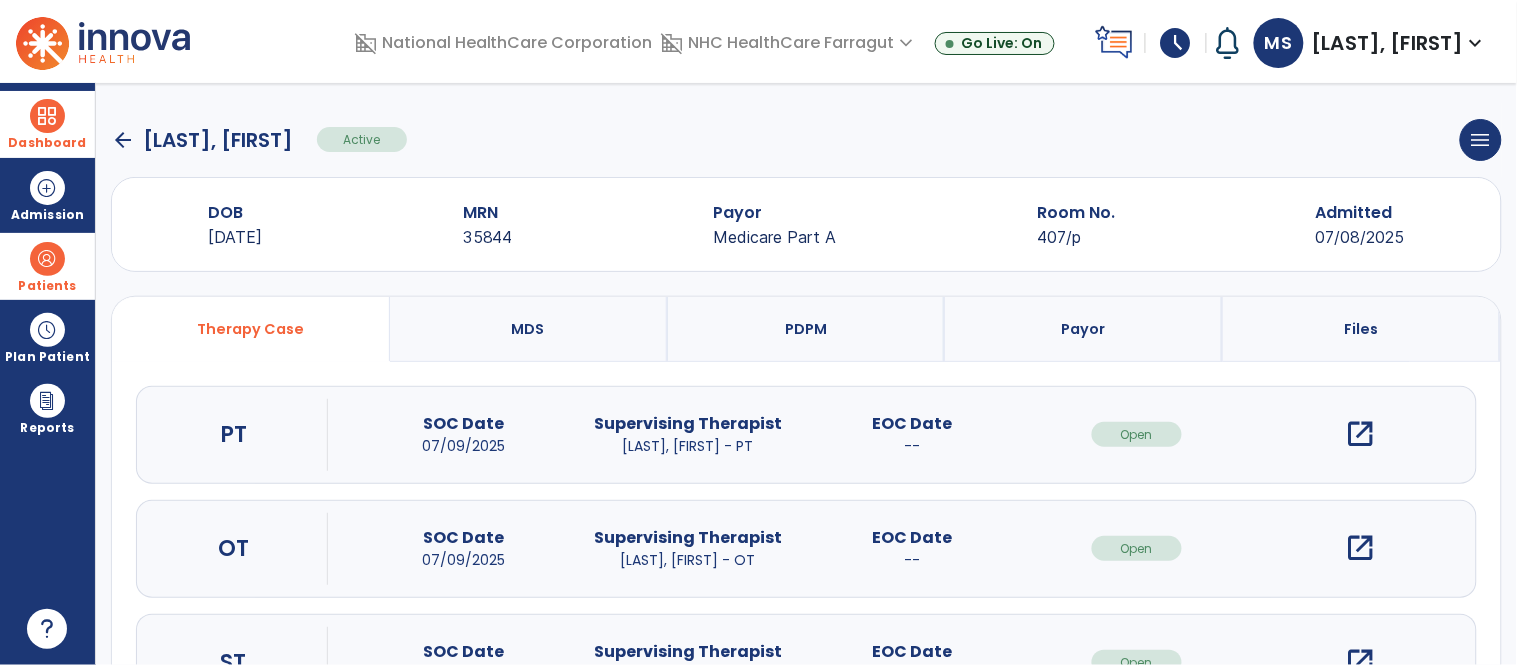 click on "open_in_new" at bounding box center [1361, 548] 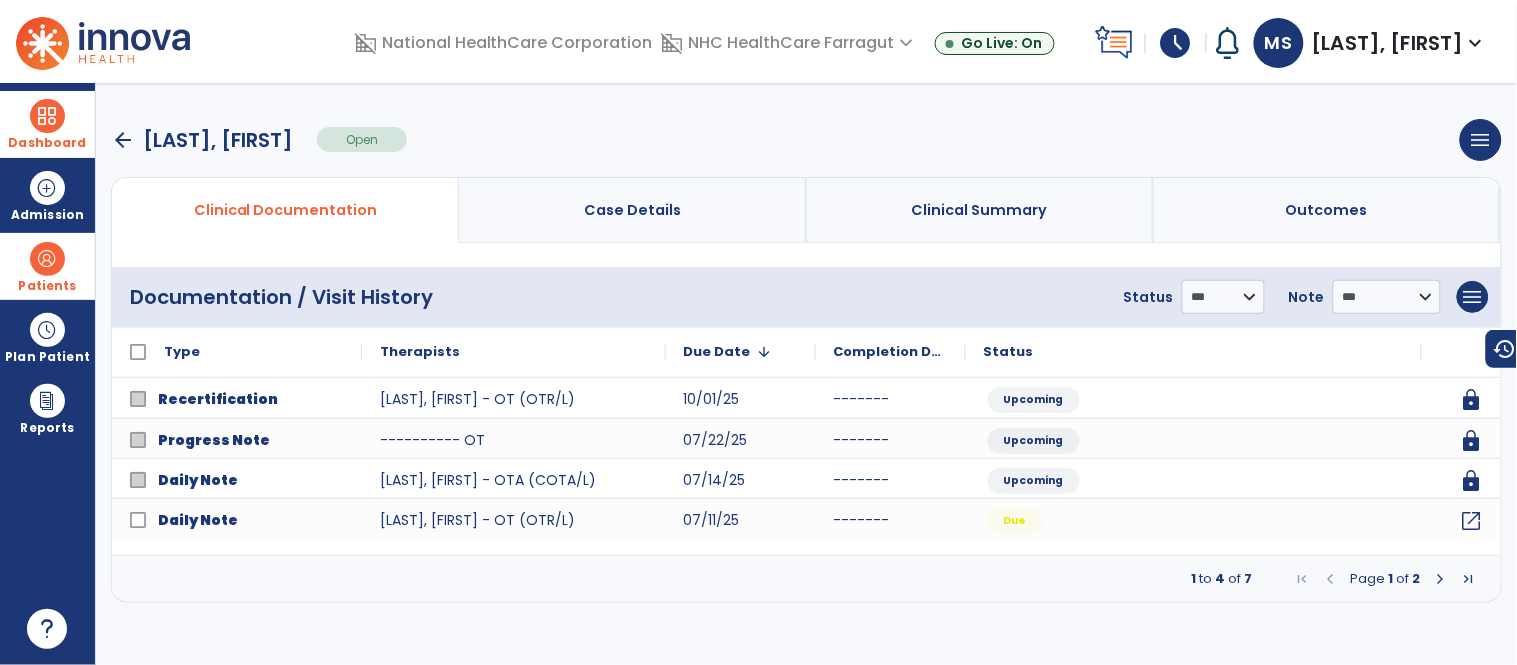 click at bounding box center (47, 259) 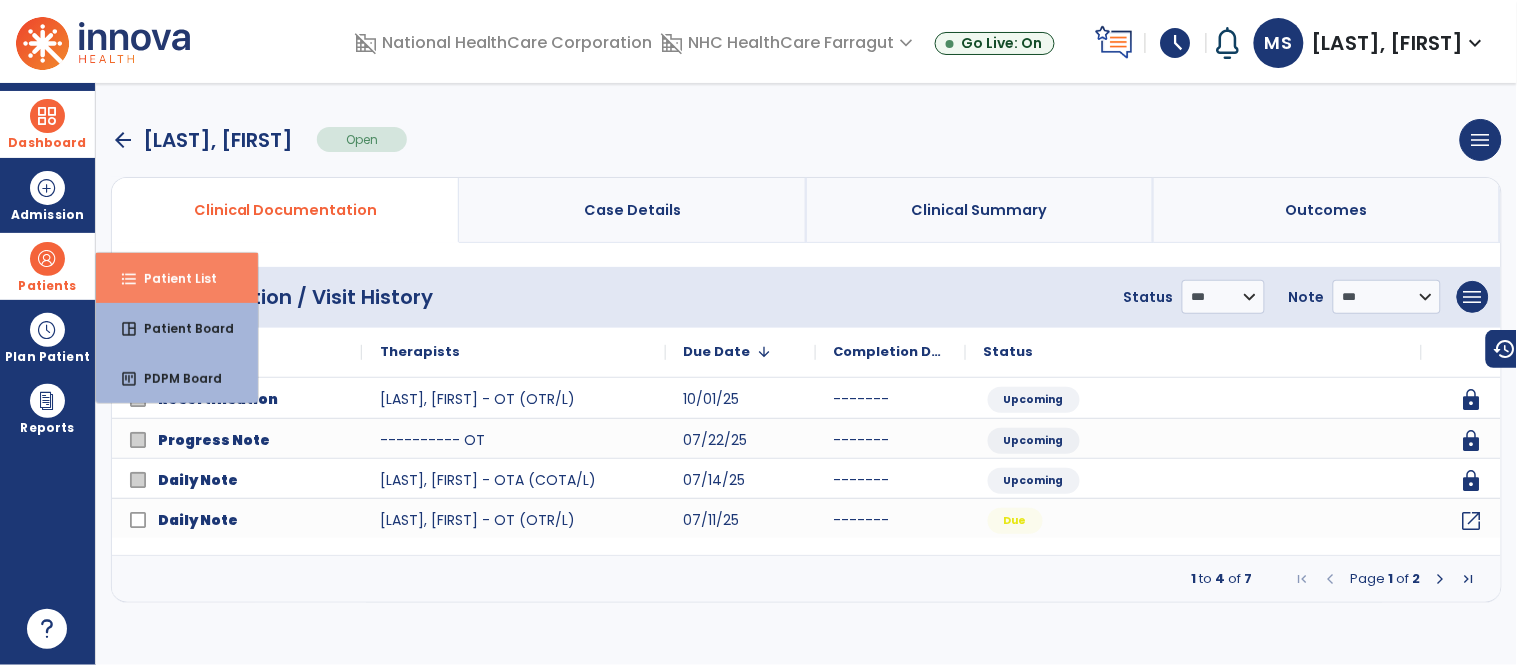 click on "Patient List" at bounding box center [172, 278] 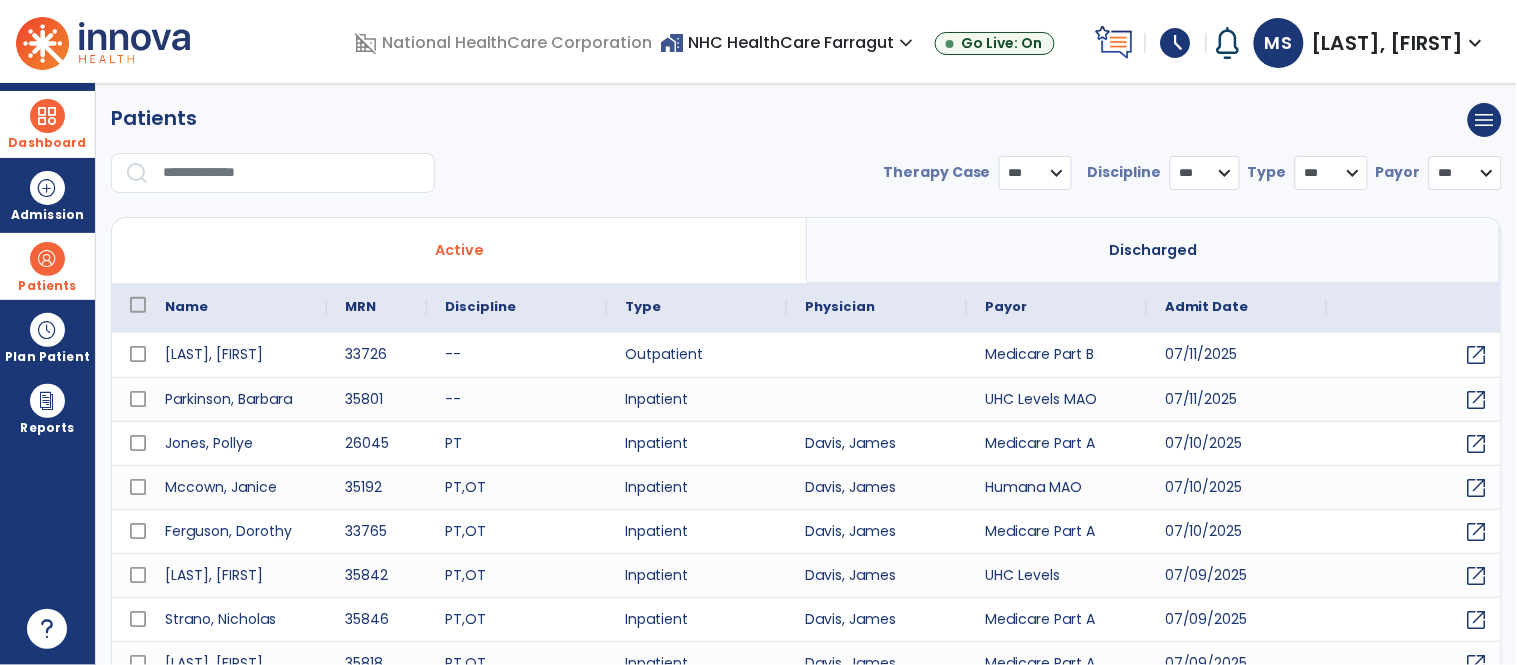 select on "***" 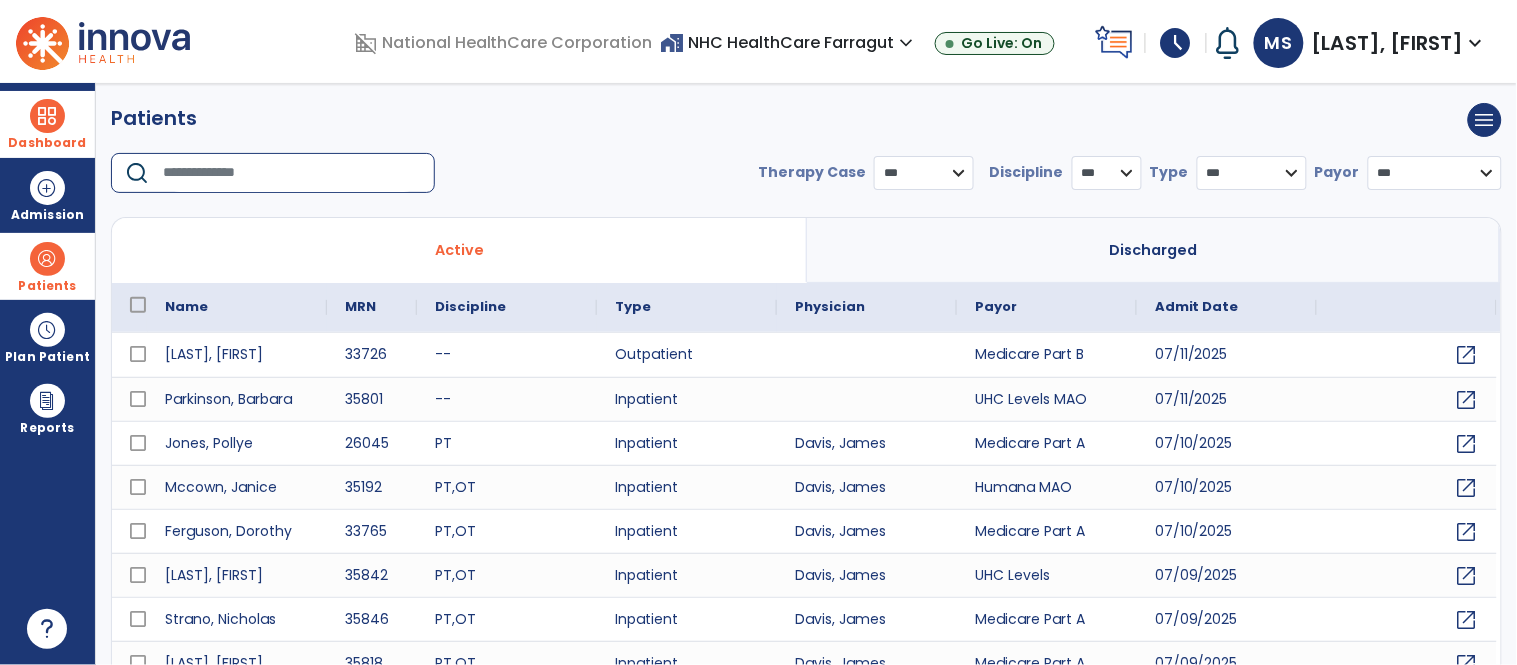 click at bounding box center (292, 173) 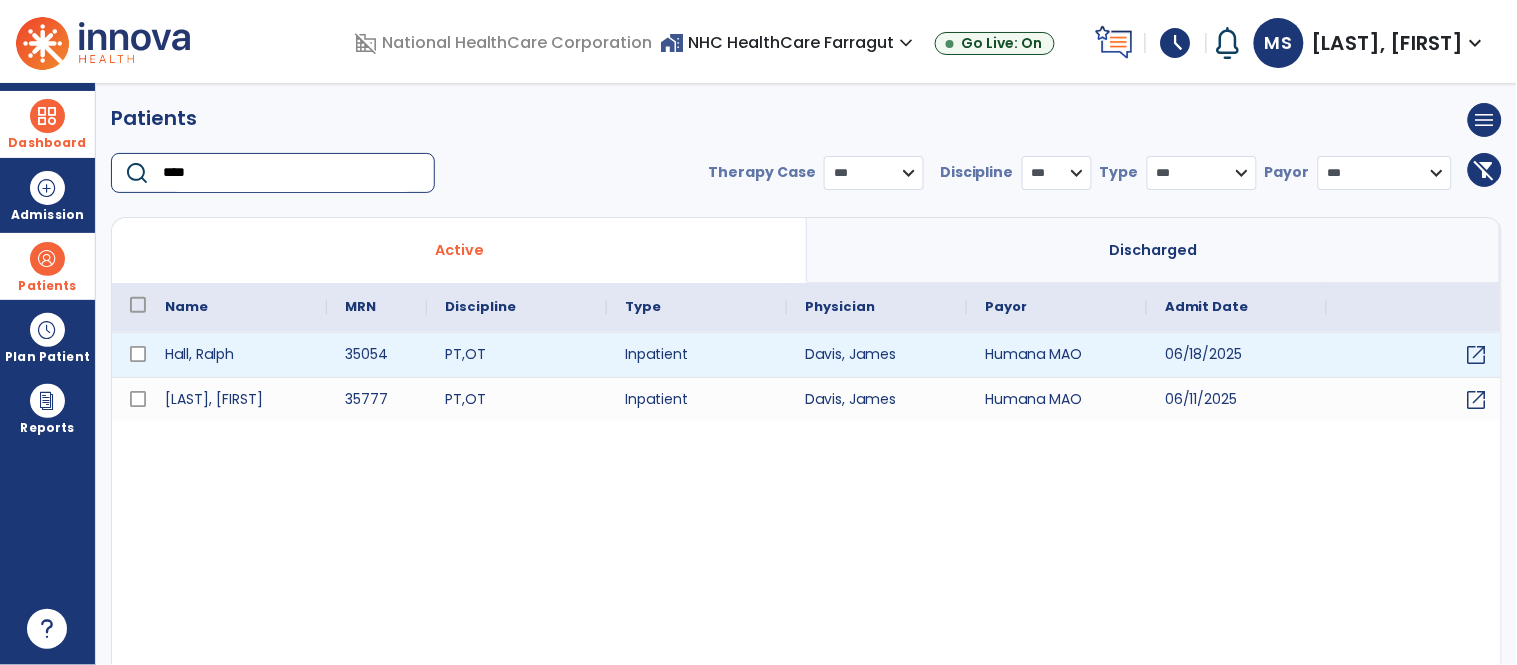 type on "****" 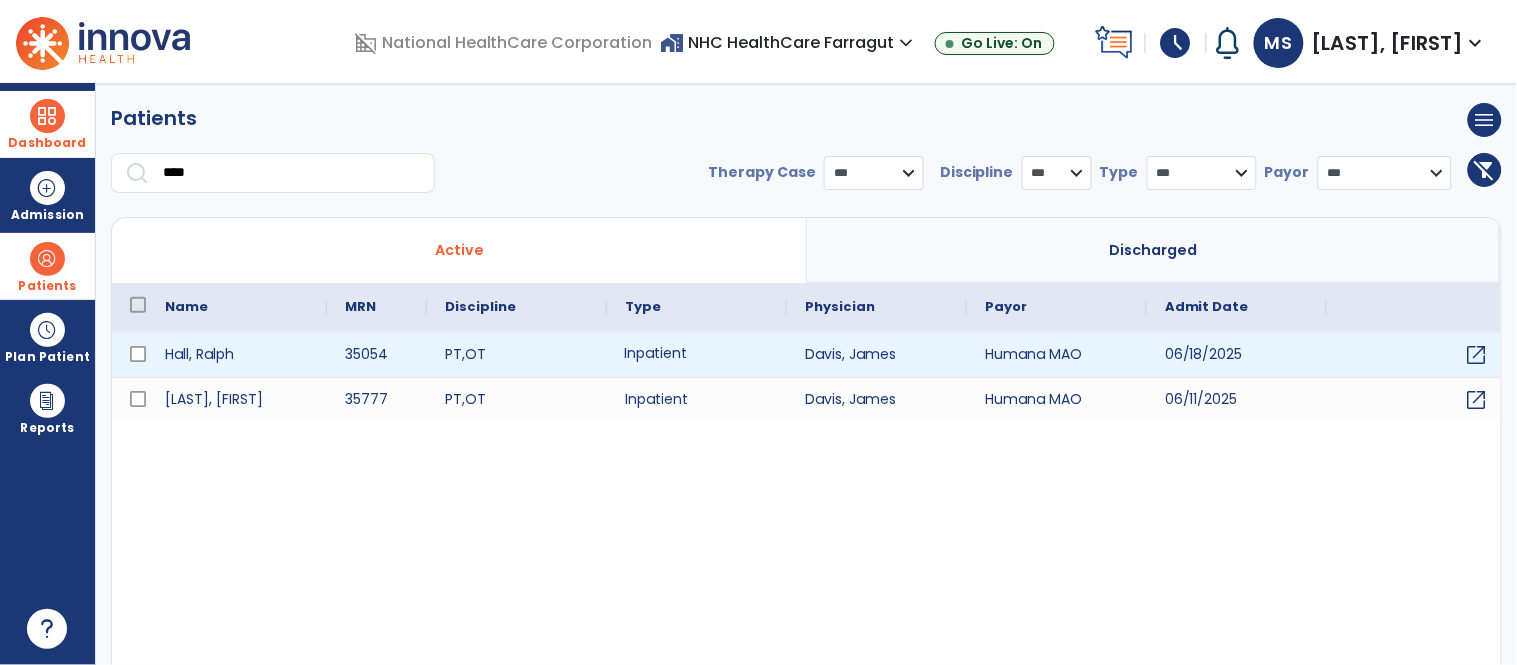 click on "Inpatient" at bounding box center (697, 355) 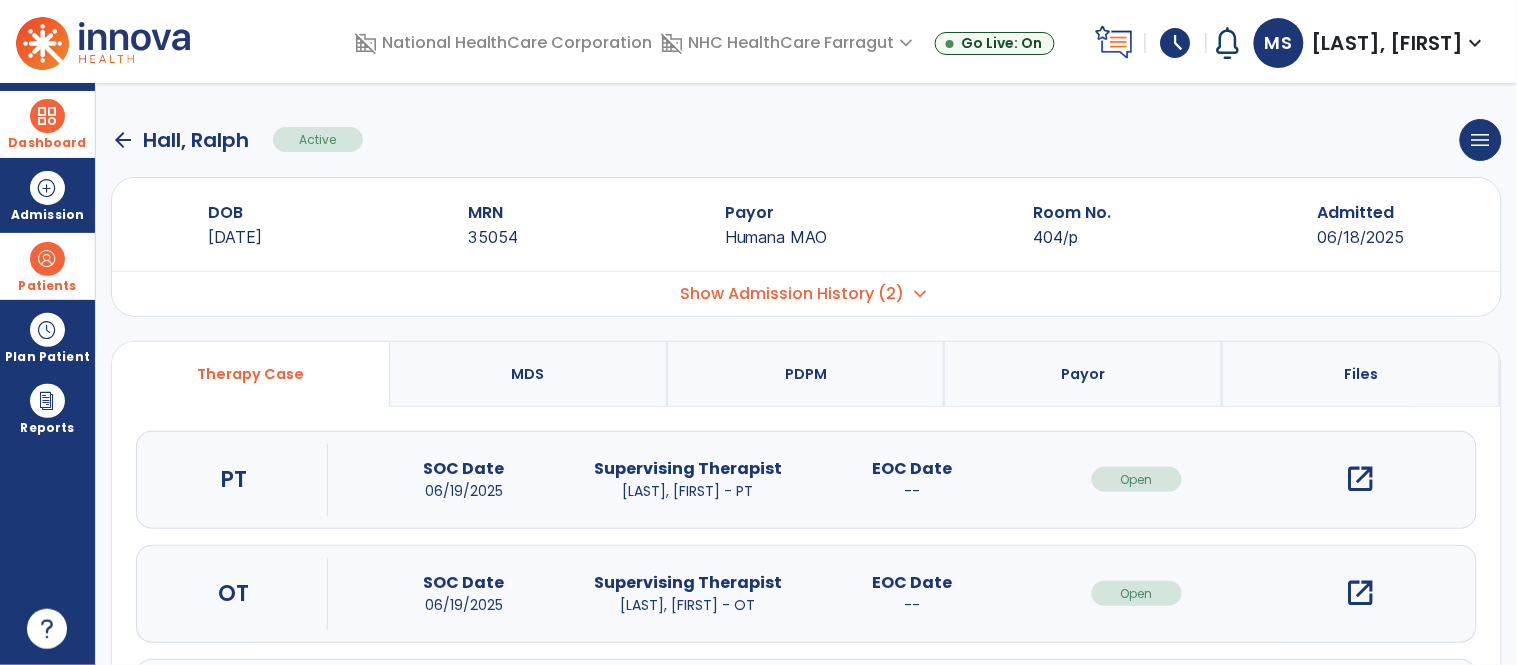click on "open_in_new" at bounding box center [1361, 593] 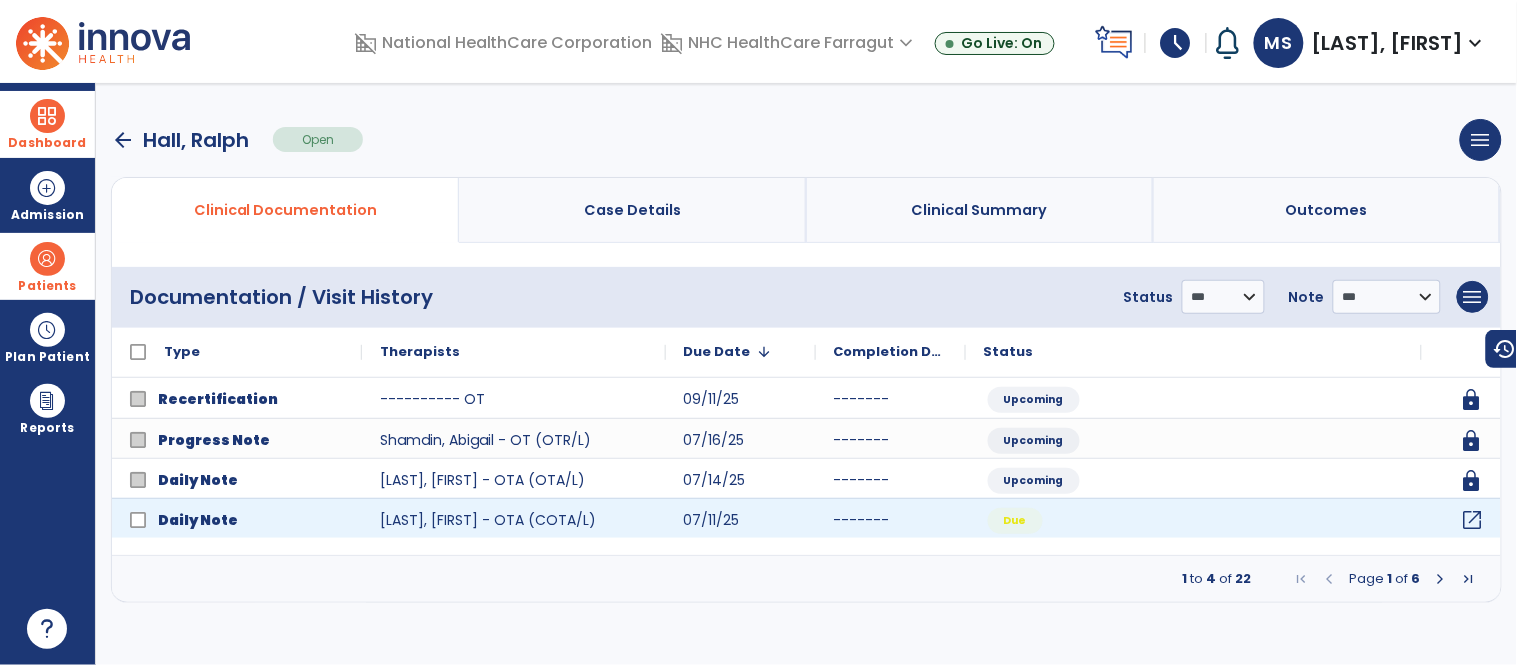 click on "open_in_new" 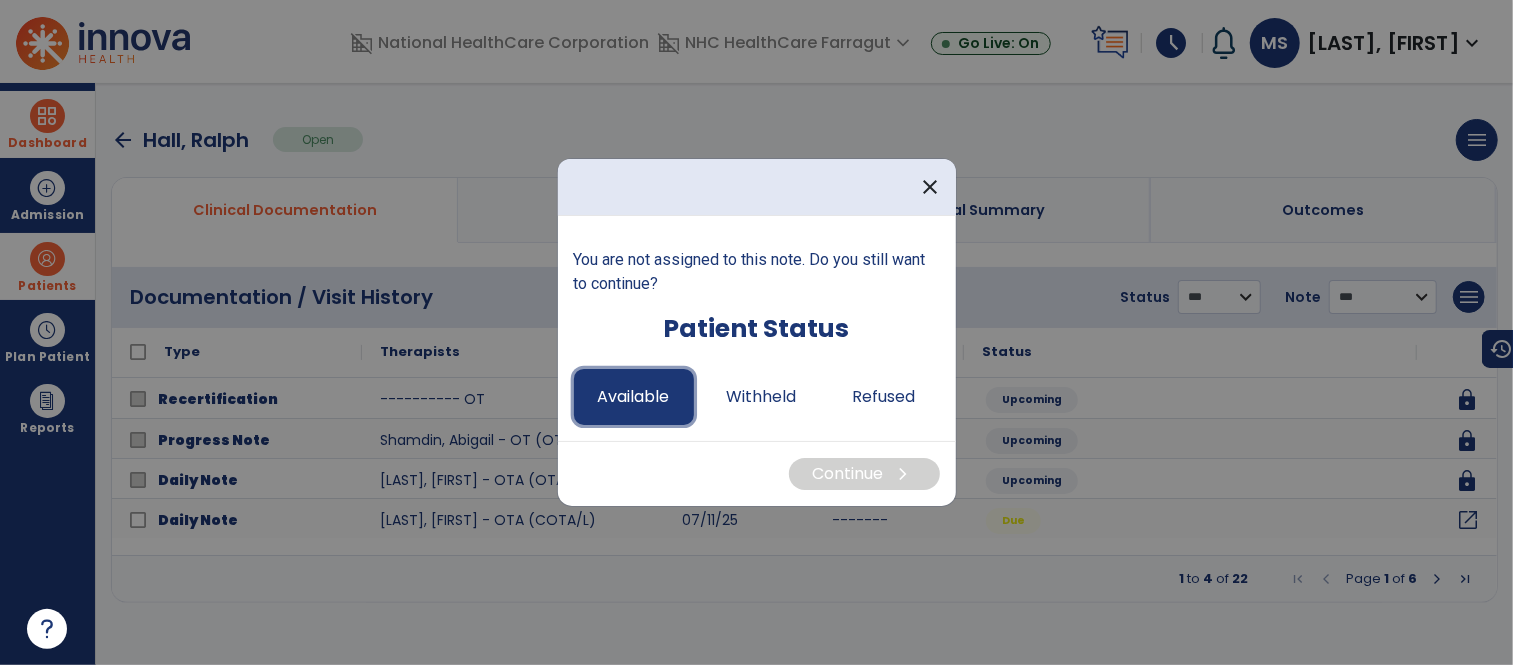 click on "Available" at bounding box center [634, 397] 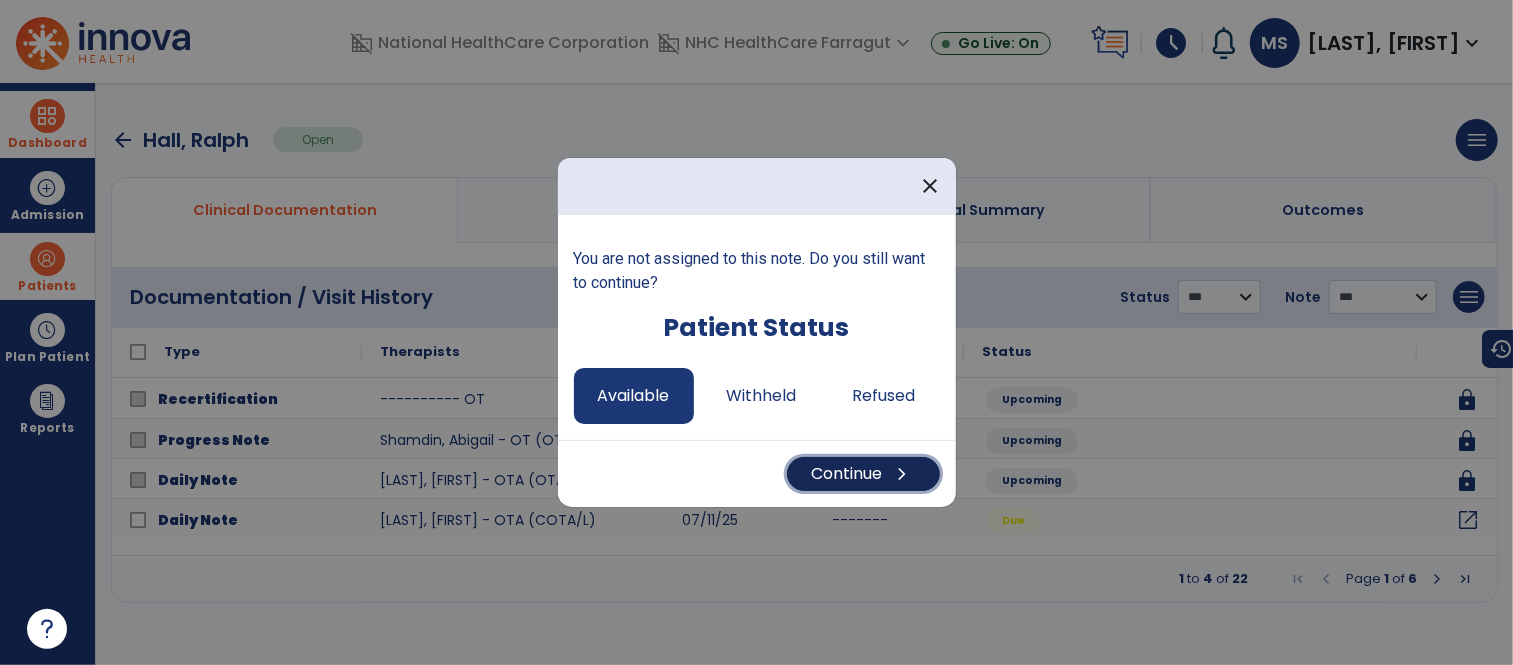 click on "Continue   chevron_right" at bounding box center [863, 474] 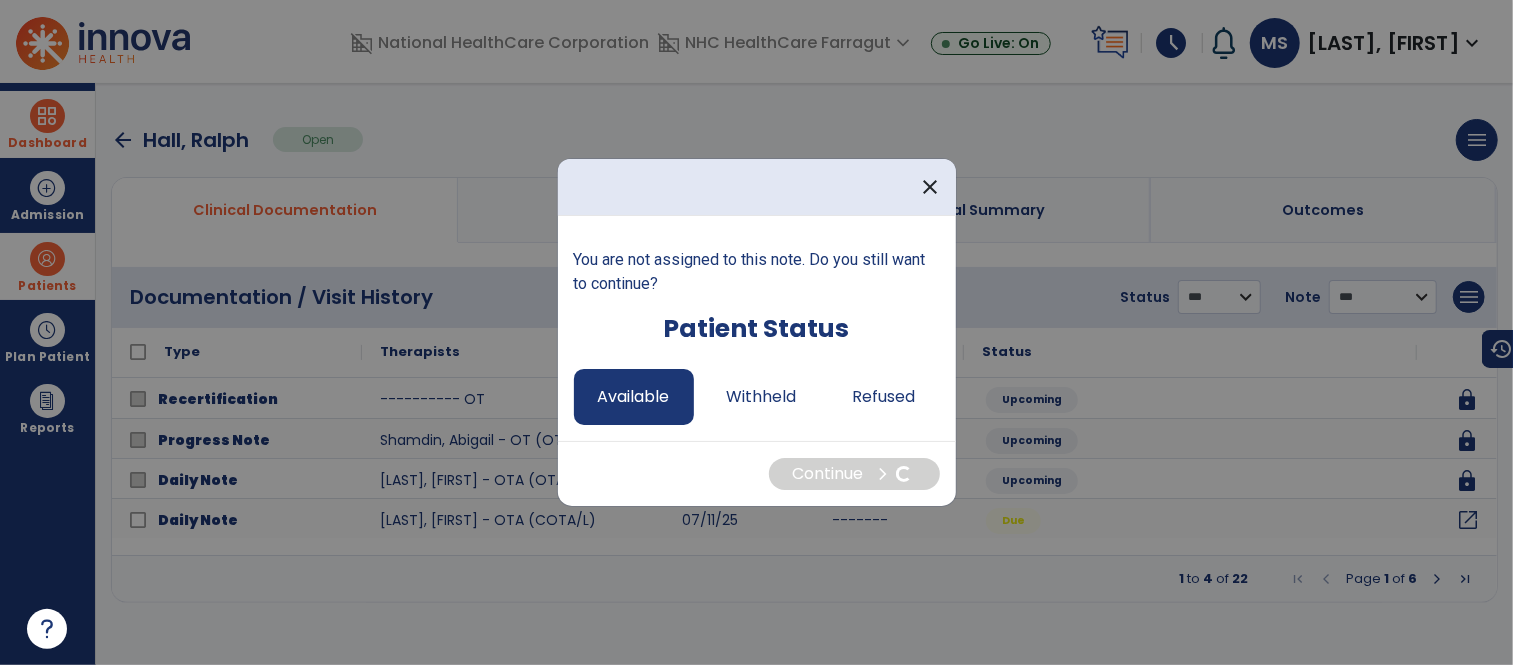 select on "*" 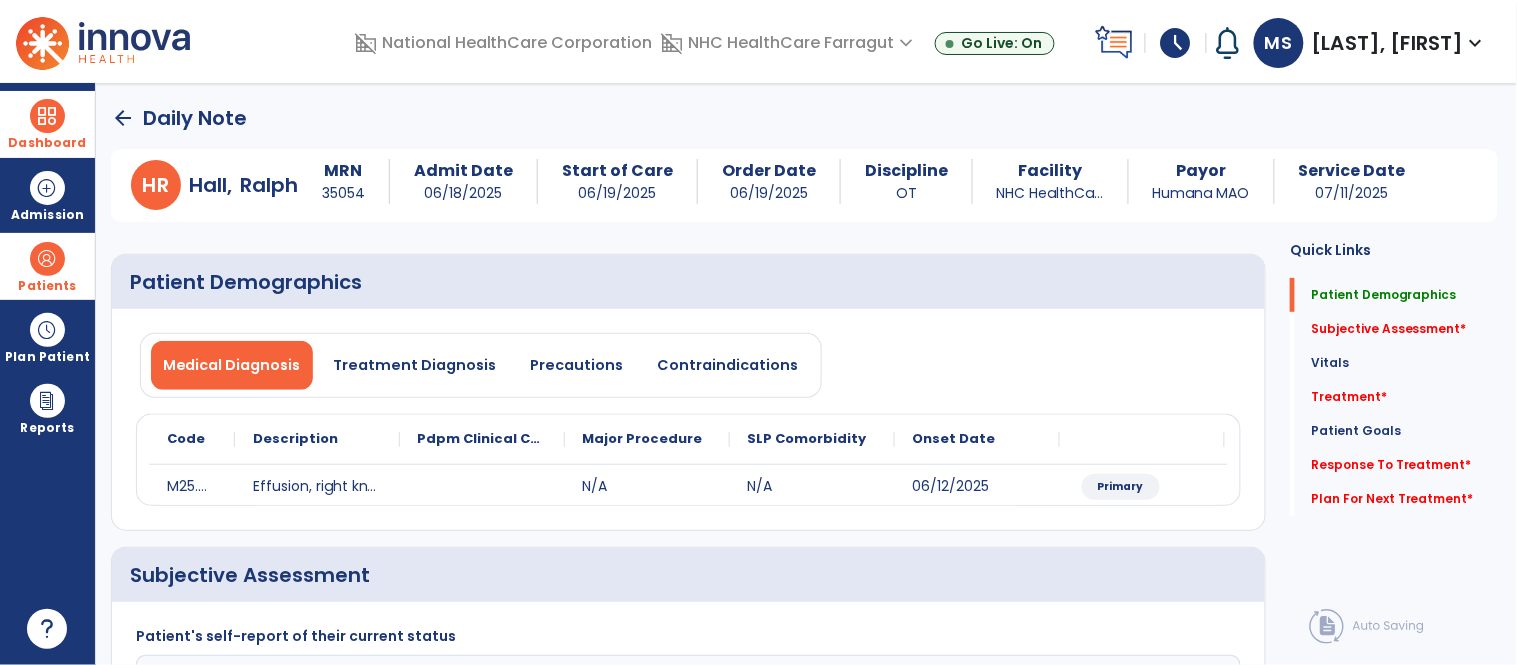 click on "Patient Demographics  Medical Diagnosis   Treatment Diagnosis   Precautions   Contraindications
Code
Description
Pdpm Clinical Category
M25.461" 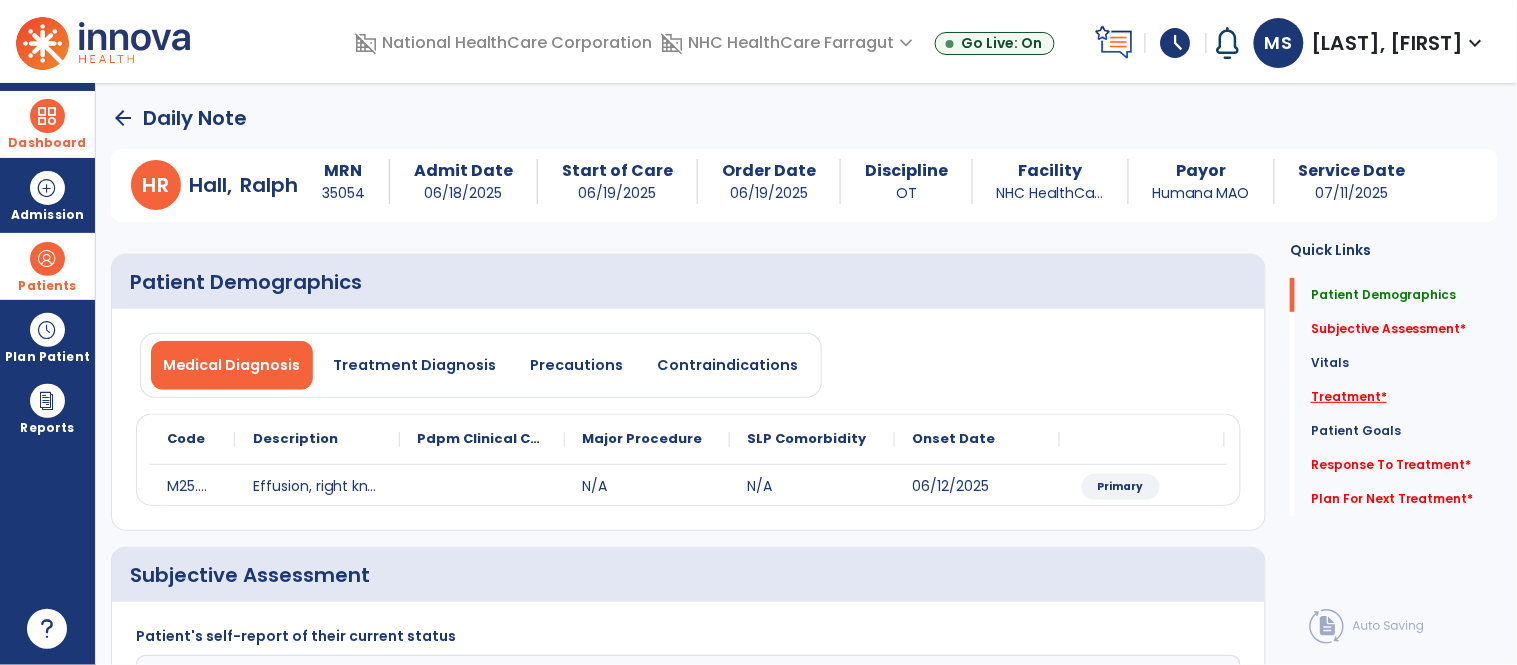 click on "Treatment   *" 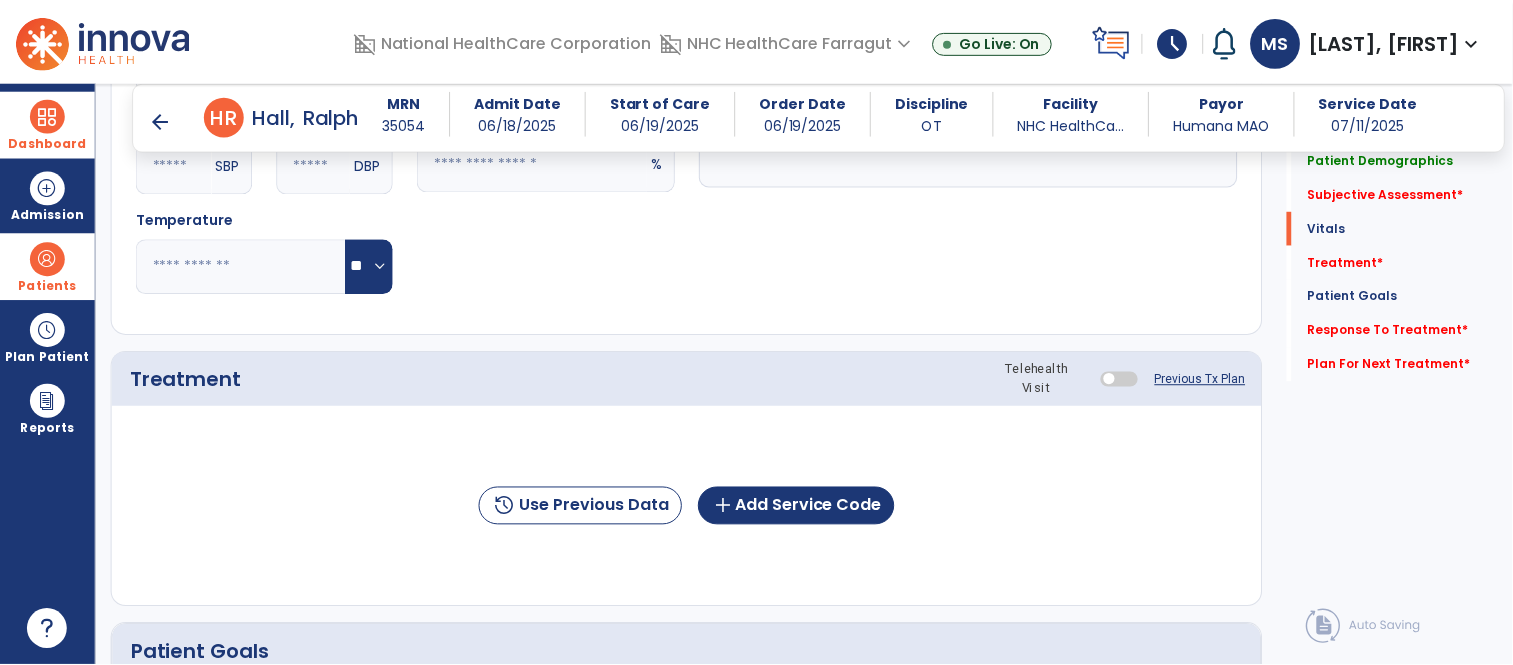 scroll, scrollTop: 1023, scrollLeft: 0, axis: vertical 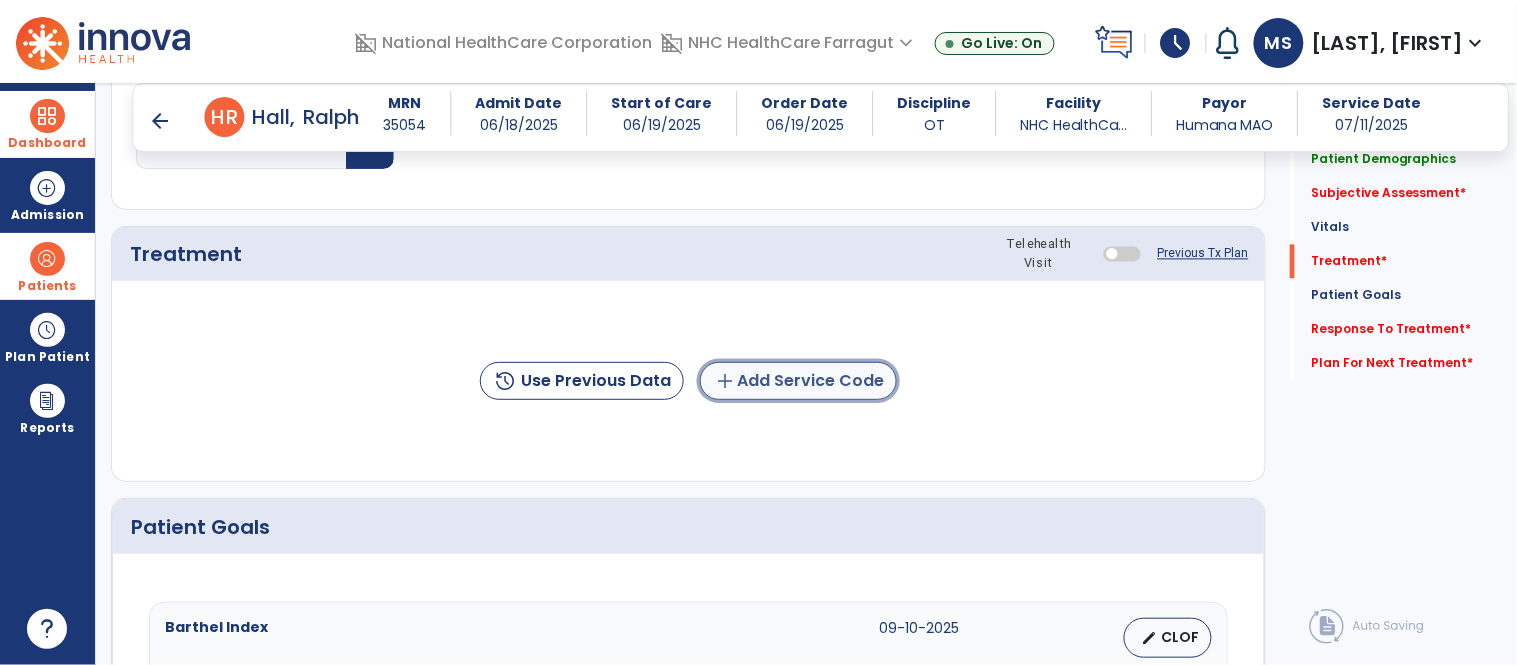 click on "add  Add Service Code" 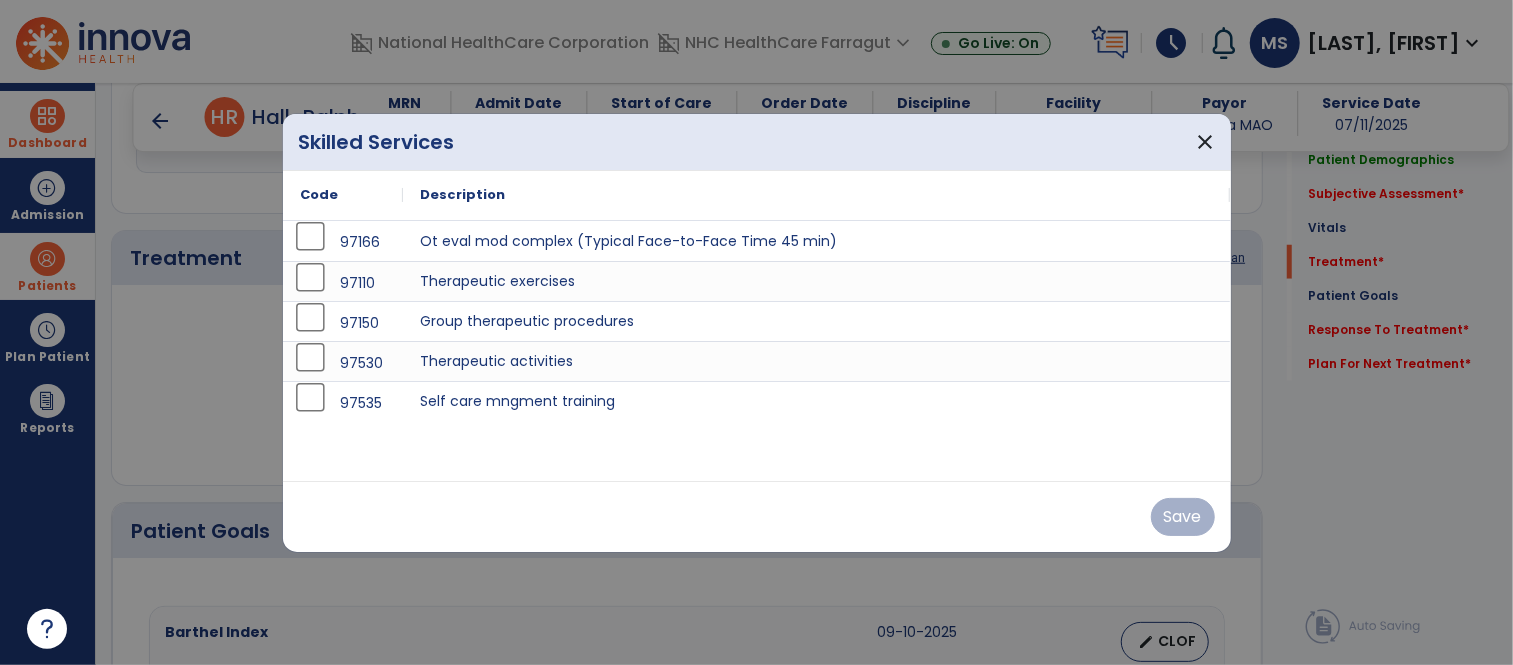 scroll, scrollTop: 1023, scrollLeft: 0, axis: vertical 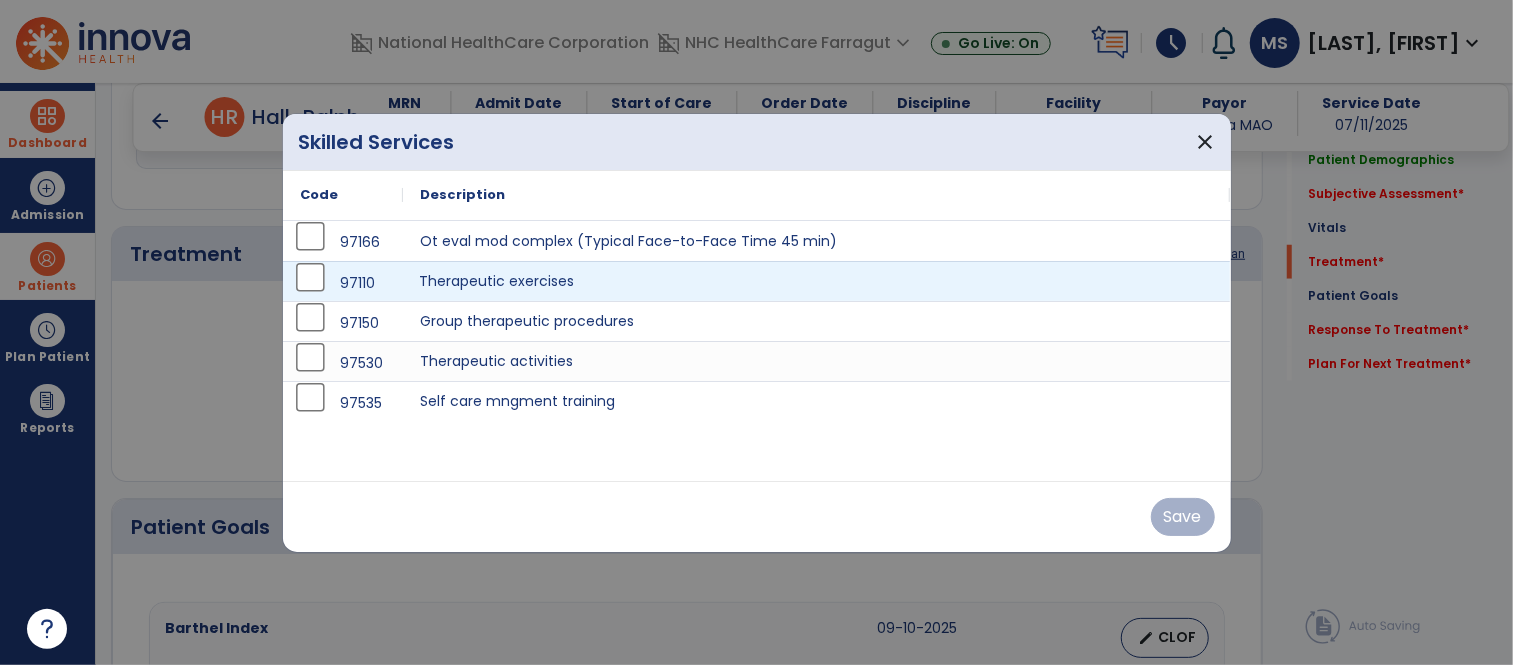click on "Therapeutic exercises" at bounding box center [817, 281] 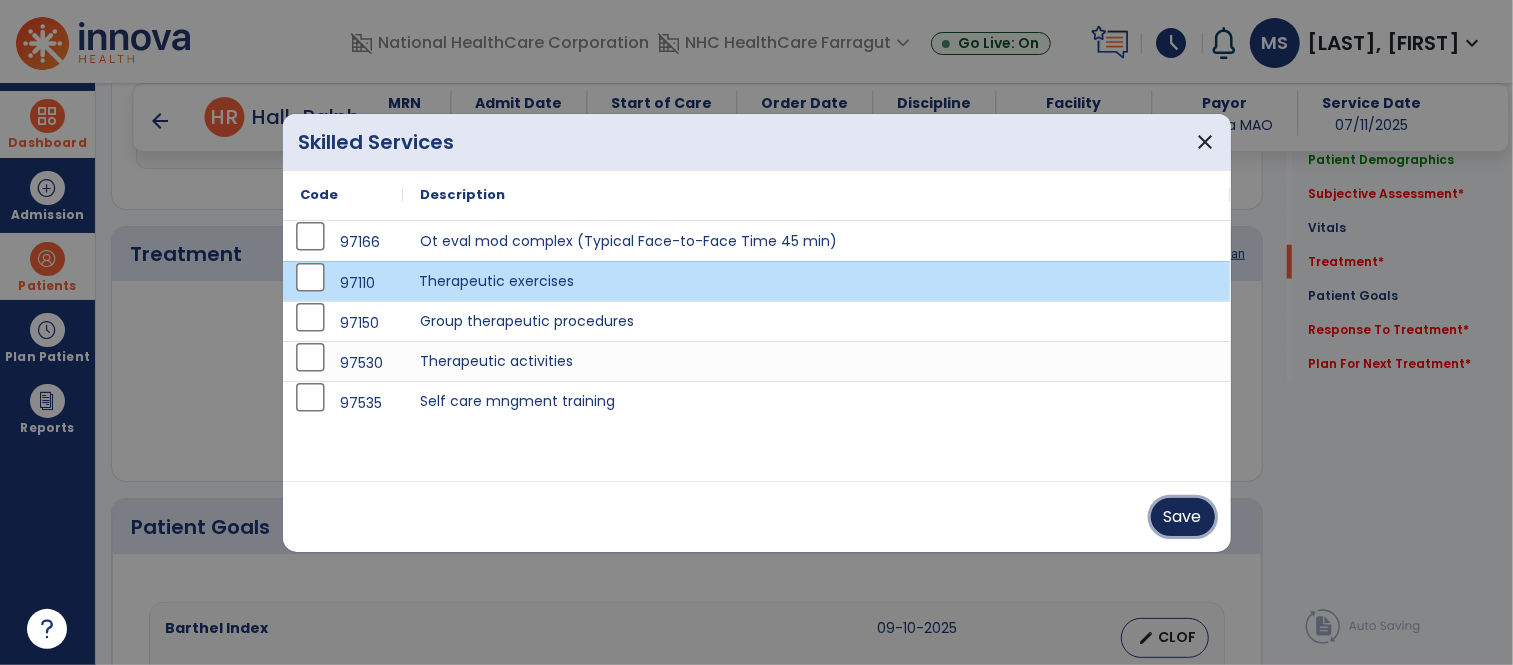 click on "Save" at bounding box center [1183, 517] 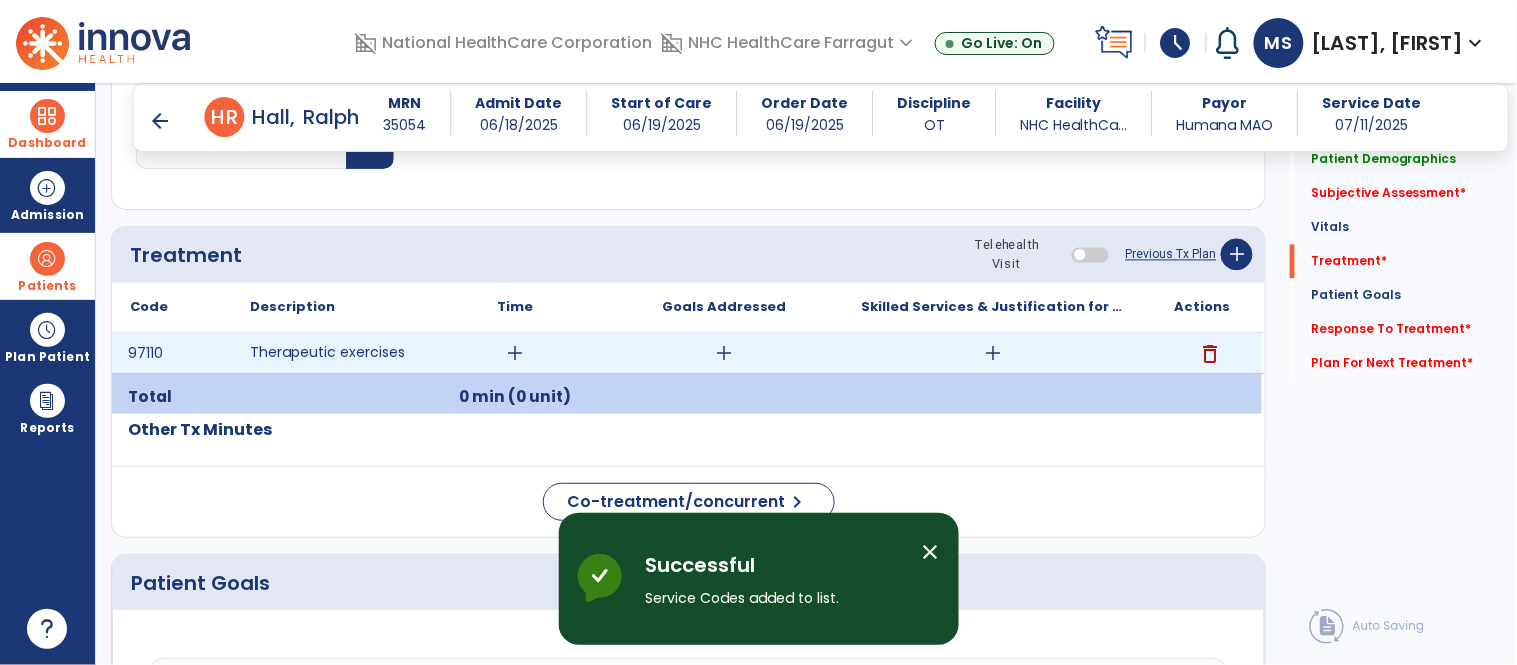 click on "add" at bounding box center [993, 353] 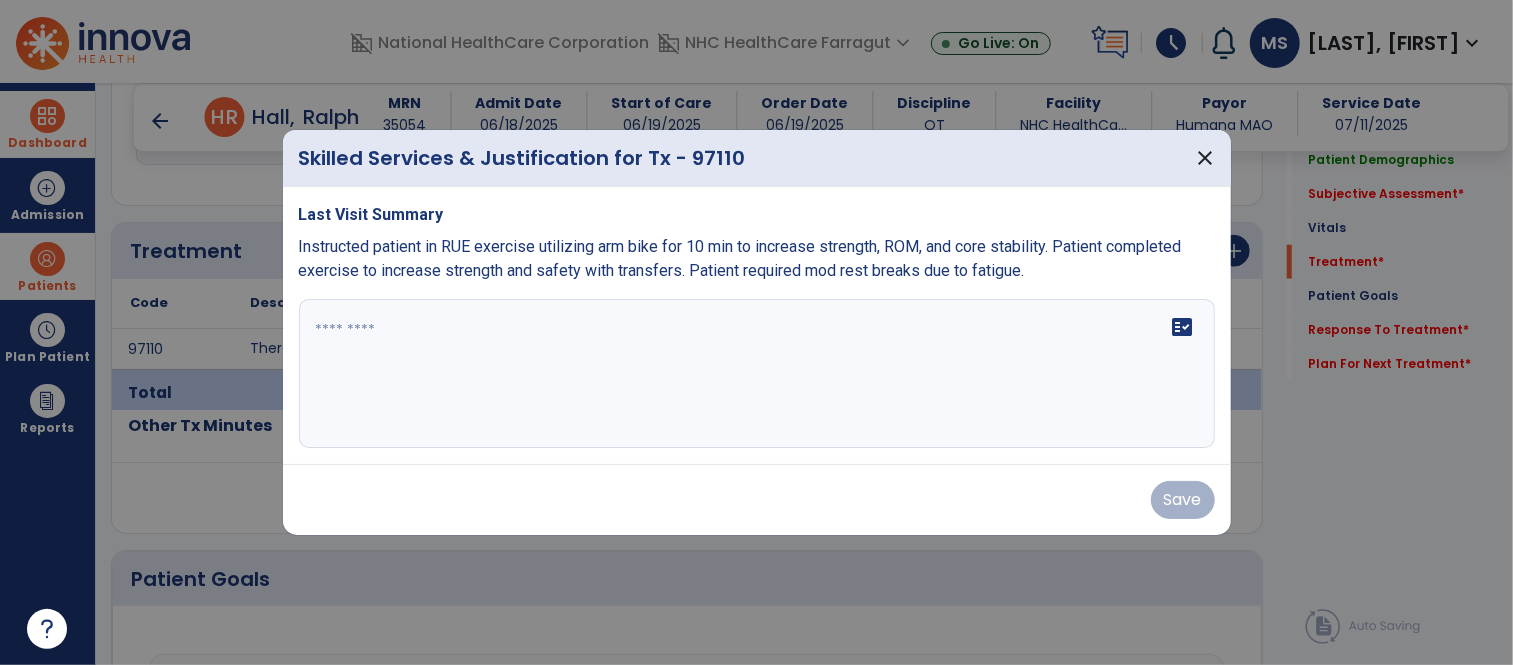 scroll, scrollTop: 1023, scrollLeft: 0, axis: vertical 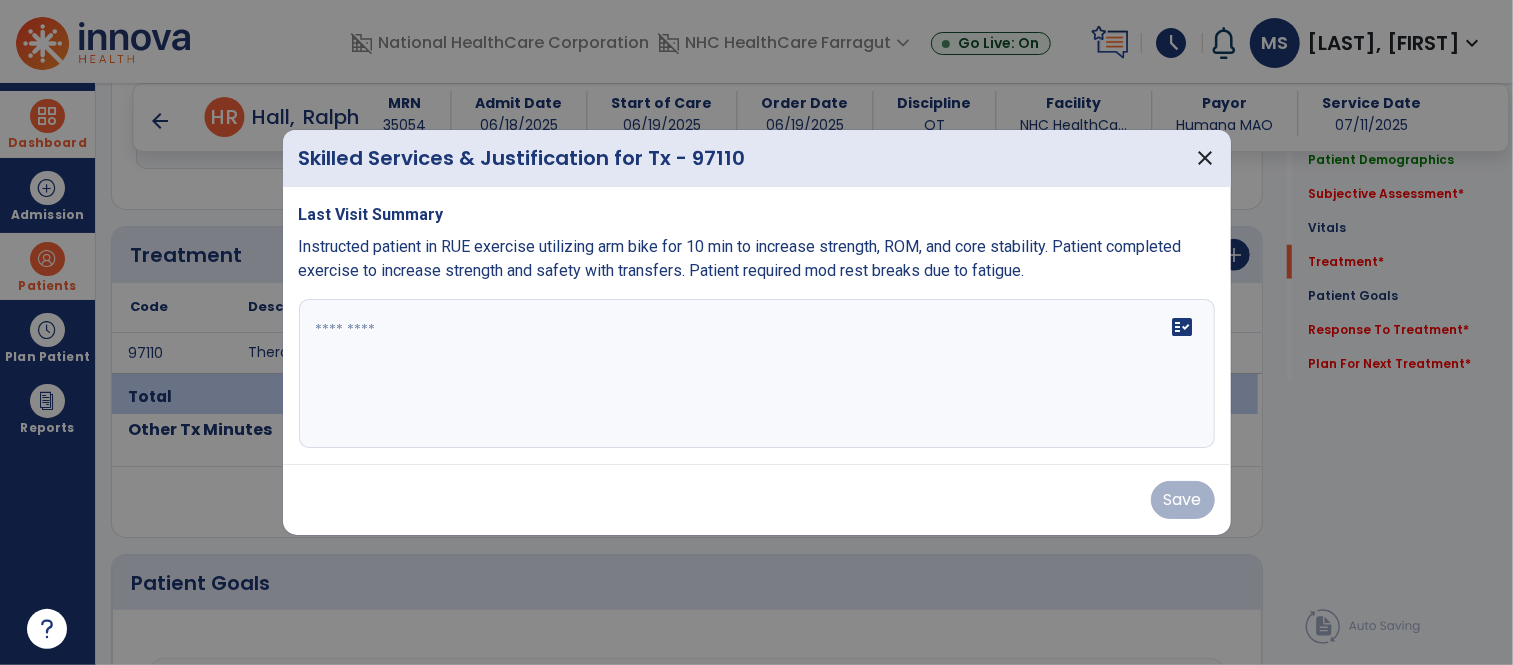click on "fact_check" at bounding box center [757, 374] 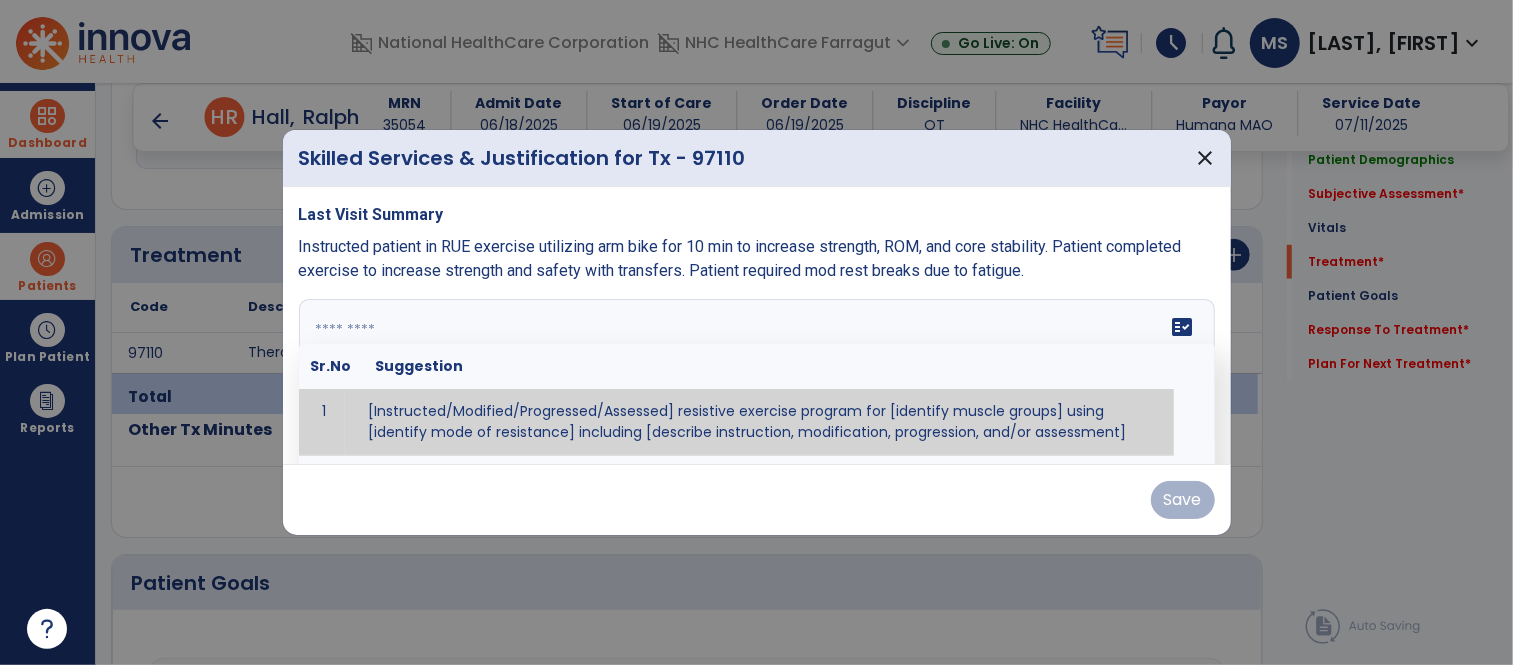 paste on "**********" 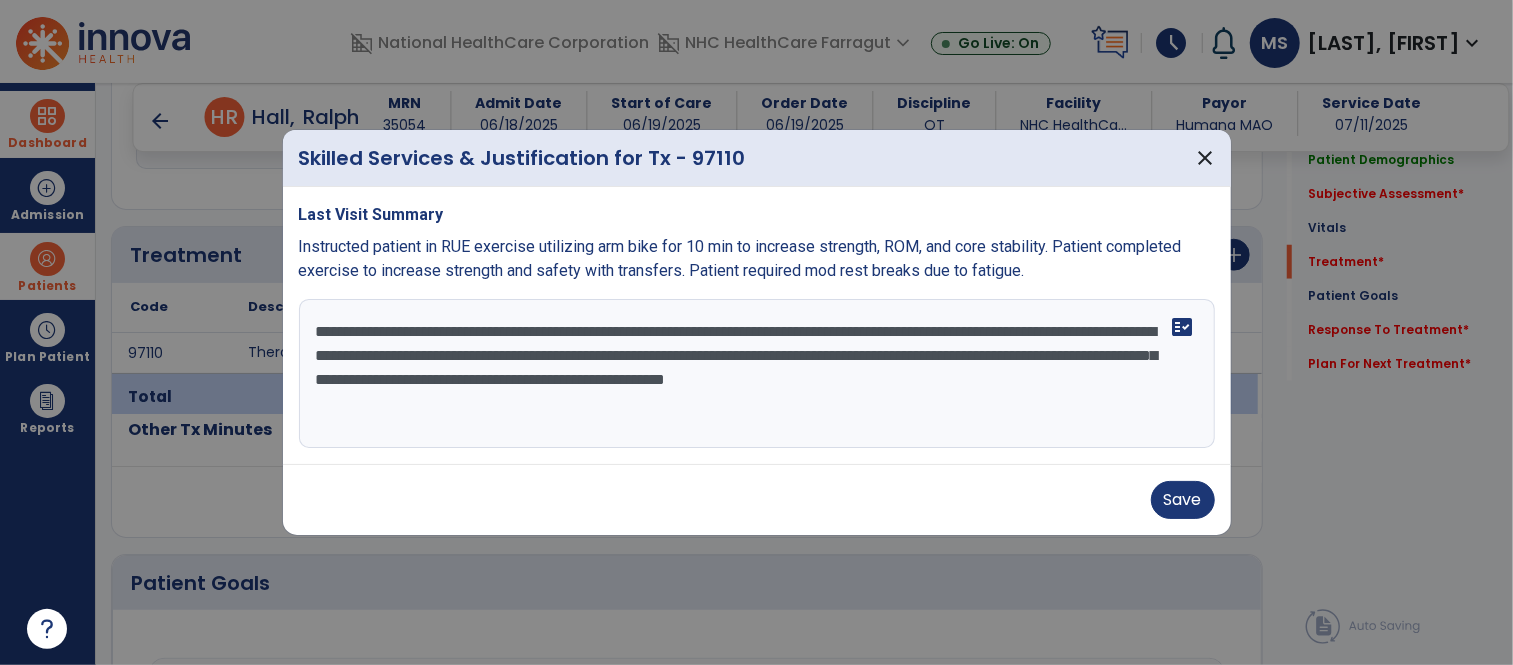 click on "**********" at bounding box center (757, 374) 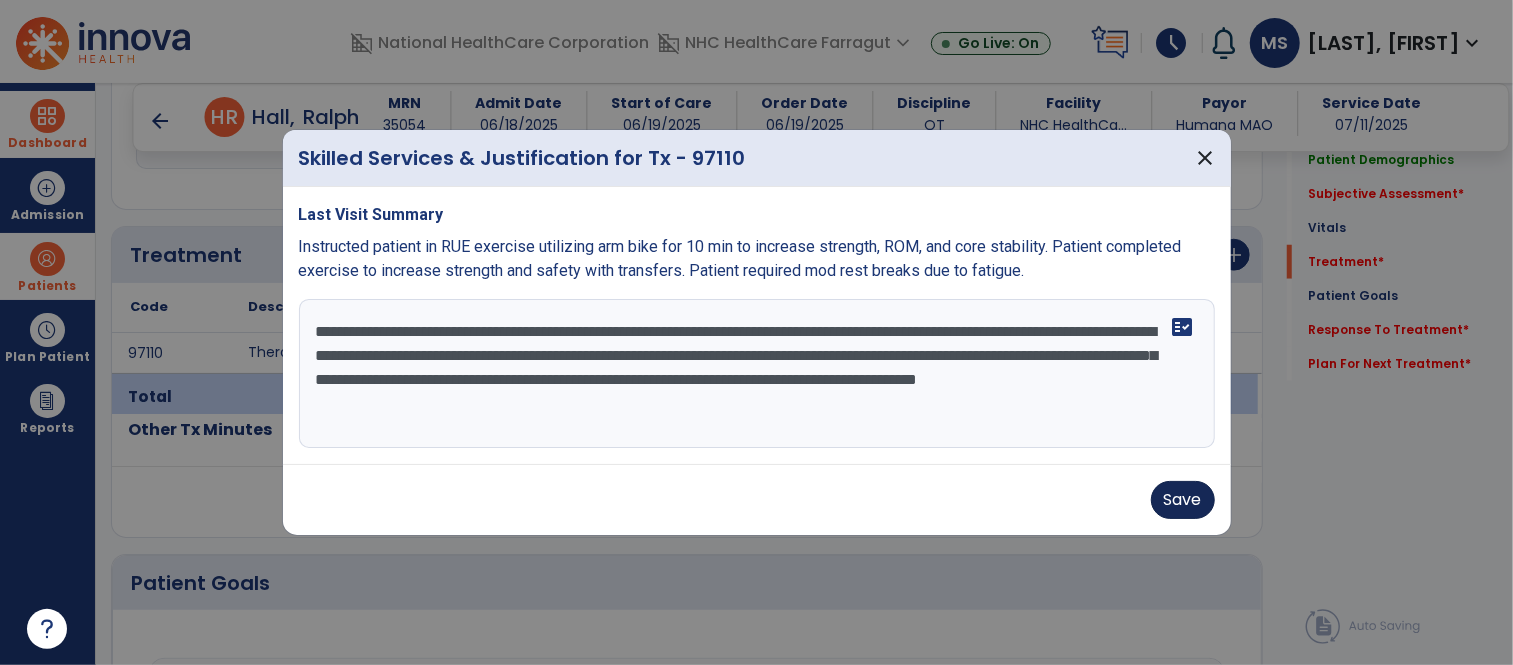 type on "**********" 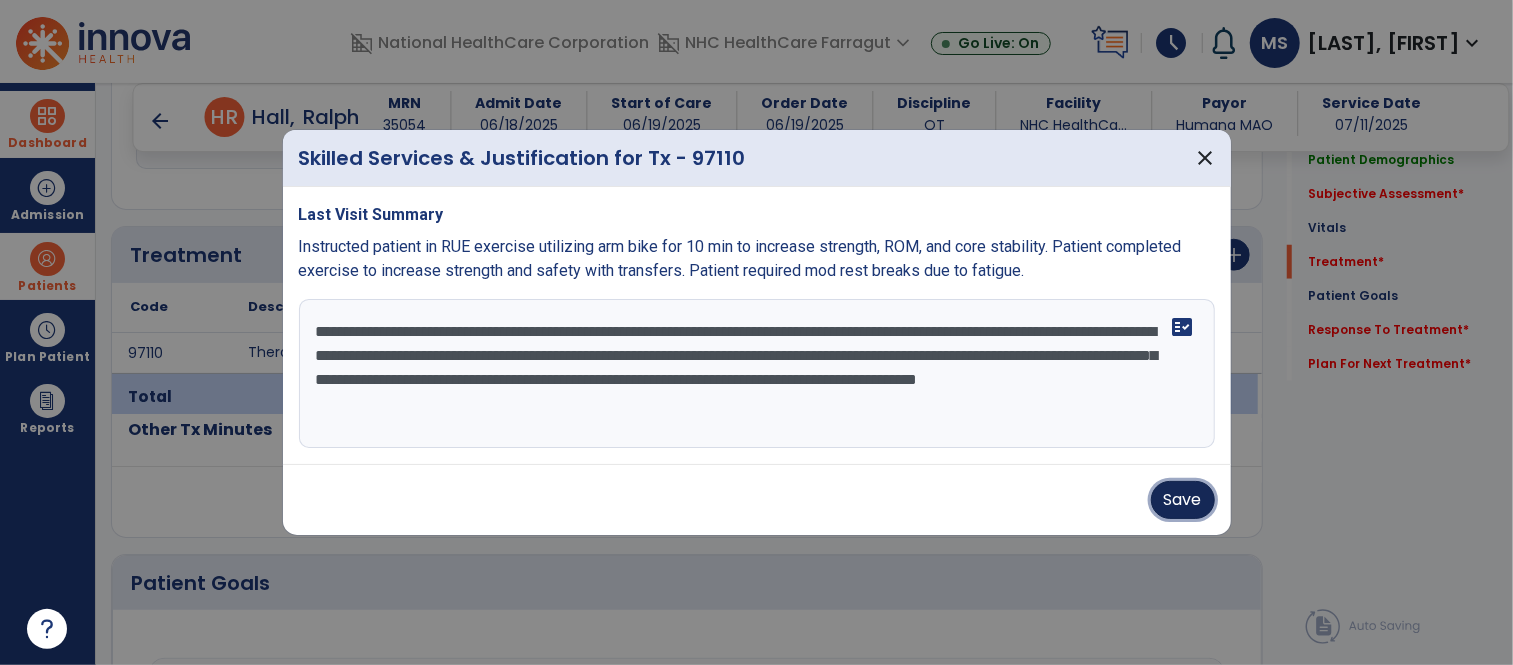 click on "Save" at bounding box center [1183, 500] 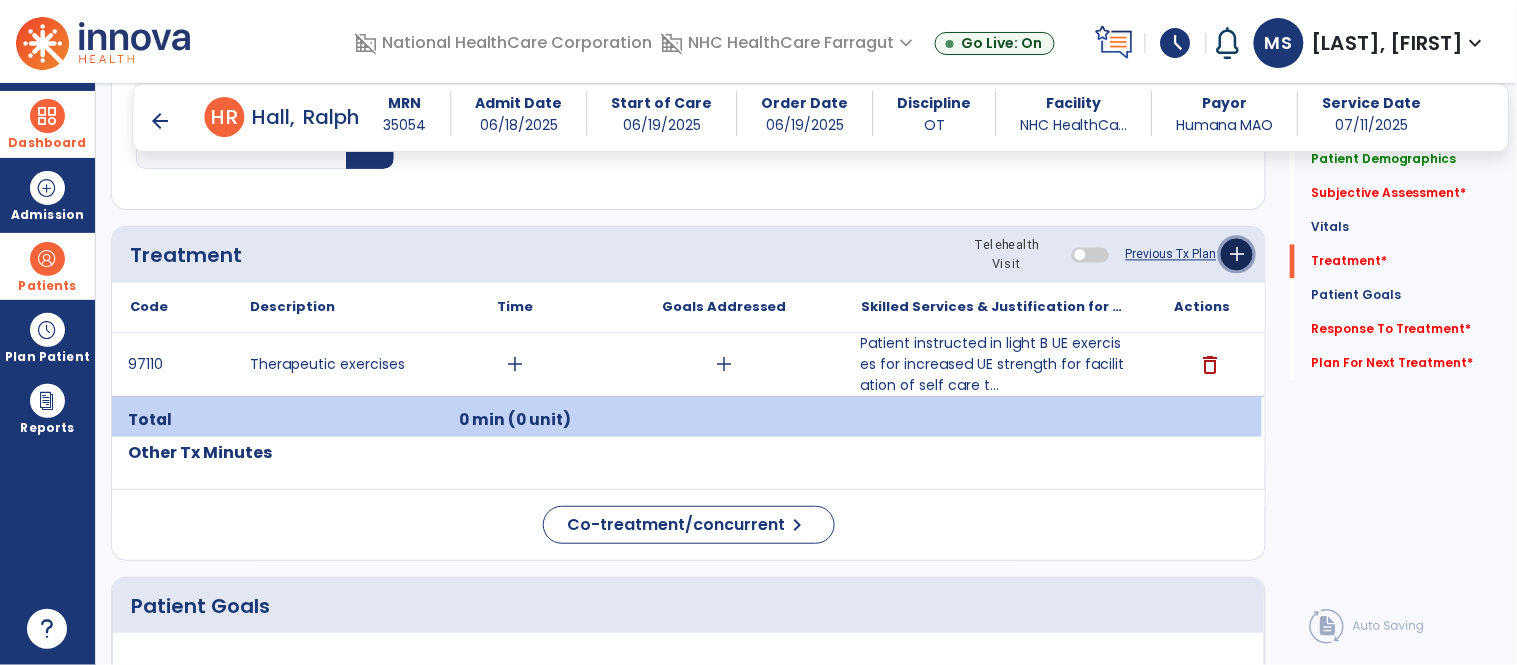 click on "add" 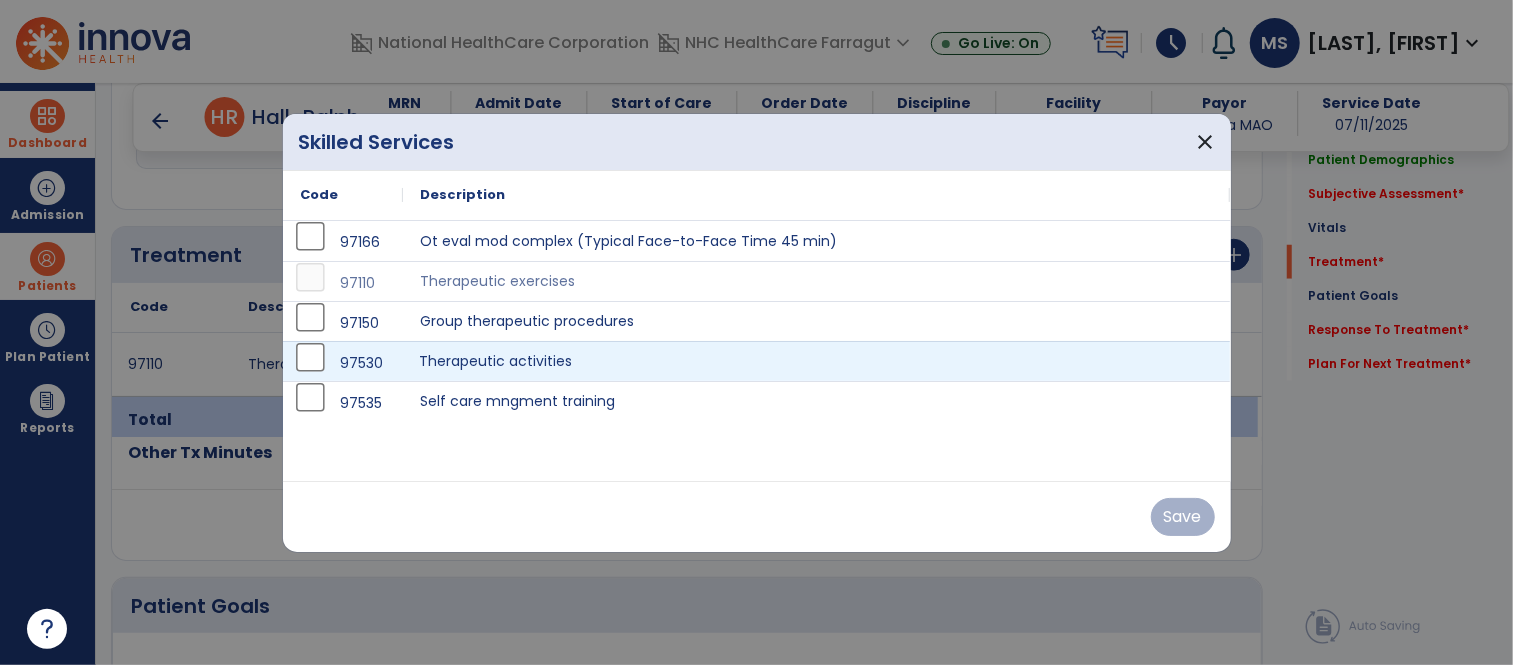 scroll, scrollTop: 1023, scrollLeft: 0, axis: vertical 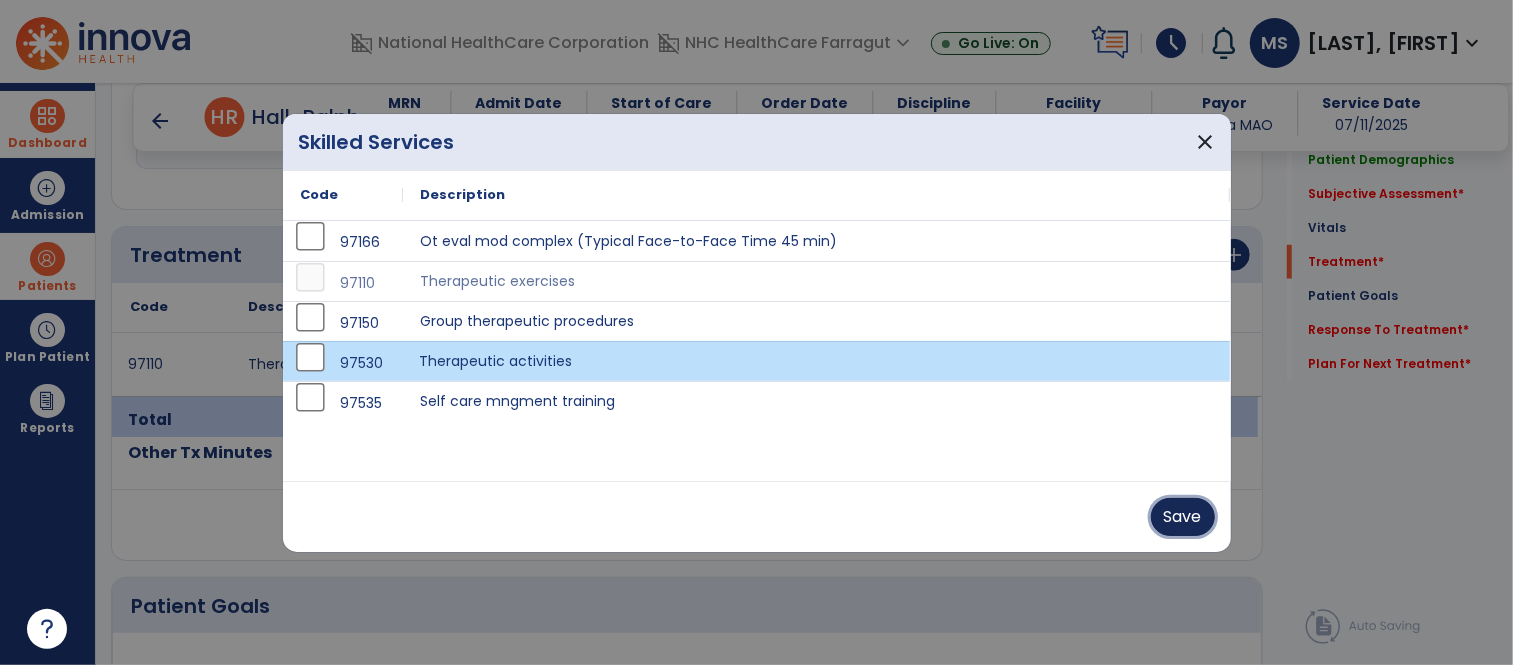 click on "Save" at bounding box center [1183, 517] 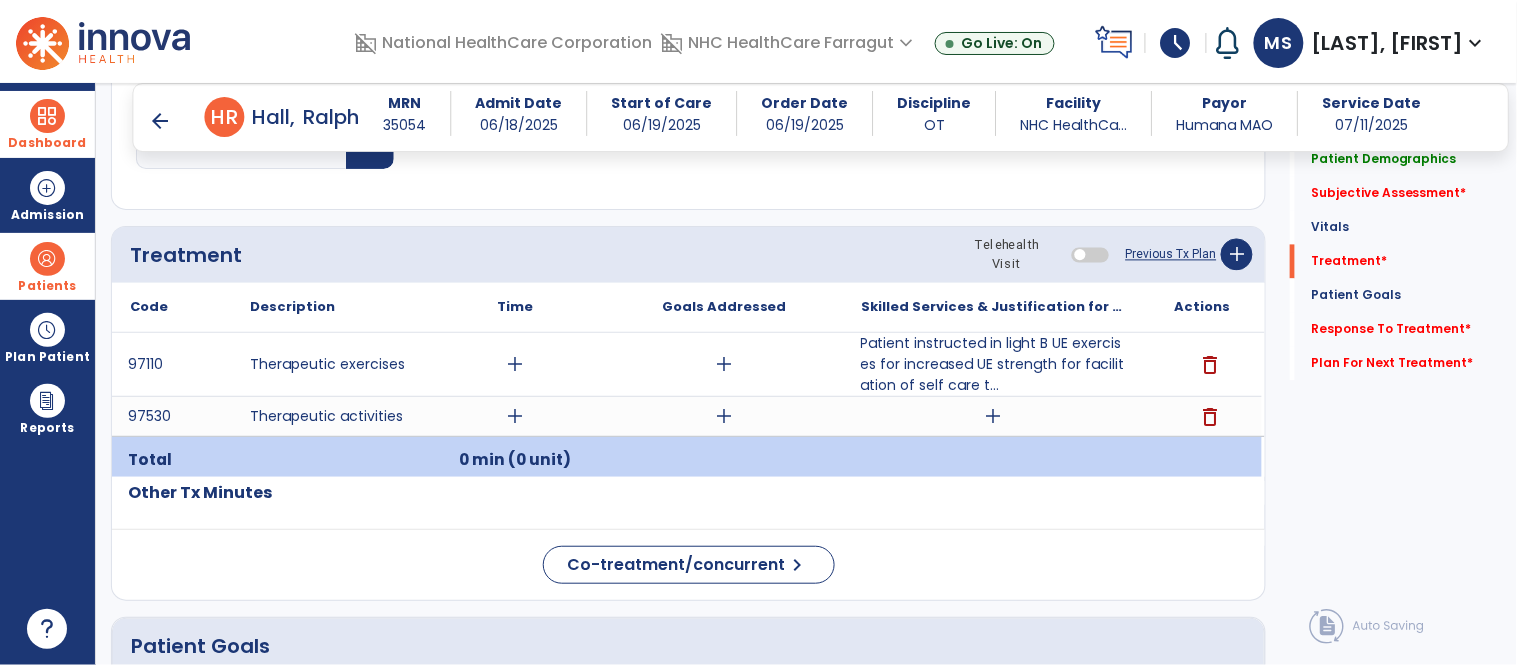 click on "Respiratory Rate  BPM Blood Pressure   SBP   DBP Temperature  ** ** Pulse Rate  BPM O2 Saturation  % Notes/Comments" 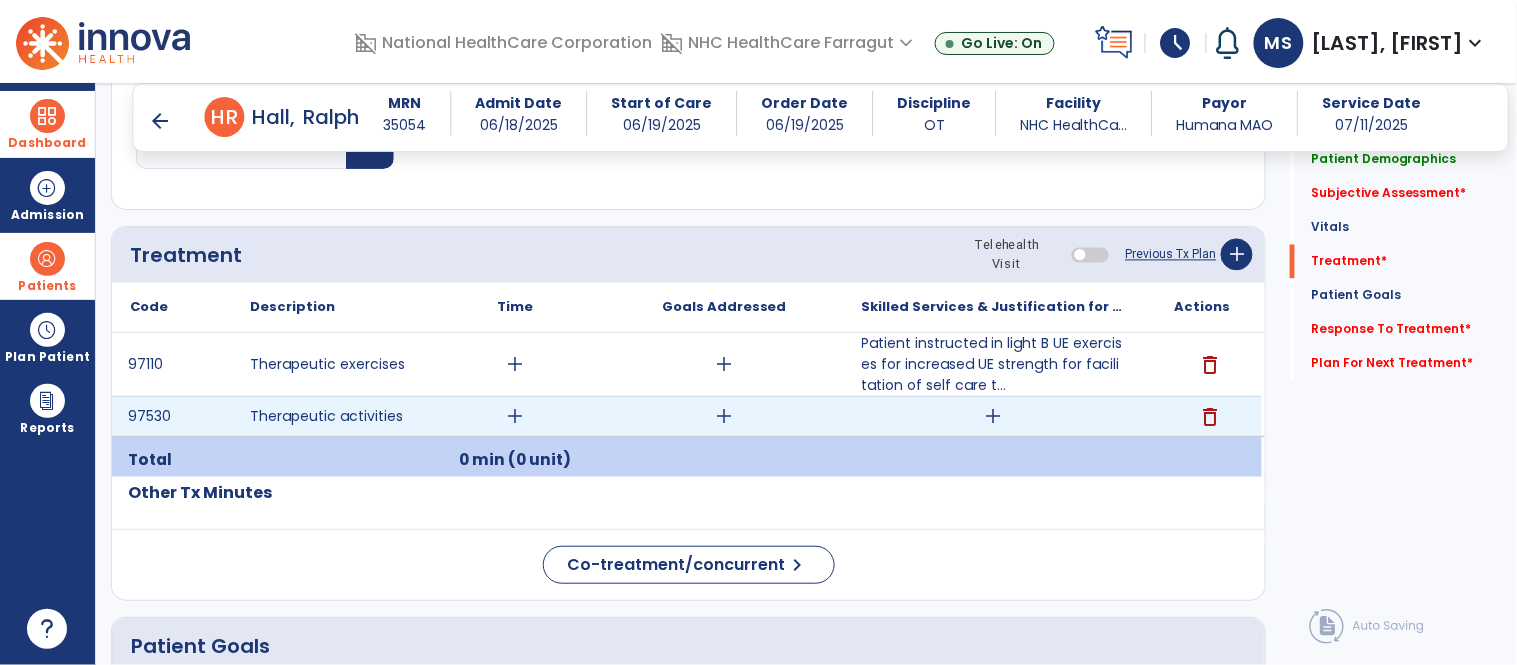 click on "add" at bounding box center [993, 416] 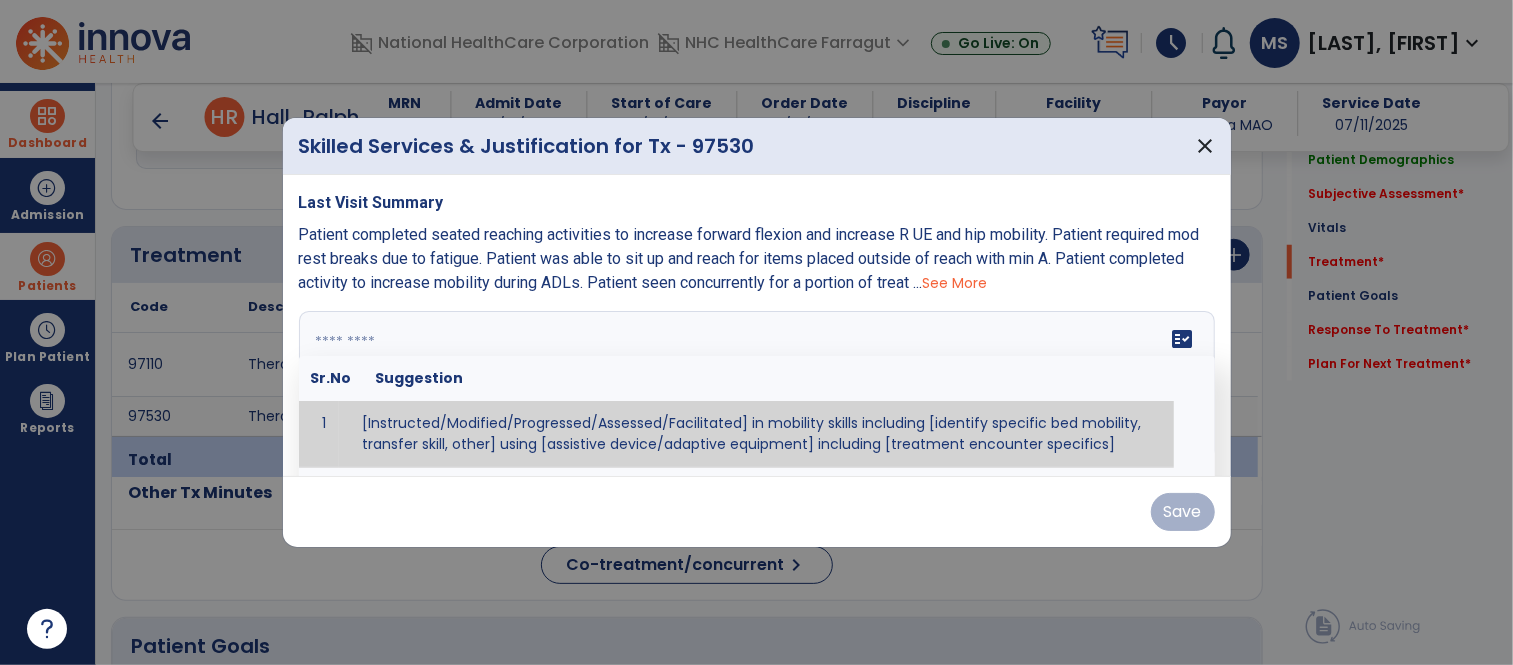 scroll, scrollTop: 1023, scrollLeft: 0, axis: vertical 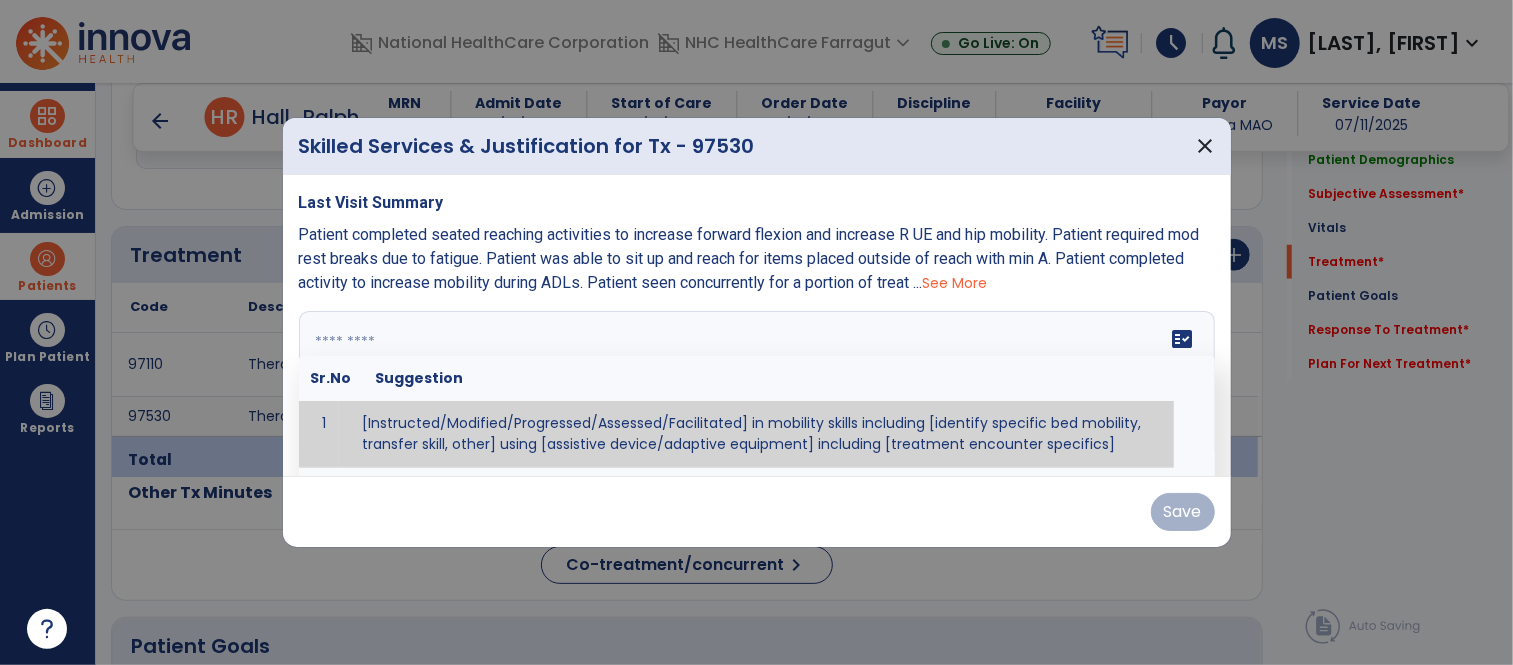 click at bounding box center [757, 386] 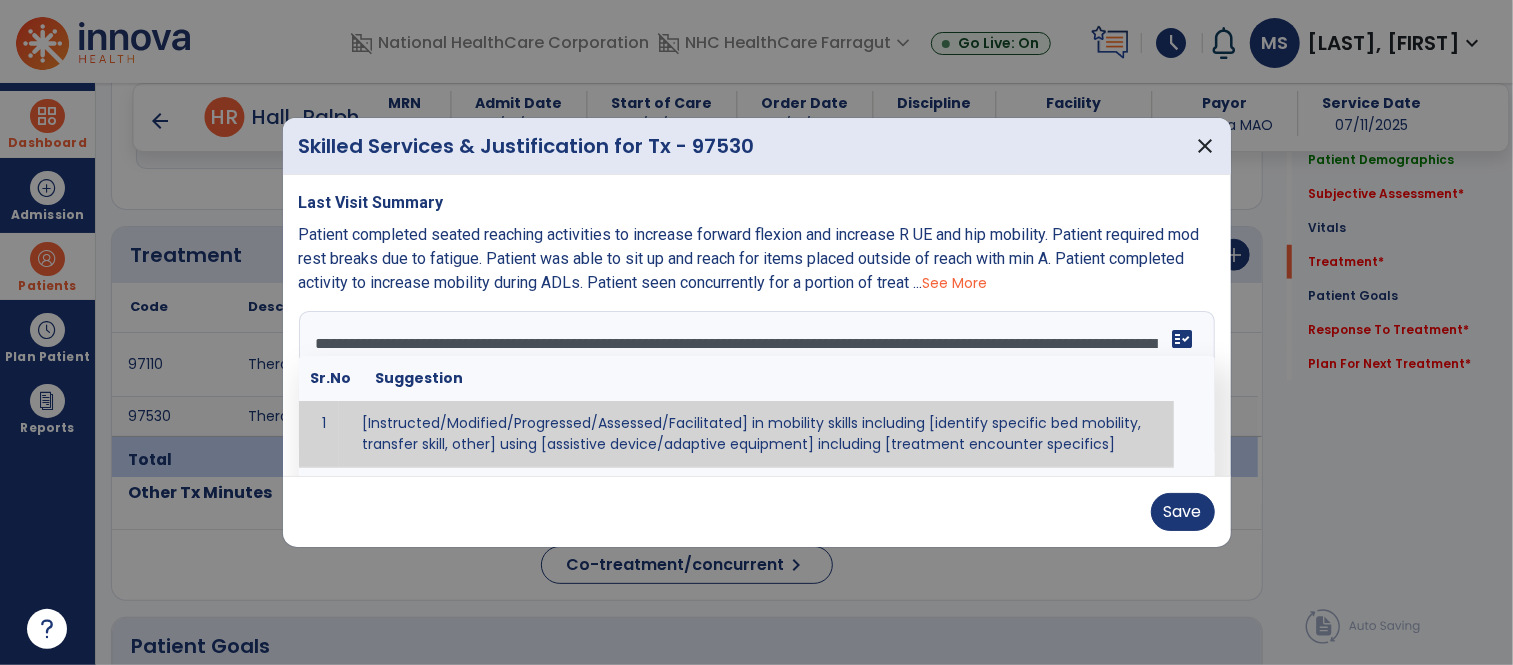 scroll, scrollTop: 182, scrollLeft: 0, axis: vertical 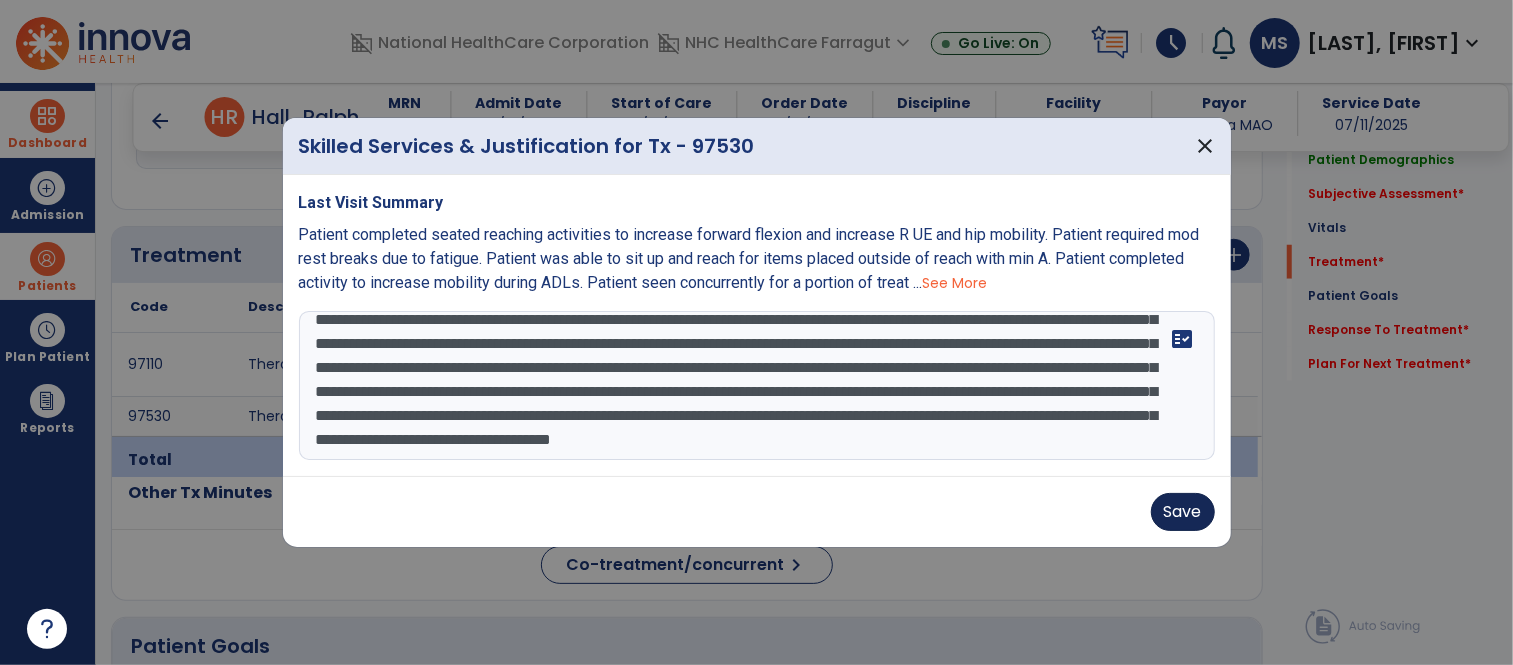 type on "**********" 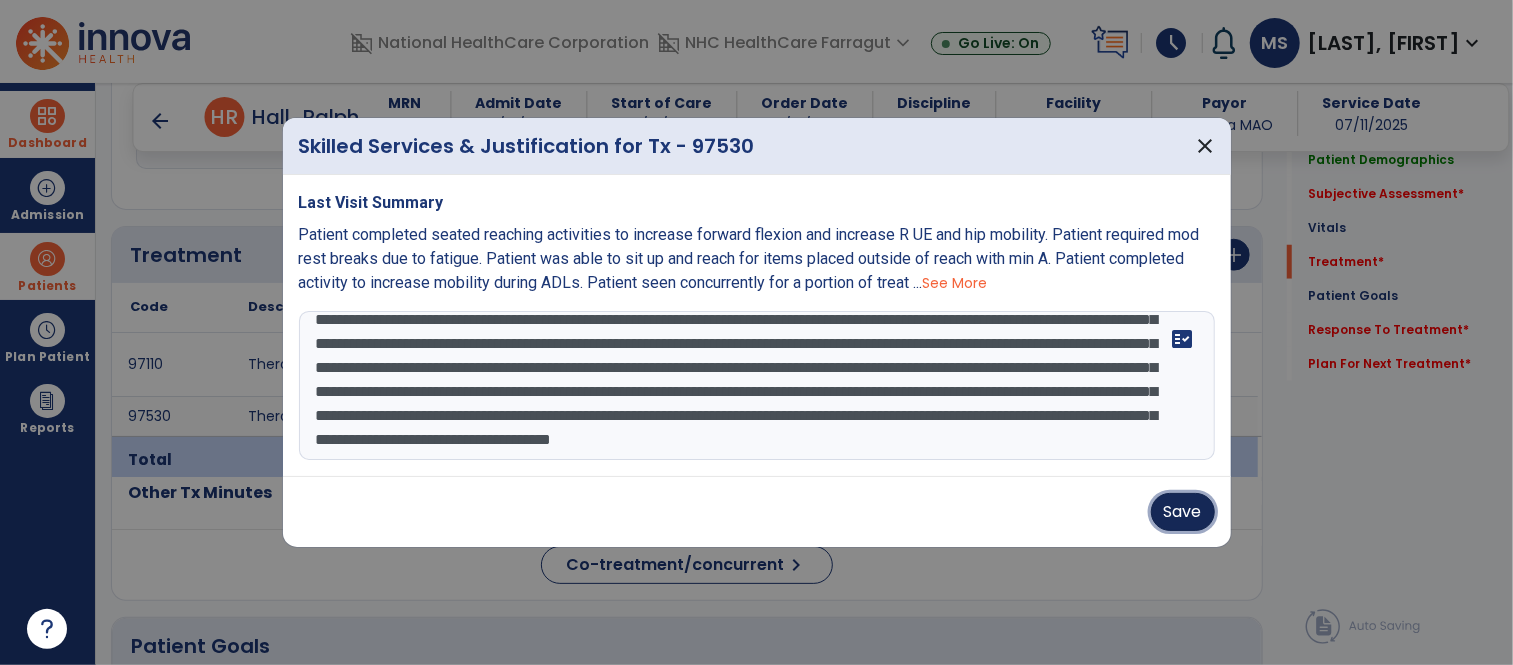 click on "Save" at bounding box center [1183, 512] 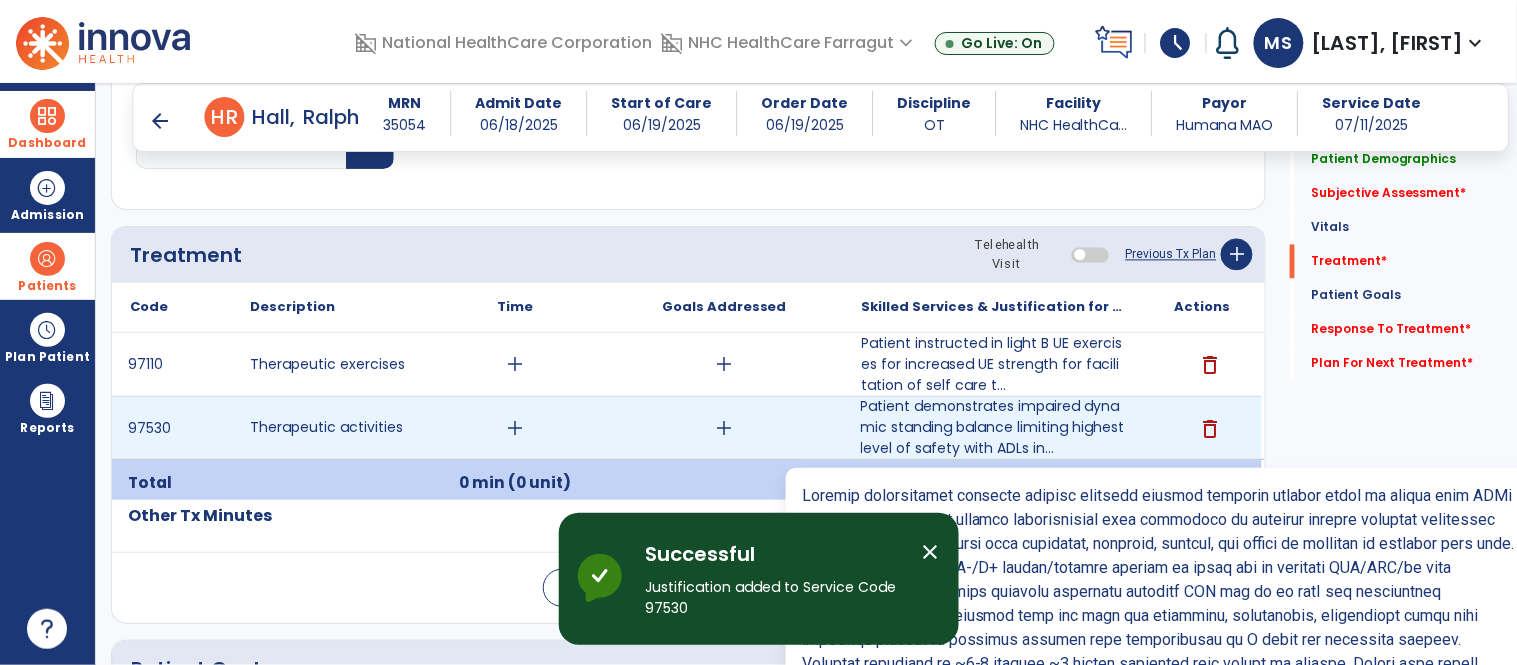 click on "Patient demonstrates impaired dynamic standing balance limiting highest level of safety with ADLs in..." at bounding box center [993, 427] 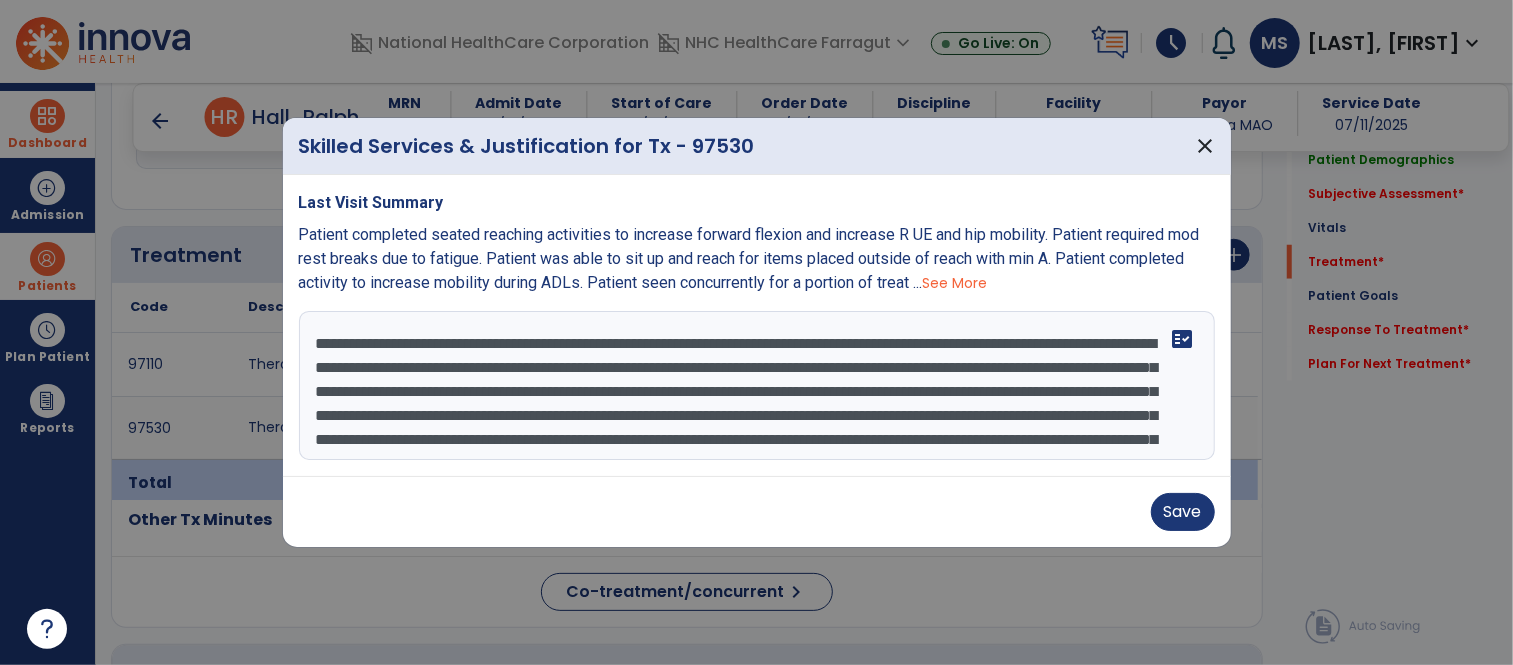 scroll, scrollTop: 1023, scrollLeft: 0, axis: vertical 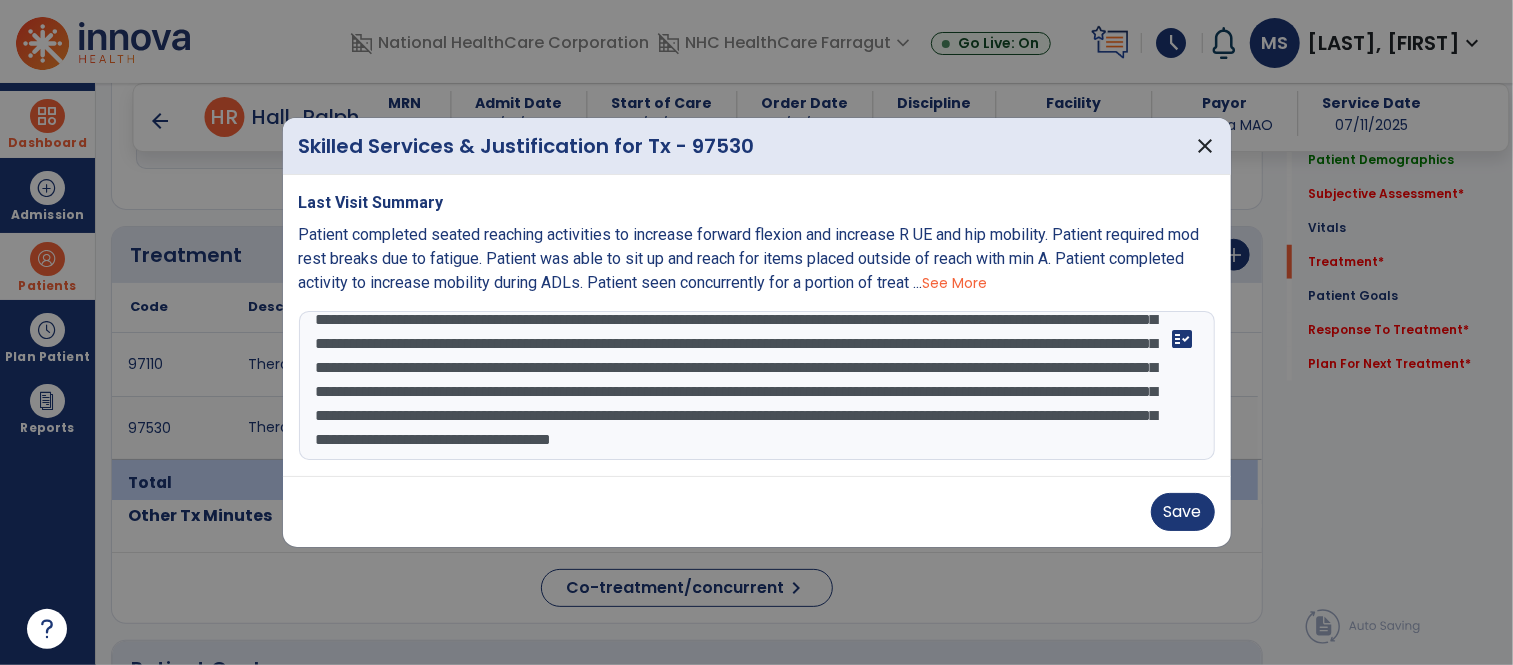 click at bounding box center (757, 386) 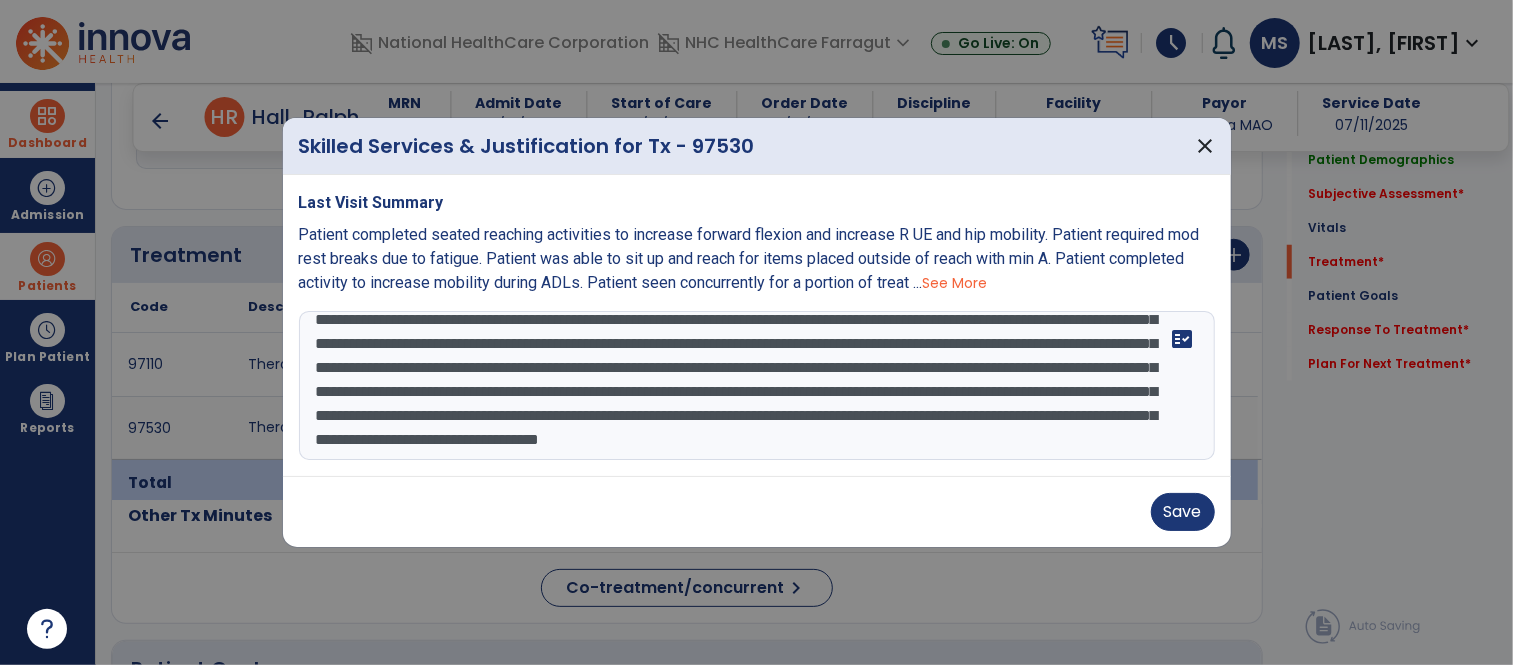 drag, startPoint x: 705, startPoint y: 402, endPoint x: 393, endPoint y: 407, distance: 312.04007 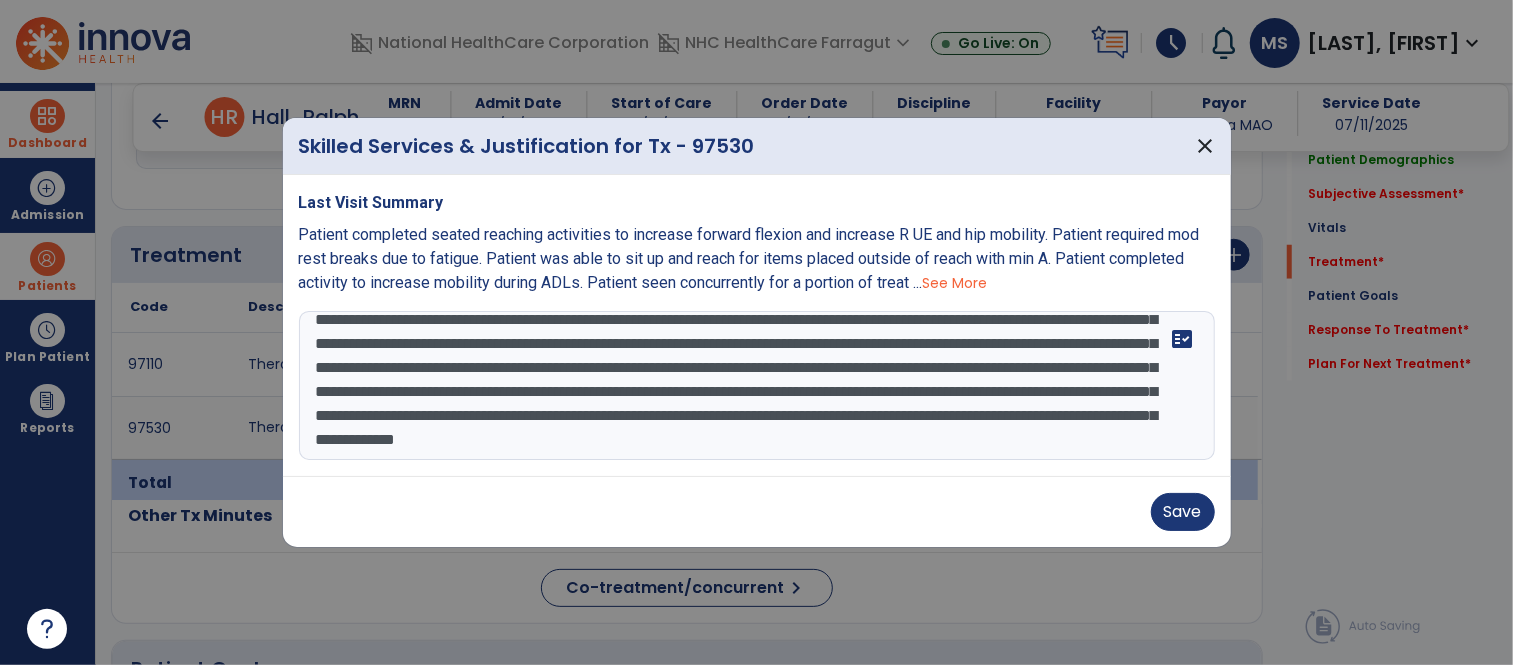 scroll, scrollTop: 192, scrollLeft: 0, axis: vertical 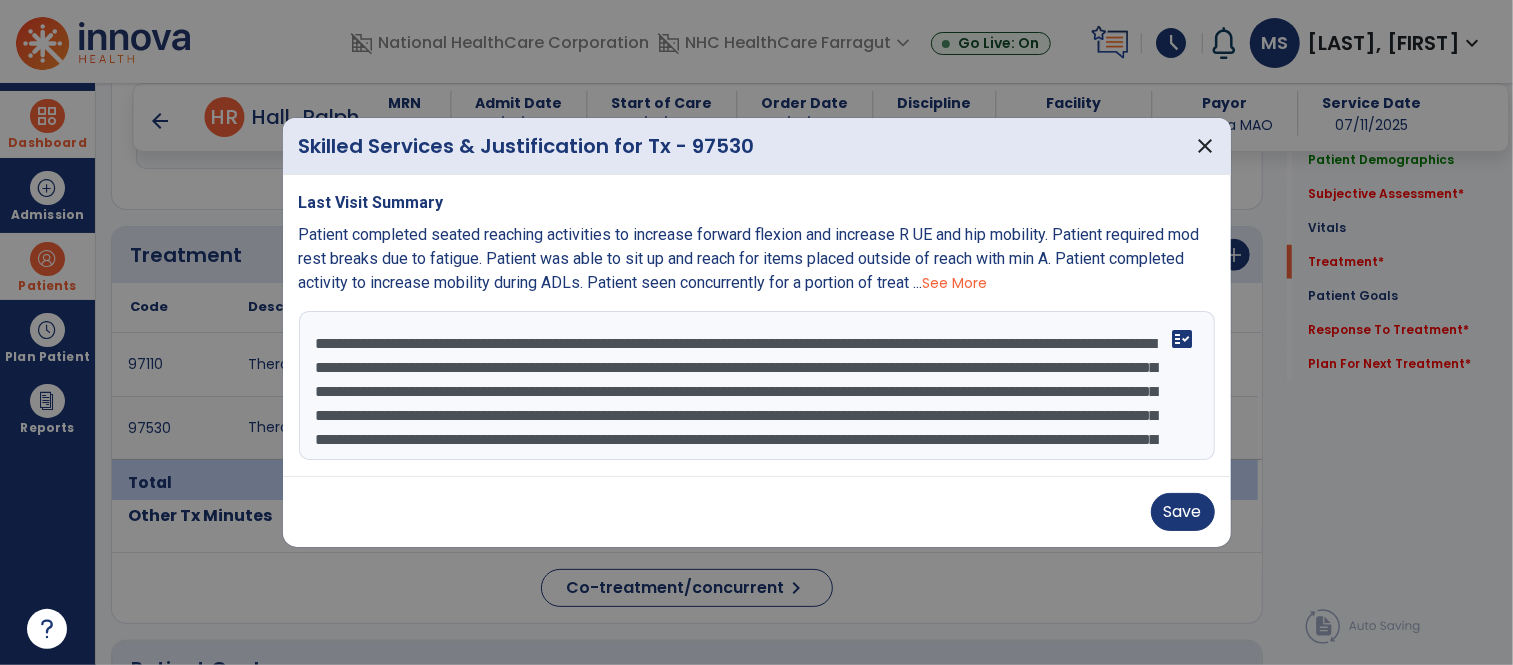 drag, startPoint x: 552, startPoint y: 317, endPoint x: 577, endPoint y: 325, distance: 26.24881 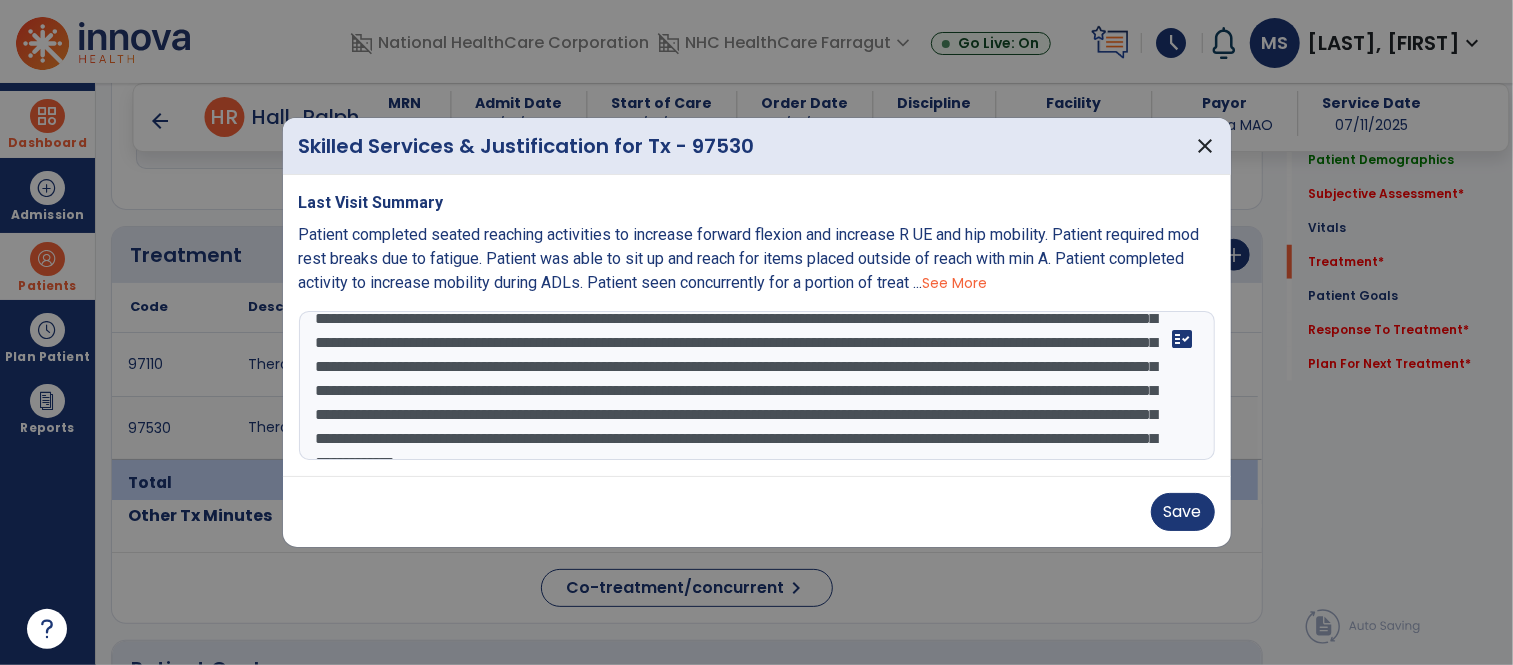 scroll, scrollTop: 111, scrollLeft: 0, axis: vertical 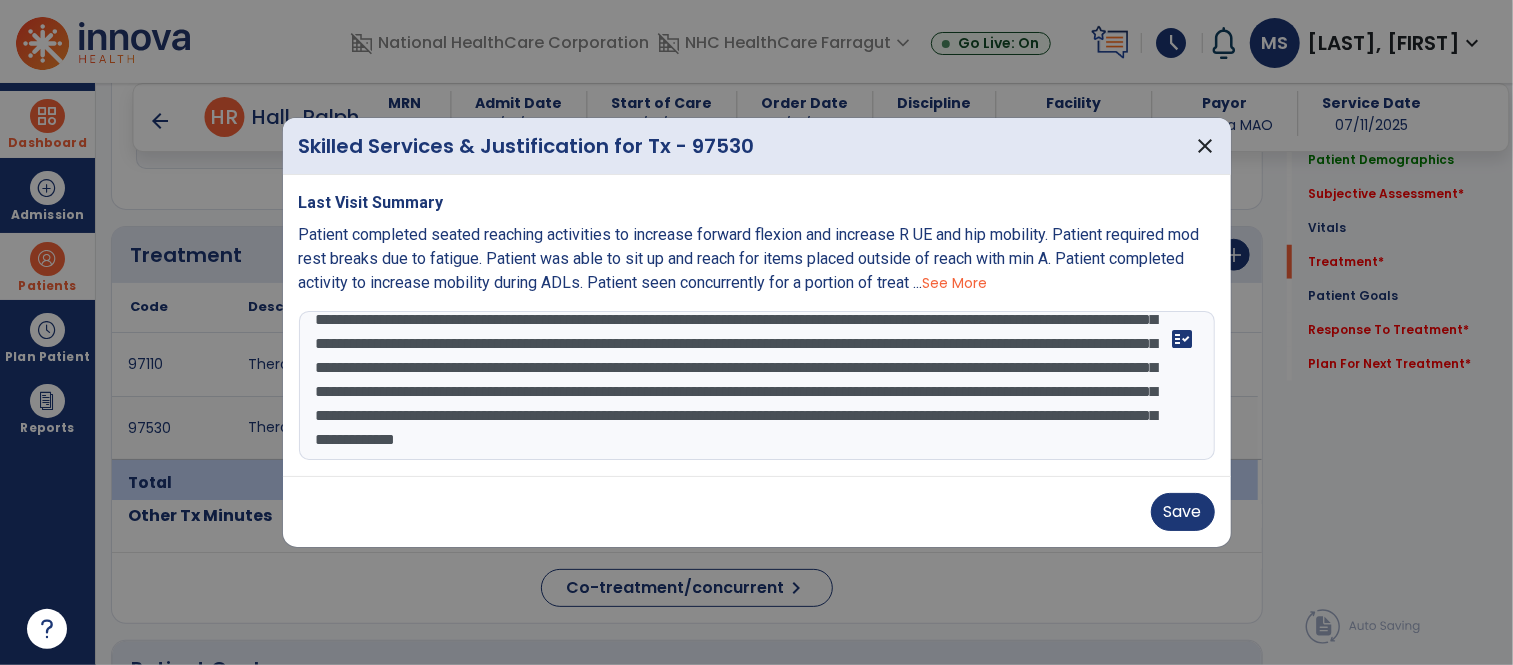 drag, startPoint x: 551, startPoint y: 395, endPoint x: 948, endPoint y: 397, distance: 397.00504 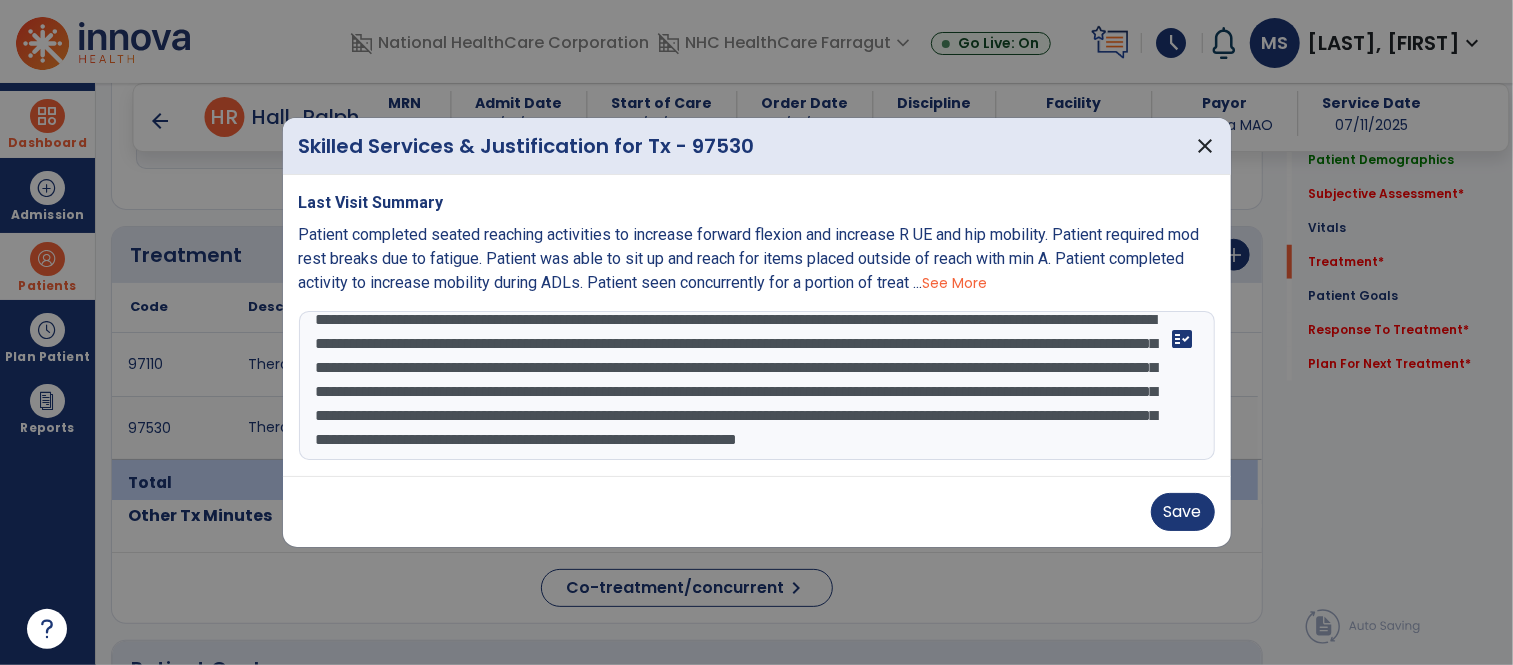 scroll, scrollTop: 96, scrollLeft: 0, axis: vertical 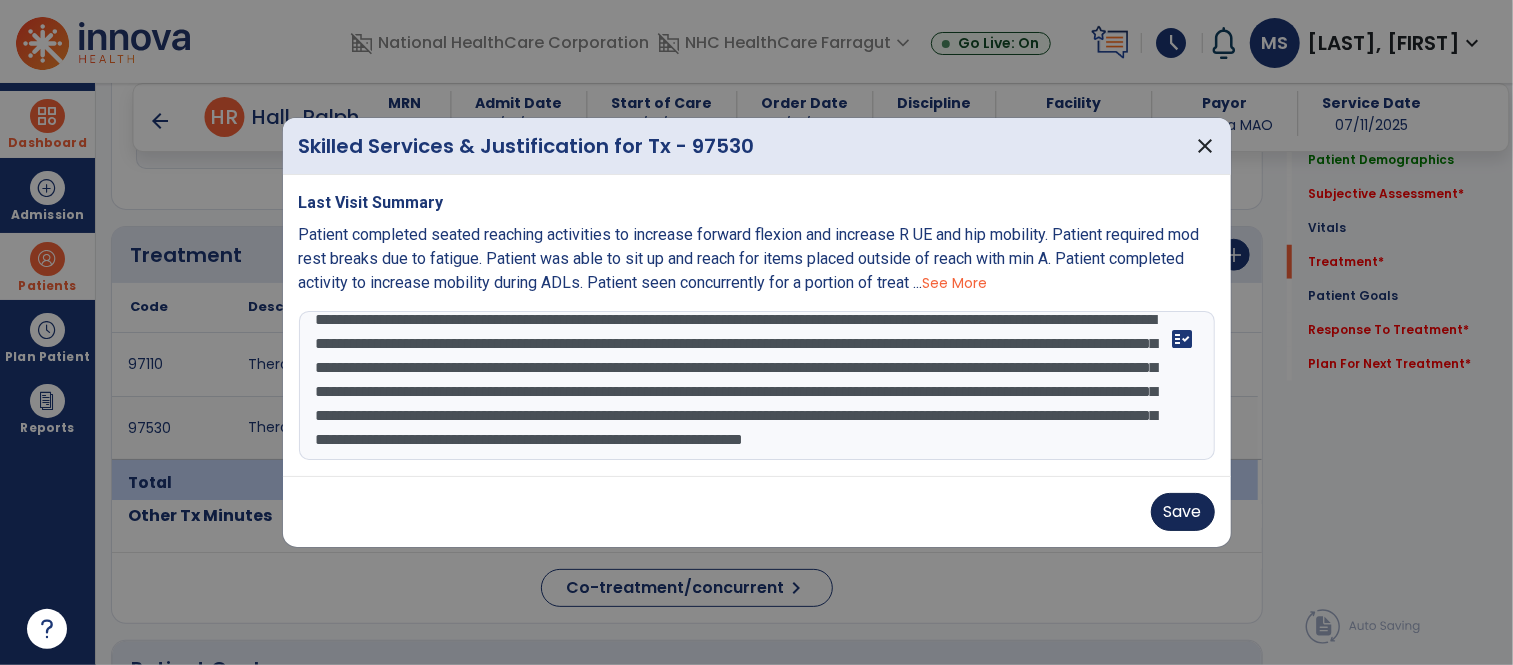 type on "**********" 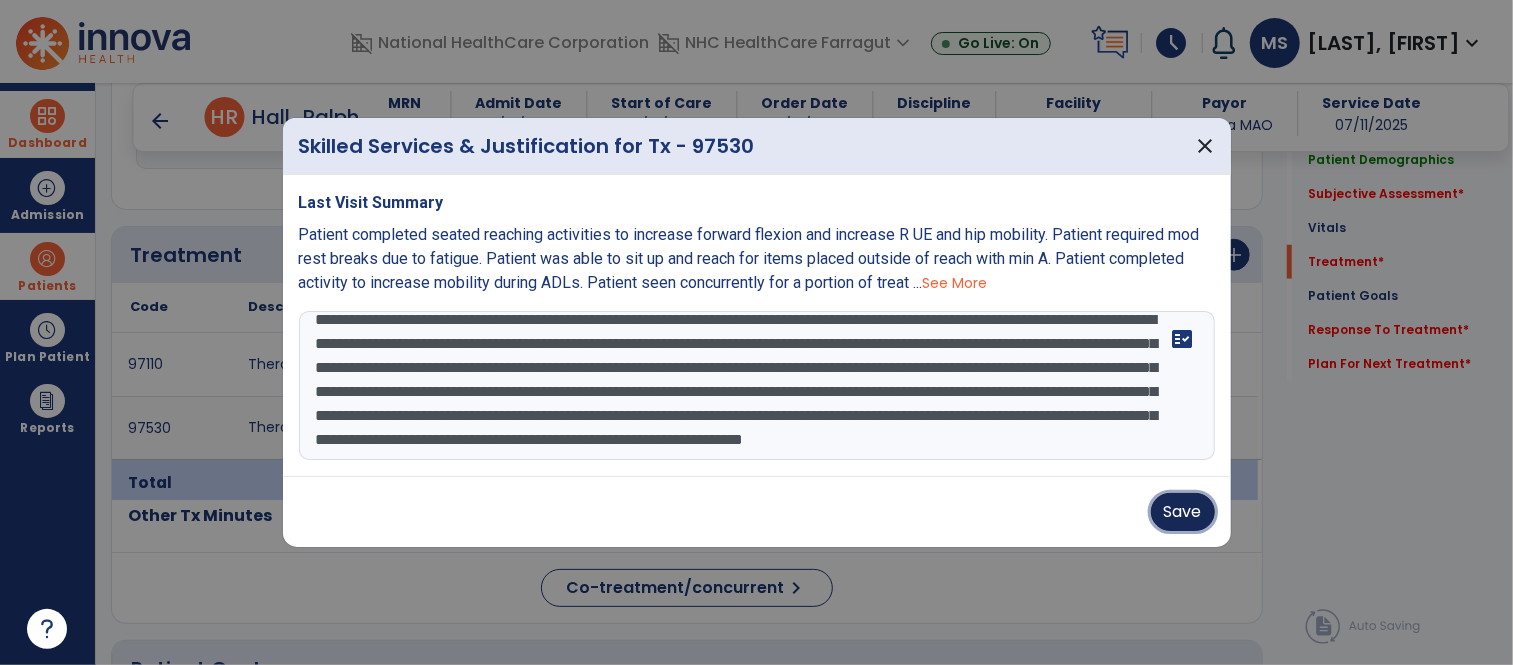click on "Save" at bounding box center [1183, 512] 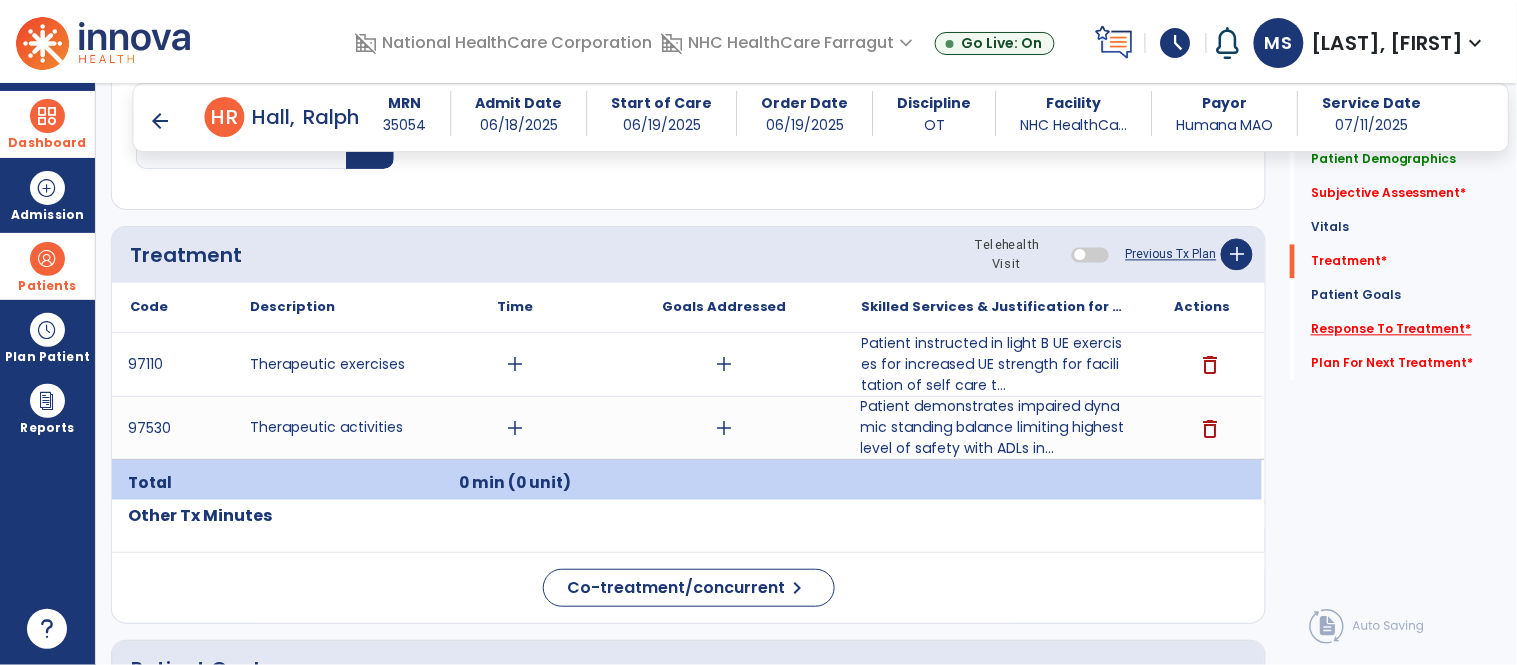 click on "Response To Treatment   *" 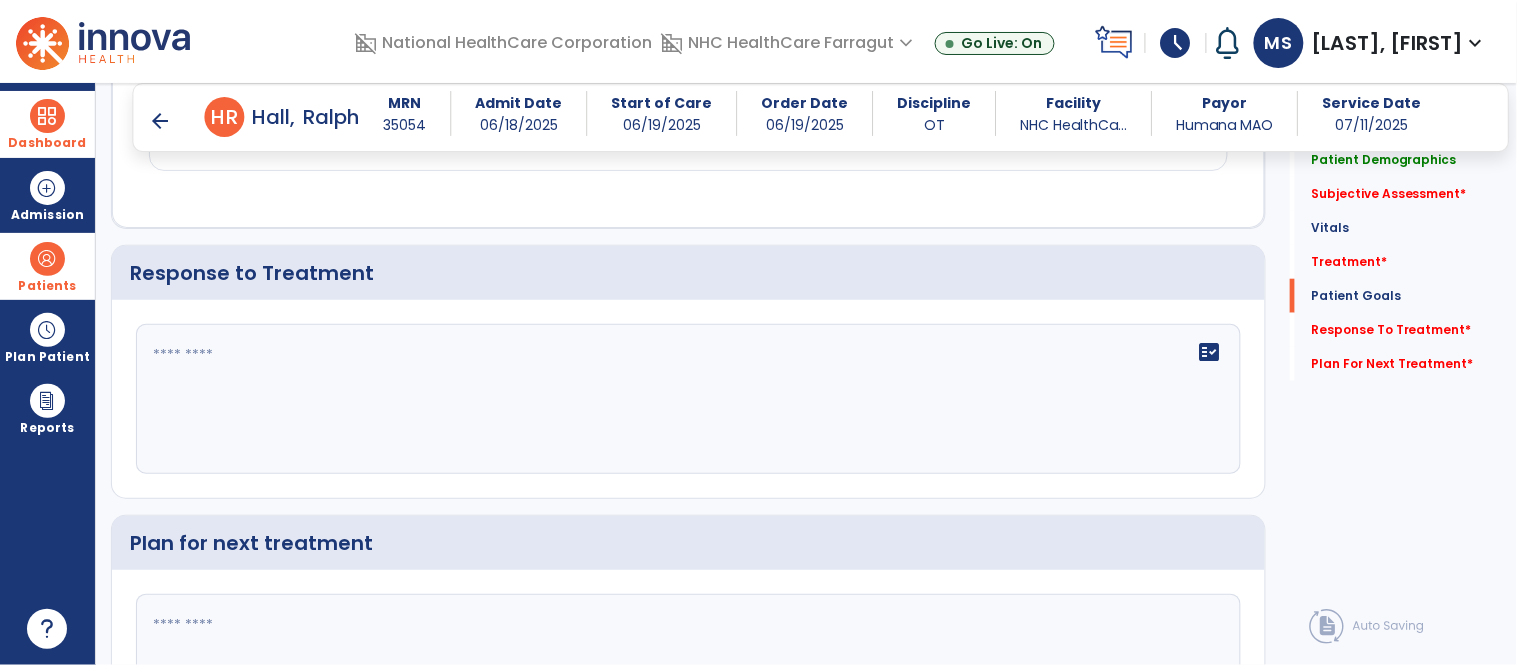 scroll, scrollTop: 2357, scrollLeft: 0, axis: vertical 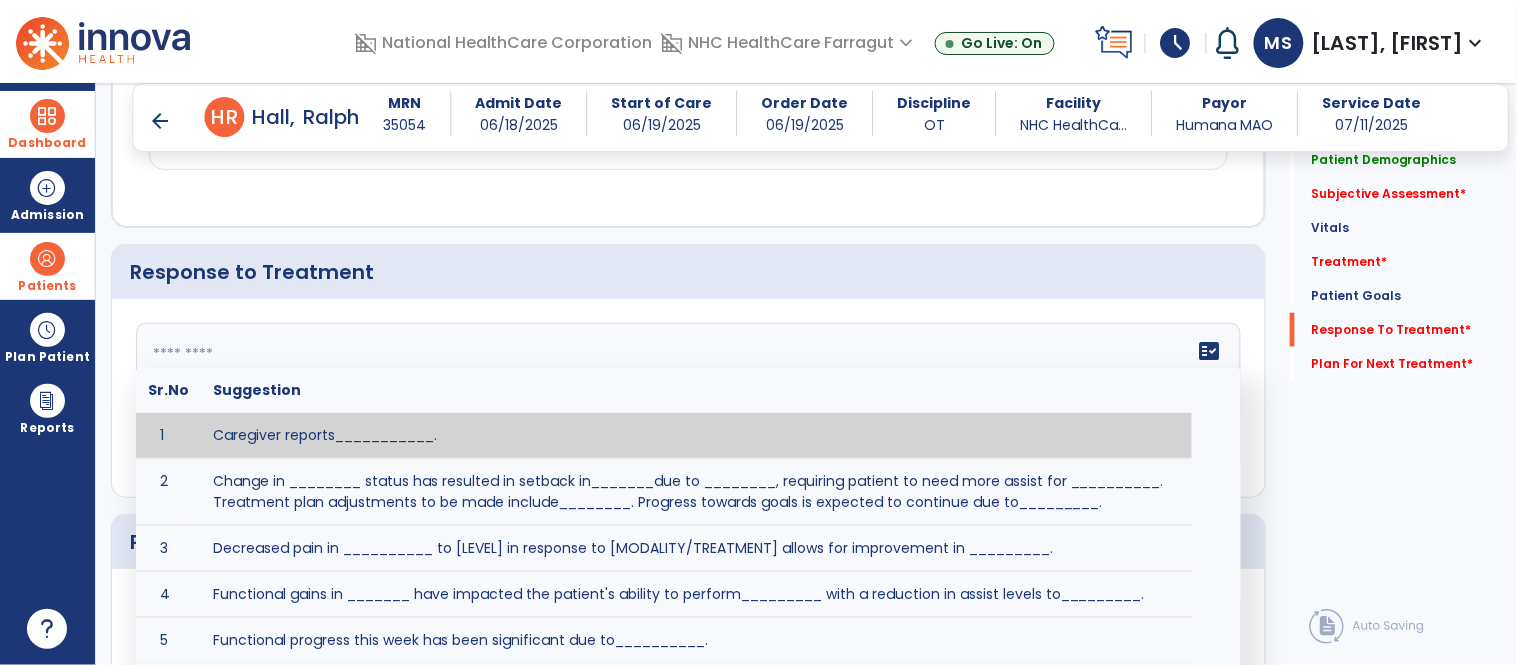 click on "fact_check  Sr.No Suggestion 1 Caregiver reports___________. 2 Change in ________ status has resulted in setback in_______due to ________, requiring patient to need more assist for __________.   Treatment plan adjustments to be made include________.  Progress towards goals is expected to continue due to_________. 3 Decreased pain in __________ to [LEVEL] in response to [MODALITY/TREATMENT] allows for improvement in _________. 4 Functional gains in _______ have impacted the patient's ability to perform_________ with a reduction in assist levels to_________. 5 Functional progress this week has been significant due to__________. 6 Gains in ________ have improved the patient's ability to perform ______with decreased levels of assist to___________. 7 Improvement in ________allows patient to tolerate higher levels of challenges in_________. 8 Pain in [AREA] has decreased to [LEVEL] in response to [TREATMENT/MODALITY], allowing fore ease in completing__________. 9 10 11 12 13 14 15 16 17 18 19 20 21" 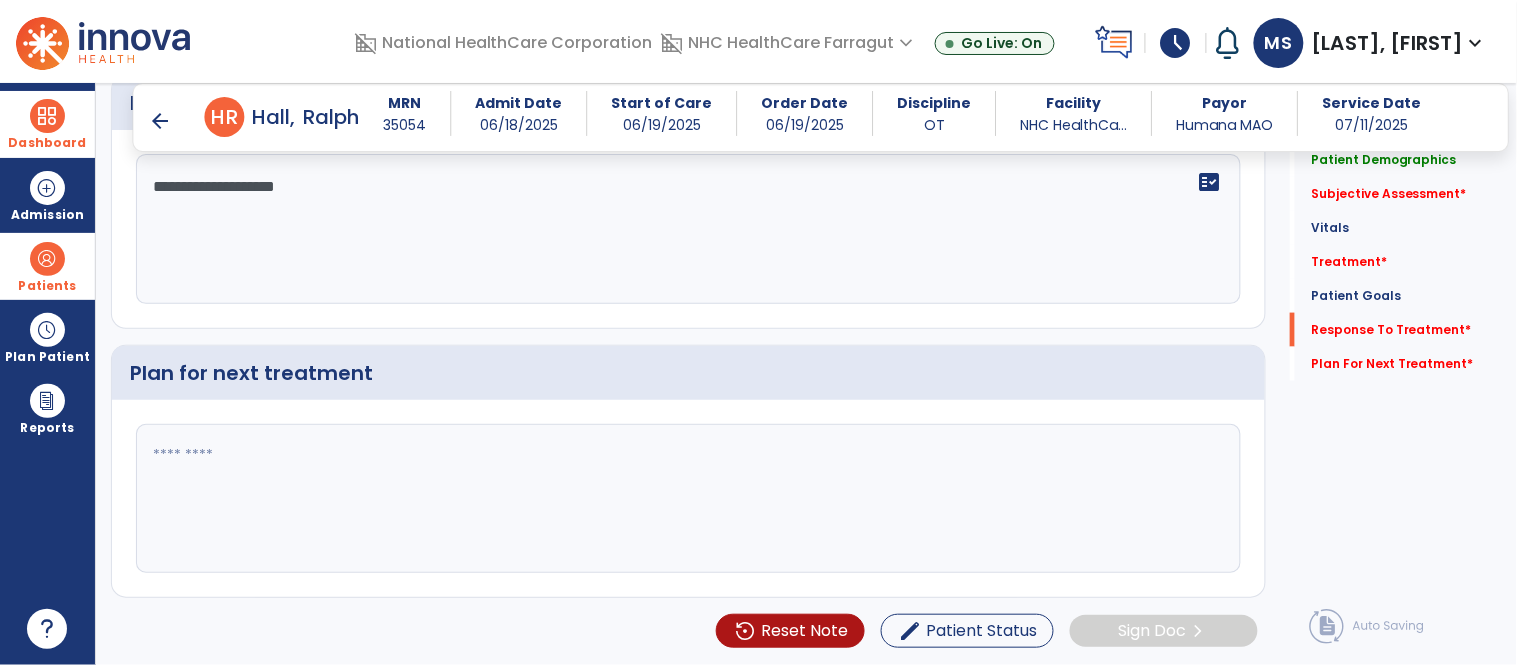 type on "**********" 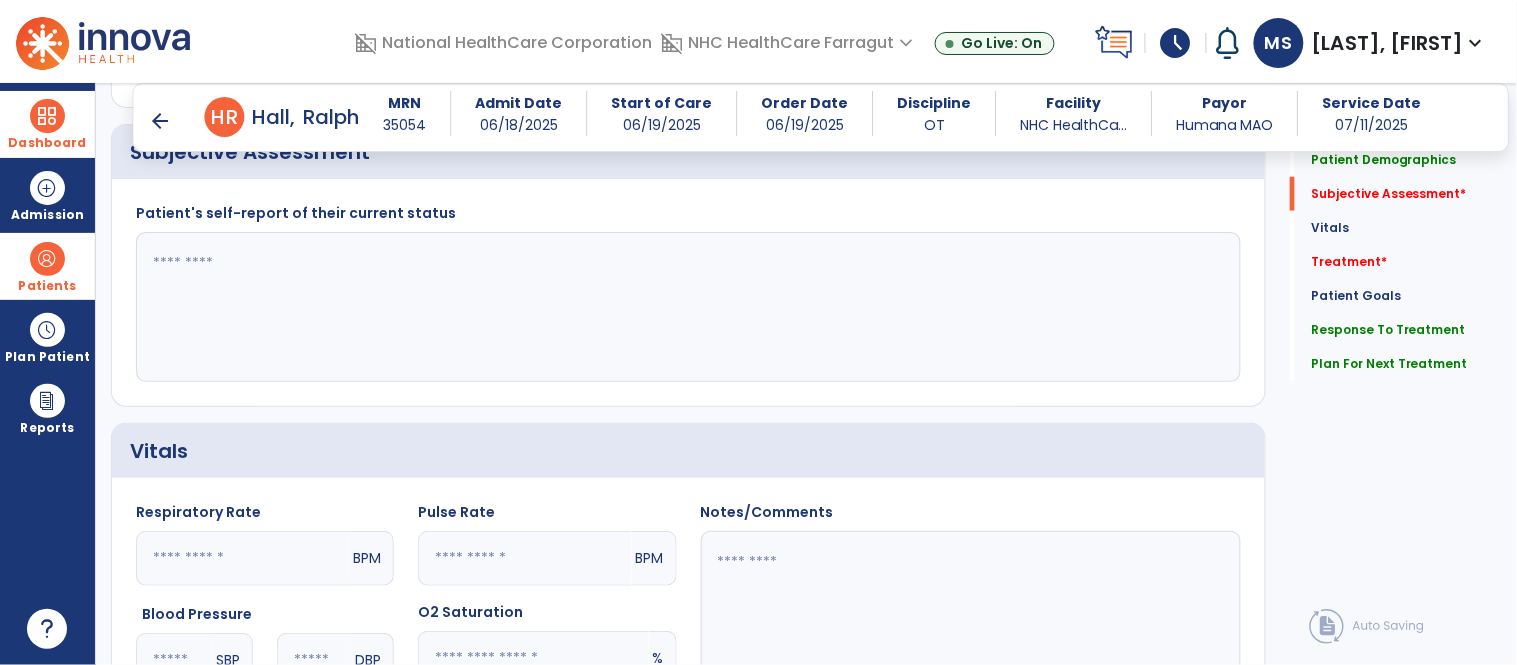 scroll, scrollTop: 373, scrollLeft: 0, axis: vertical 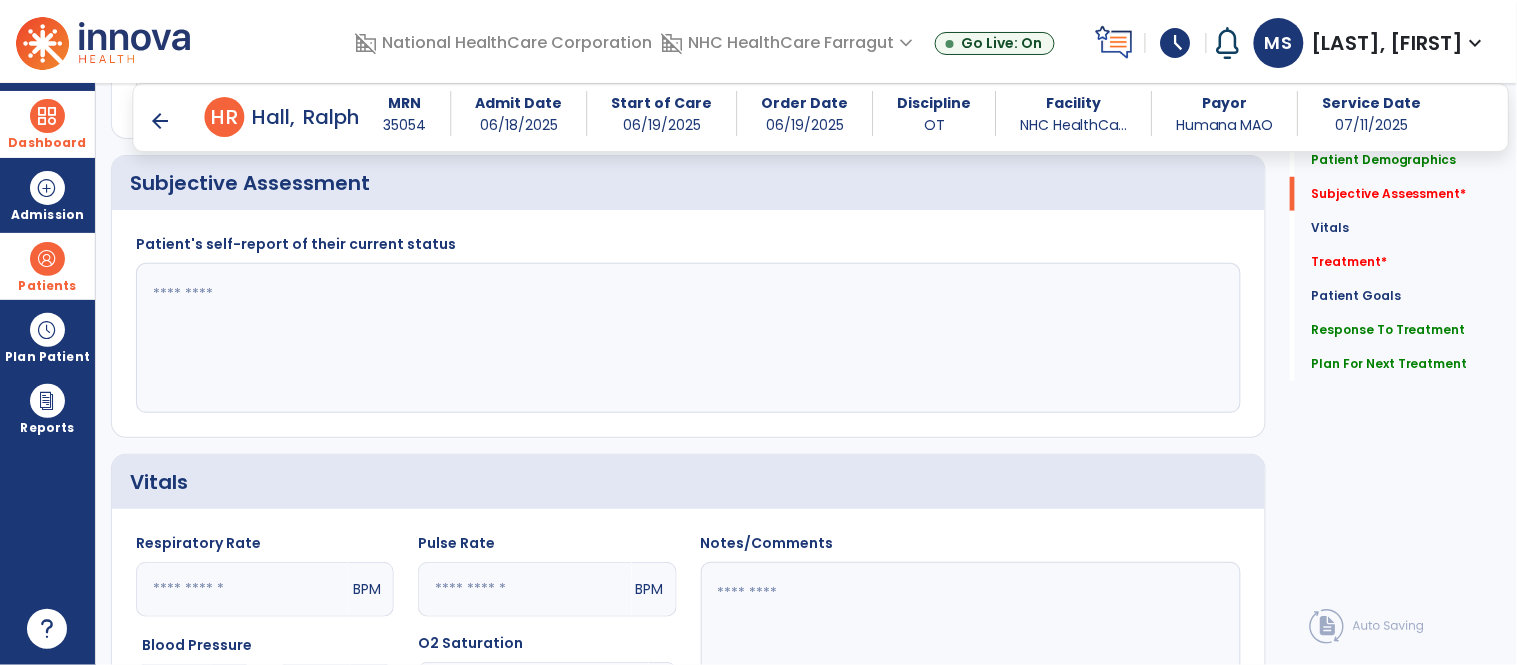 type on "****" 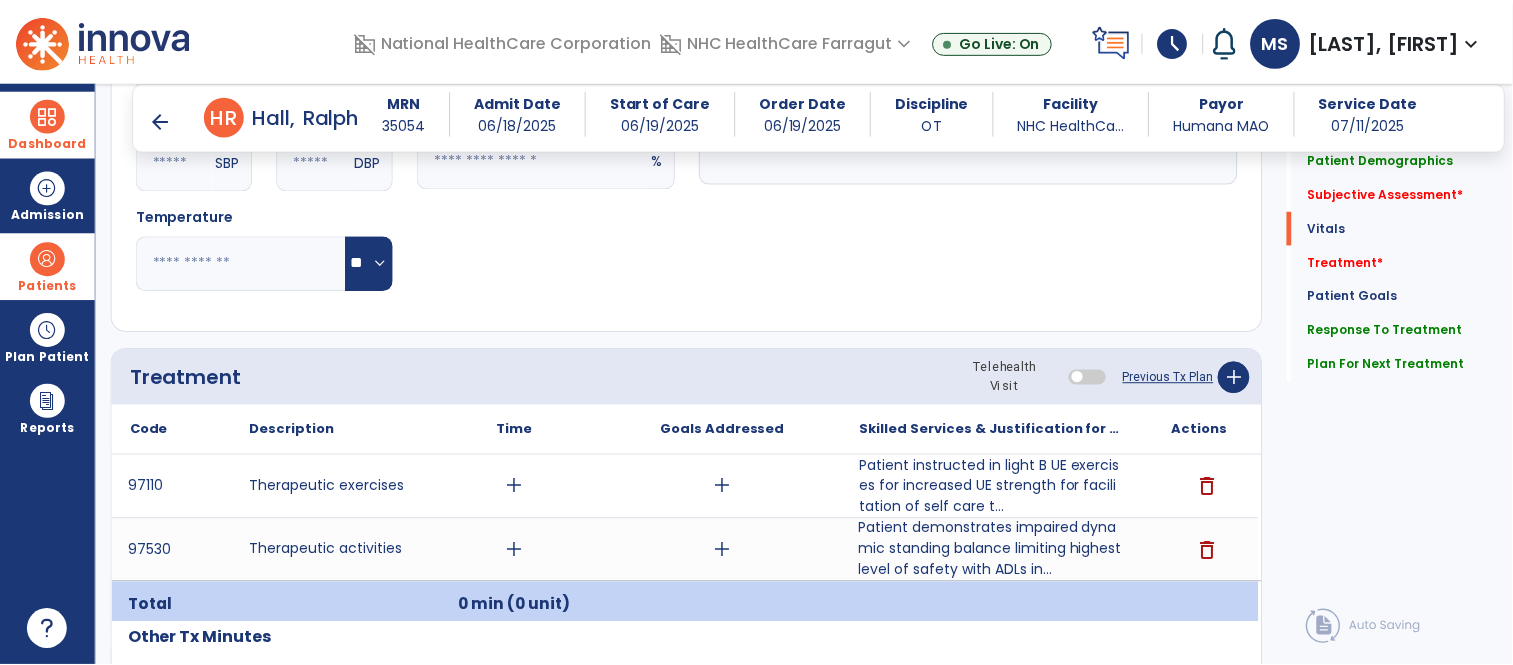 scroll, scrollTop: 928, scrollLeft: 0, axis: vertical 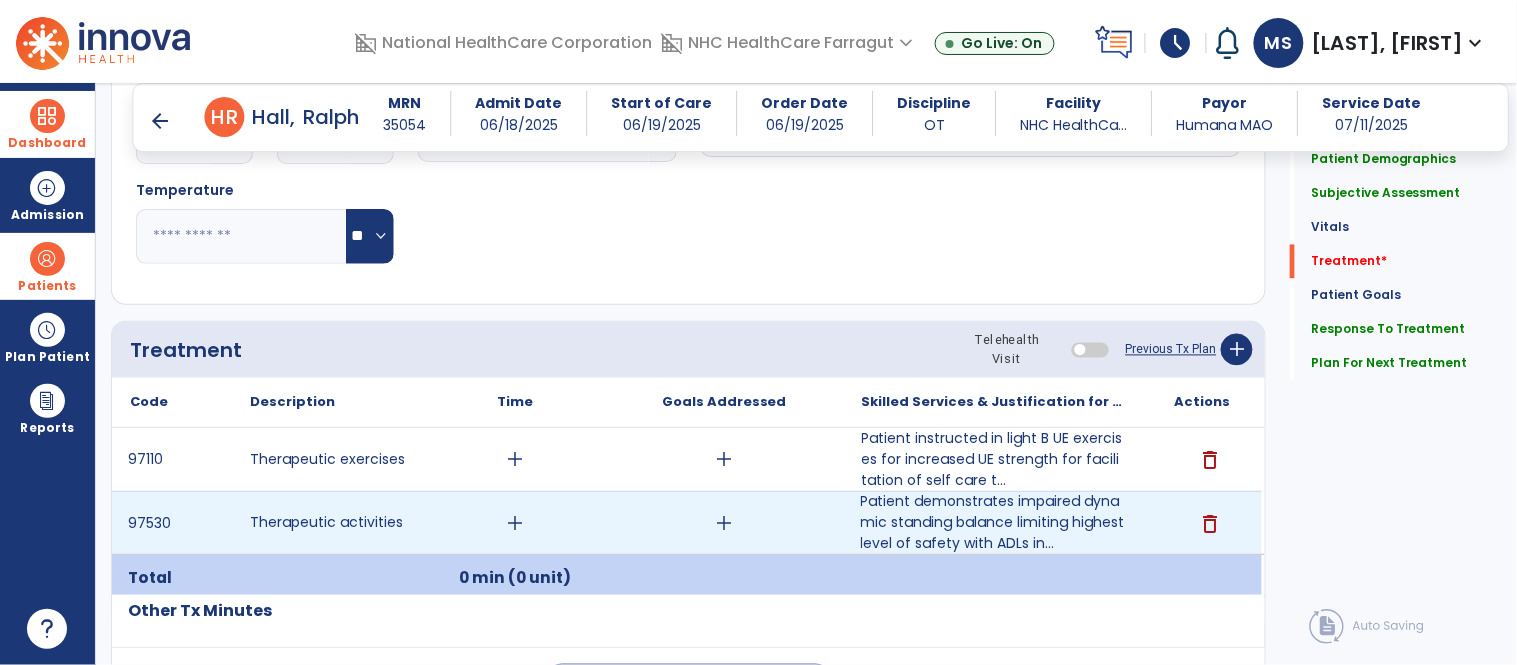type on "**********" 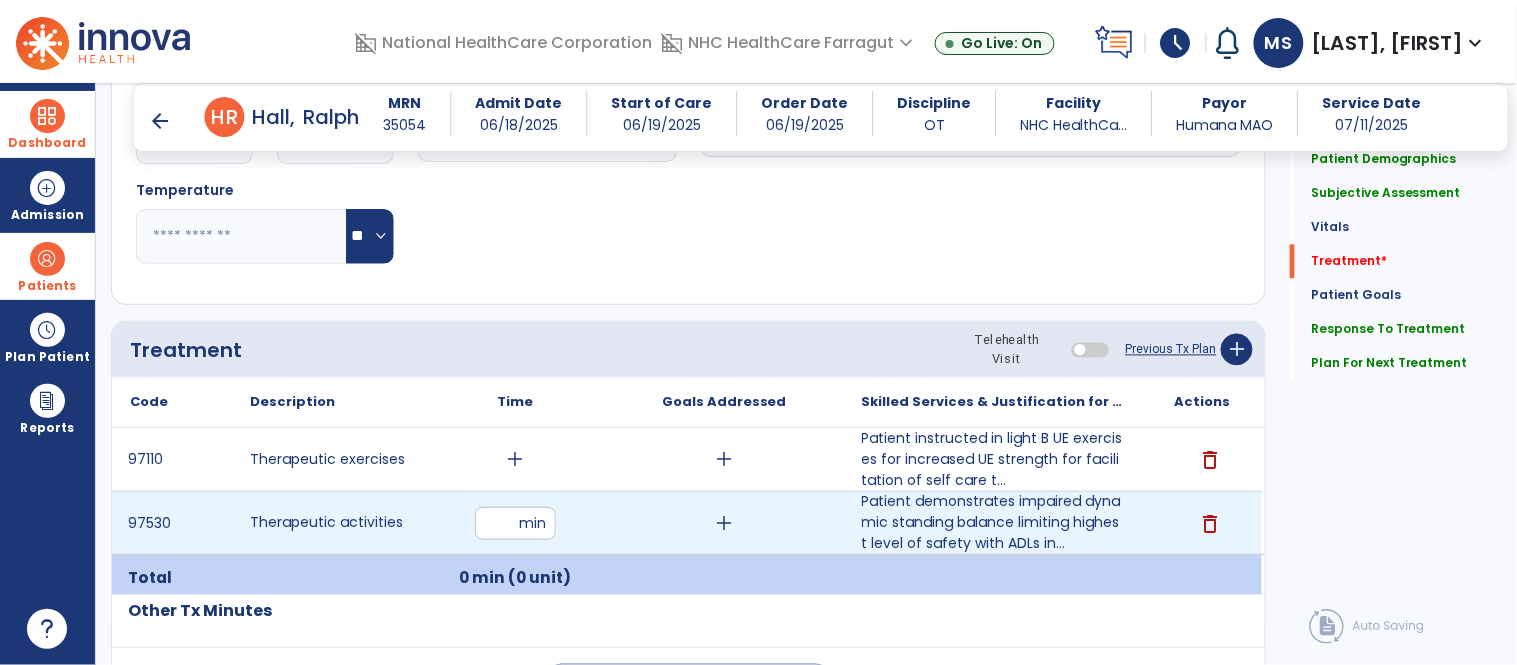 type on "**" 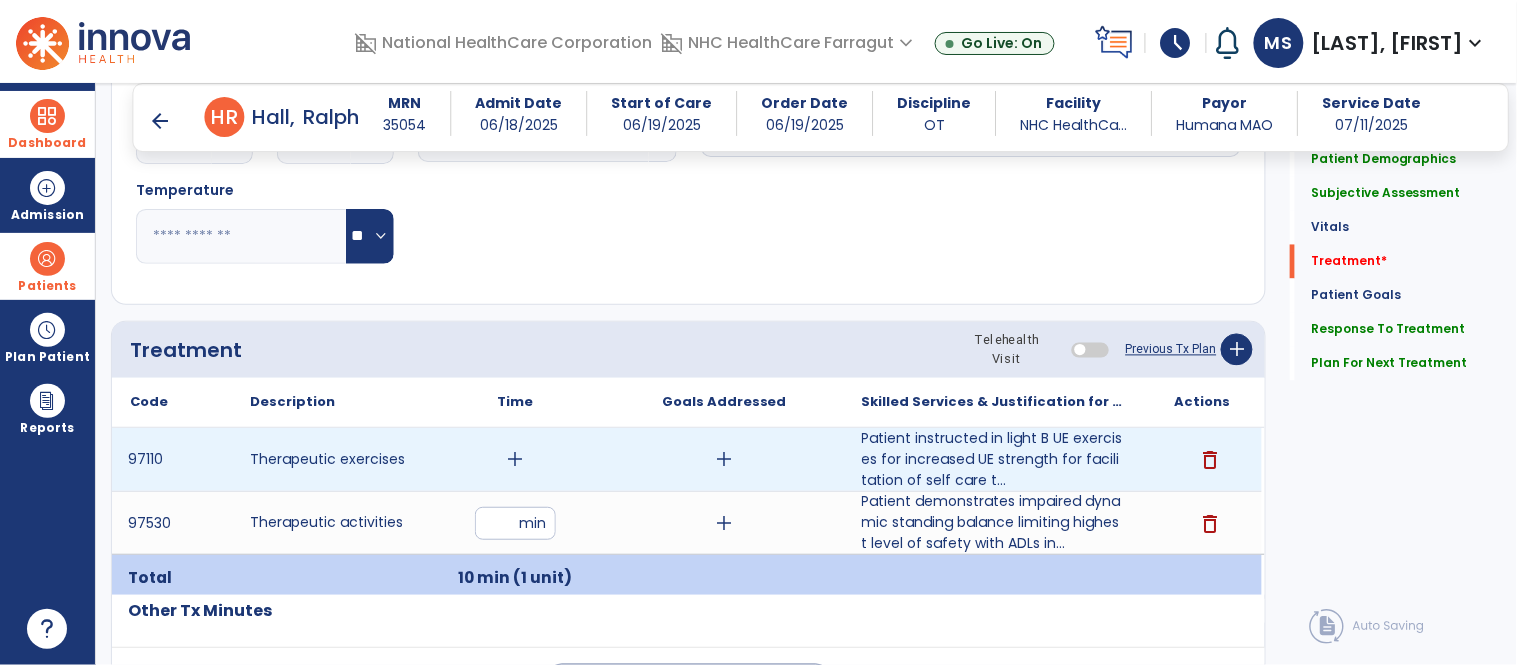 click on "add" at bounding box center [515, 459] 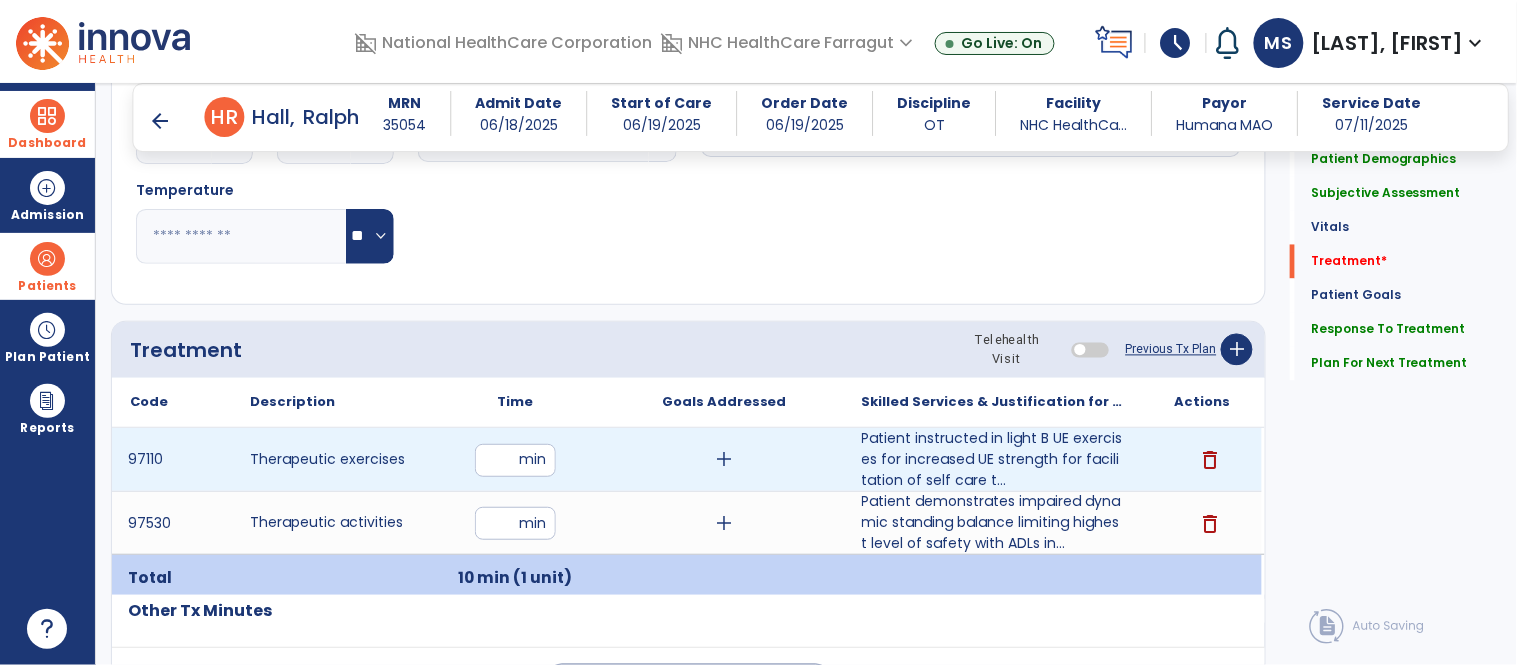type on "**" 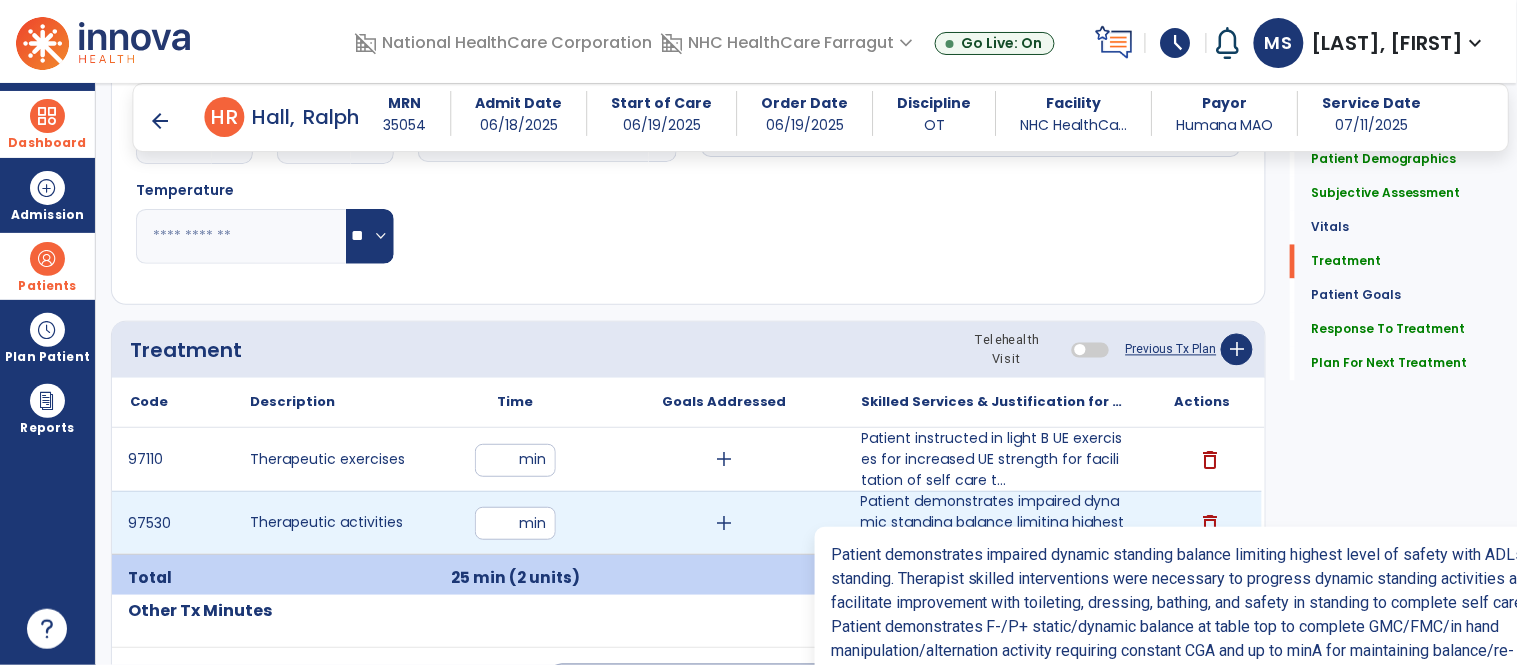click on "Patient demonstrates impaired dynamic standing balance limiting highest level of safety with ADLs in..." at bounding box center [993, 522] 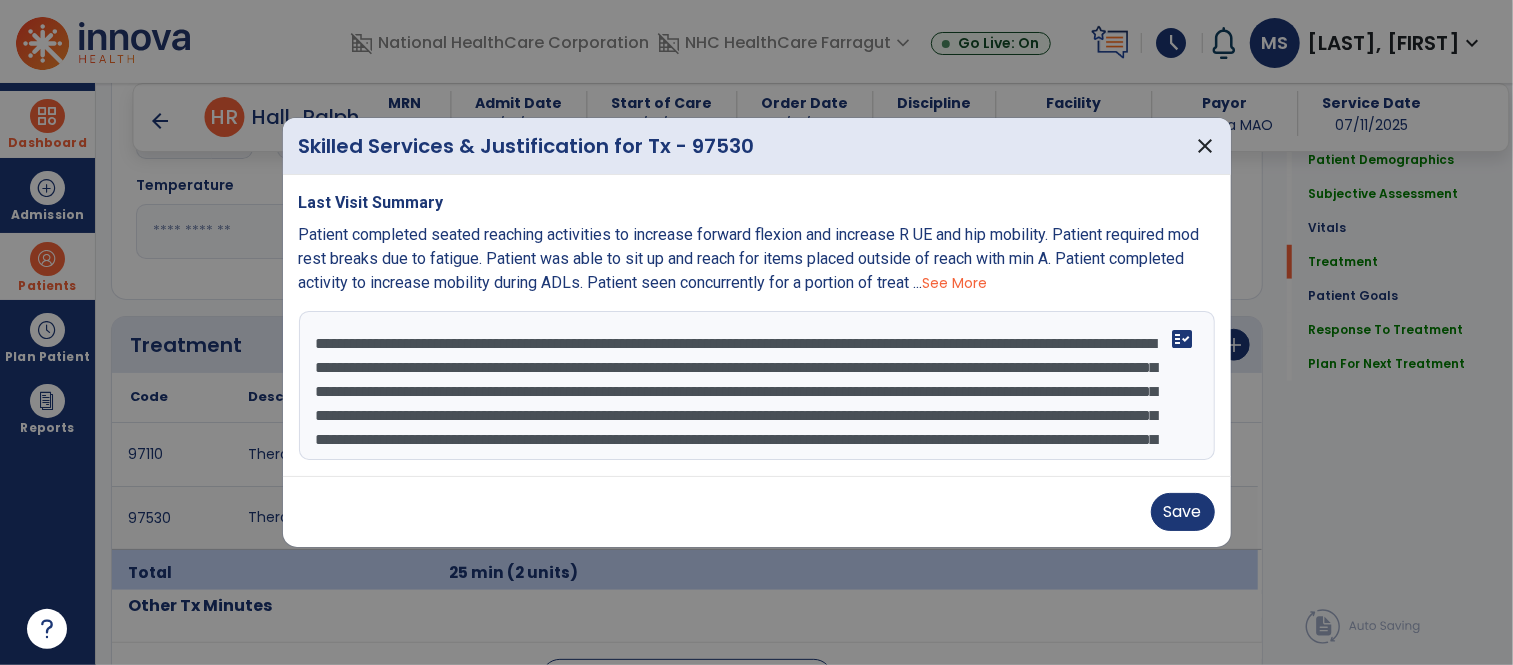 scroll, scrollTop: 928, scrollLeft: 0, axis: vertical 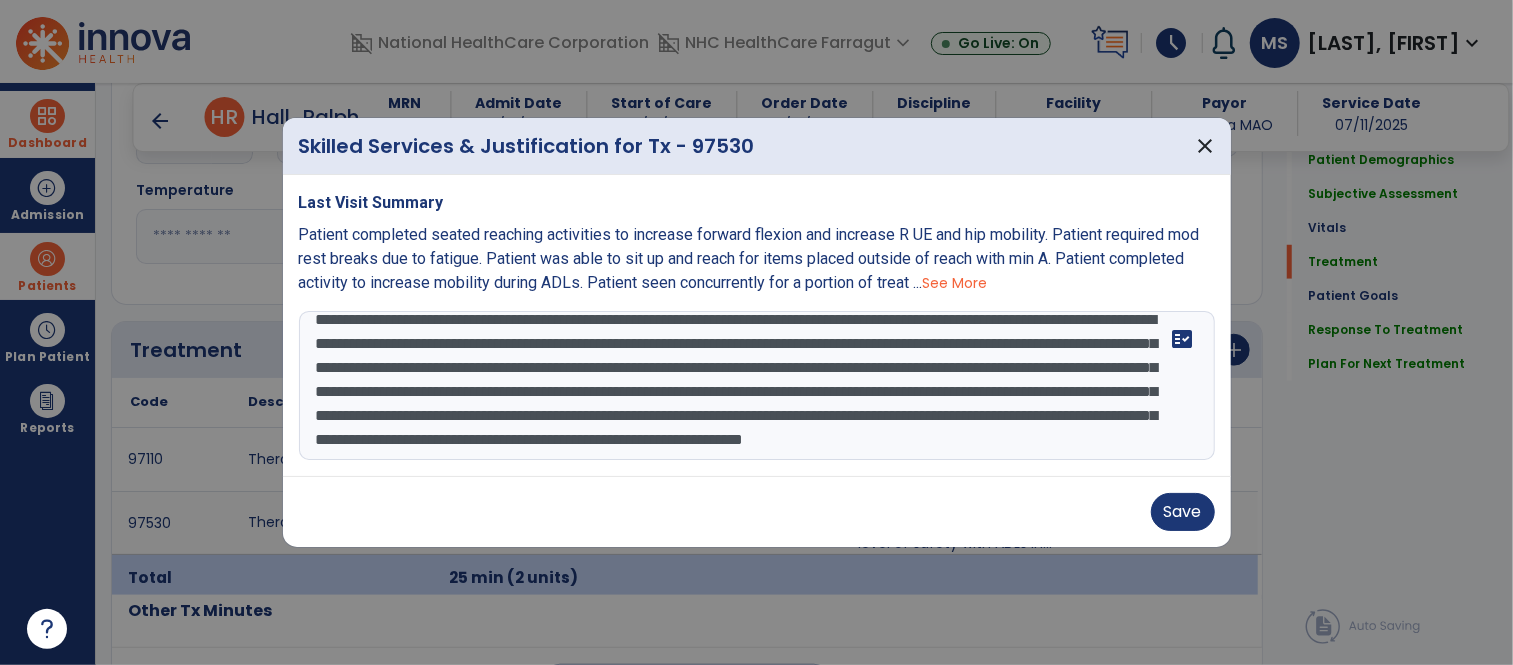 click on "**********" at bounding box center [757, 386] 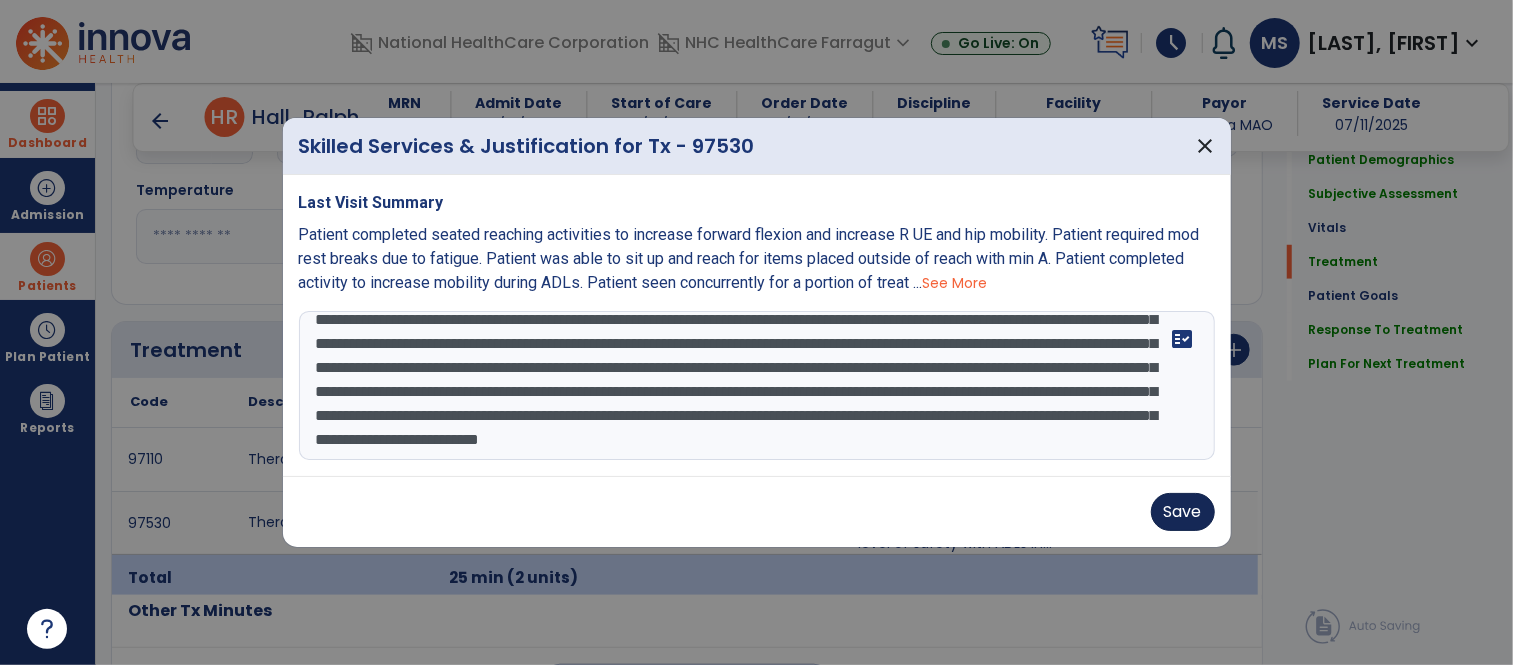 type on "**********" 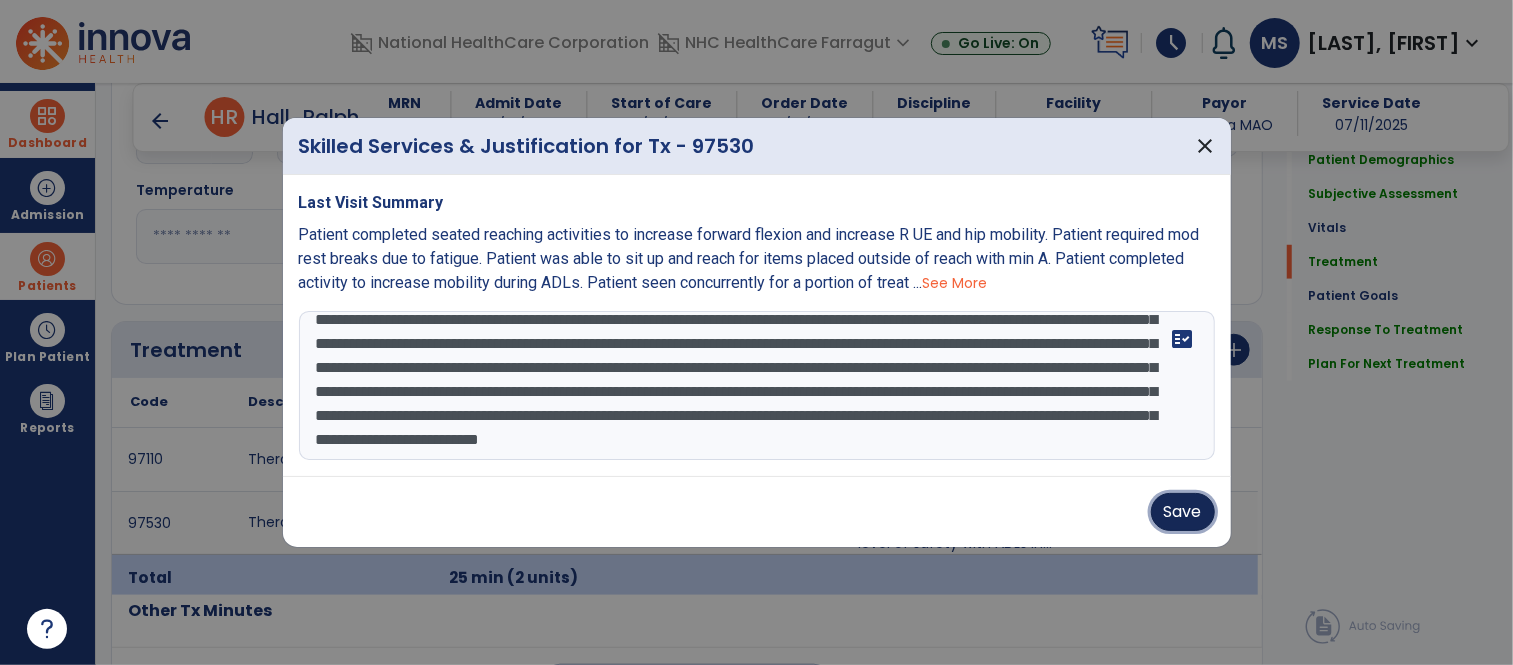 click on "Save" at bounding box center [1183, 512] 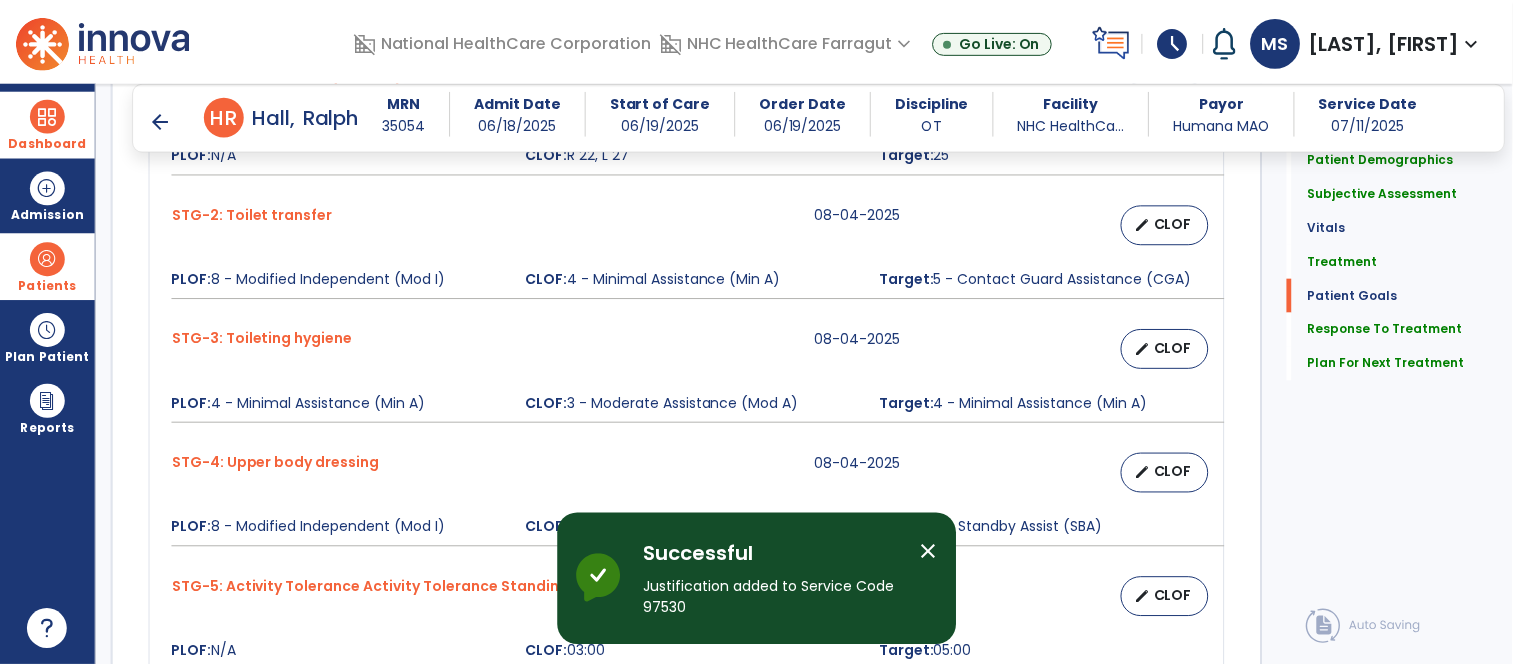 scroll, scrollTop: 2530, scrollLeft: 0, axis: vertical 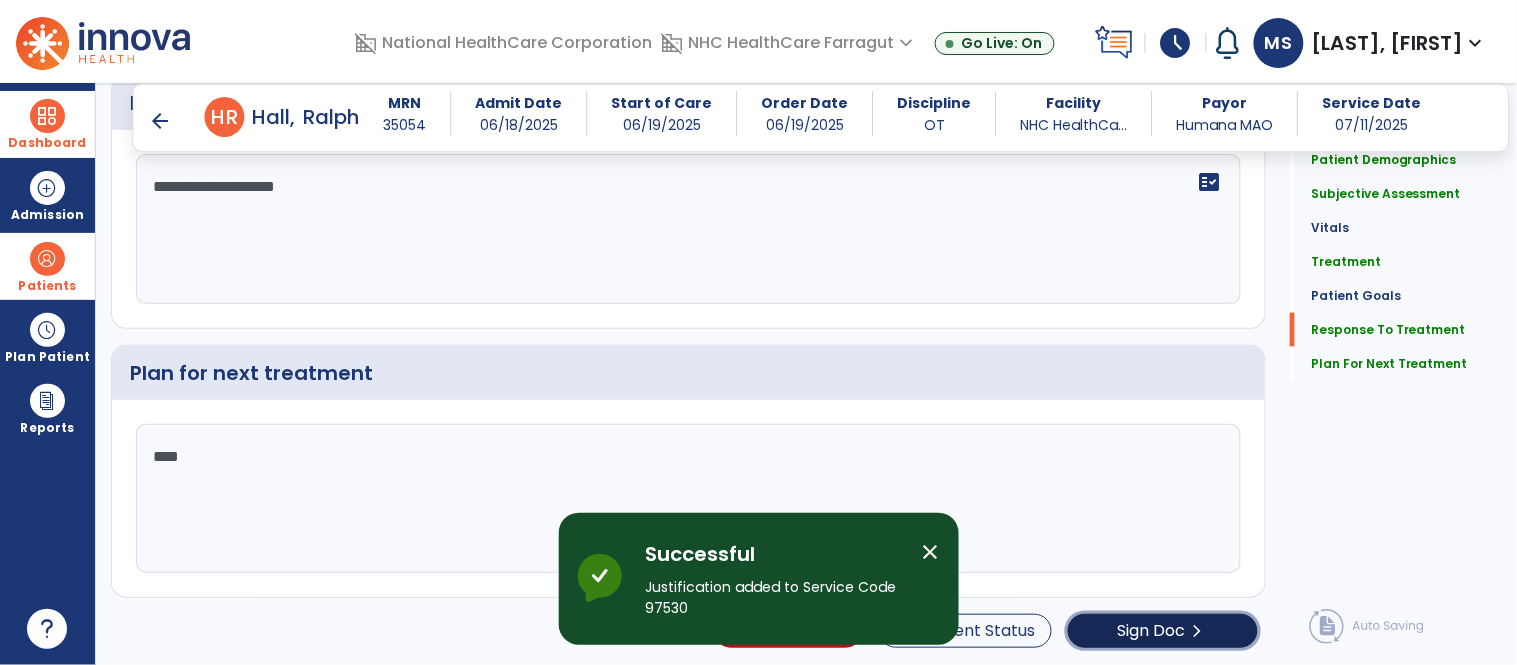 click on "Sign Doc" 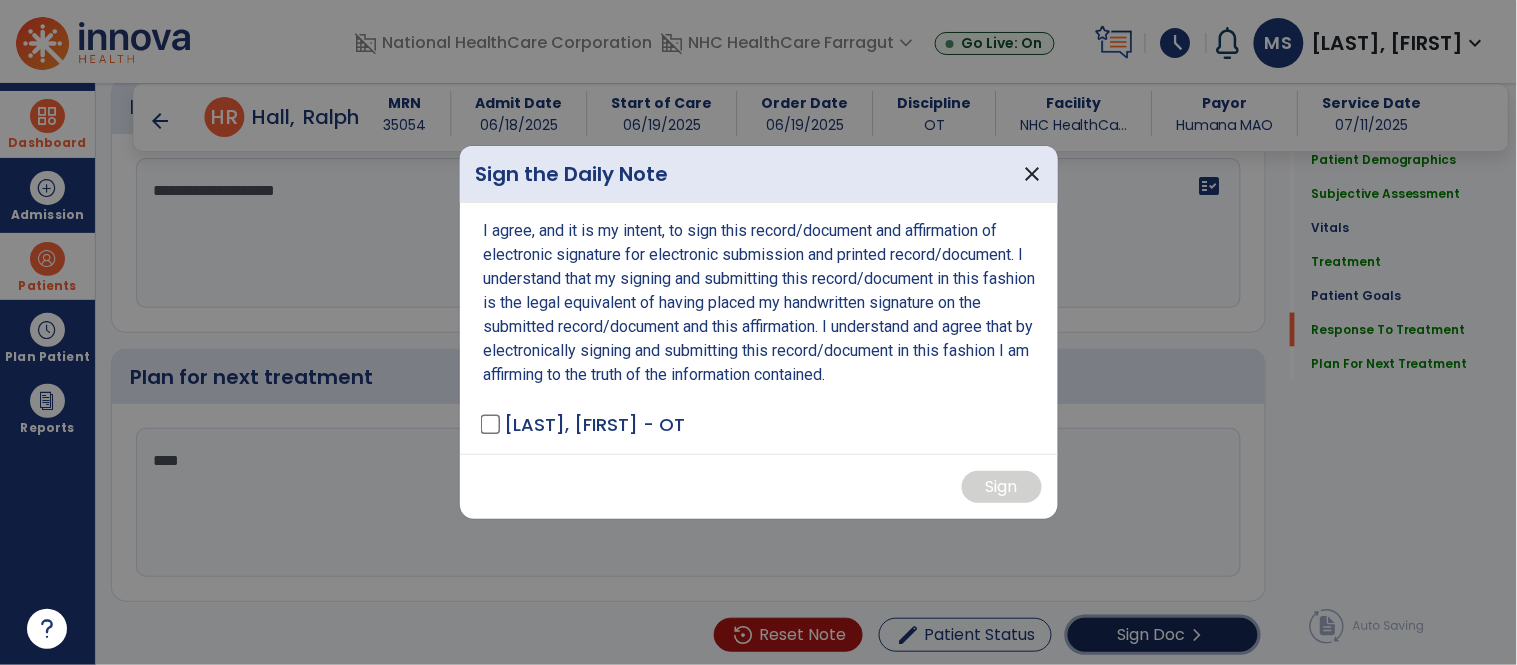 scroll, scrollTop: 2530, scrollLeft: 0, axis: vertical 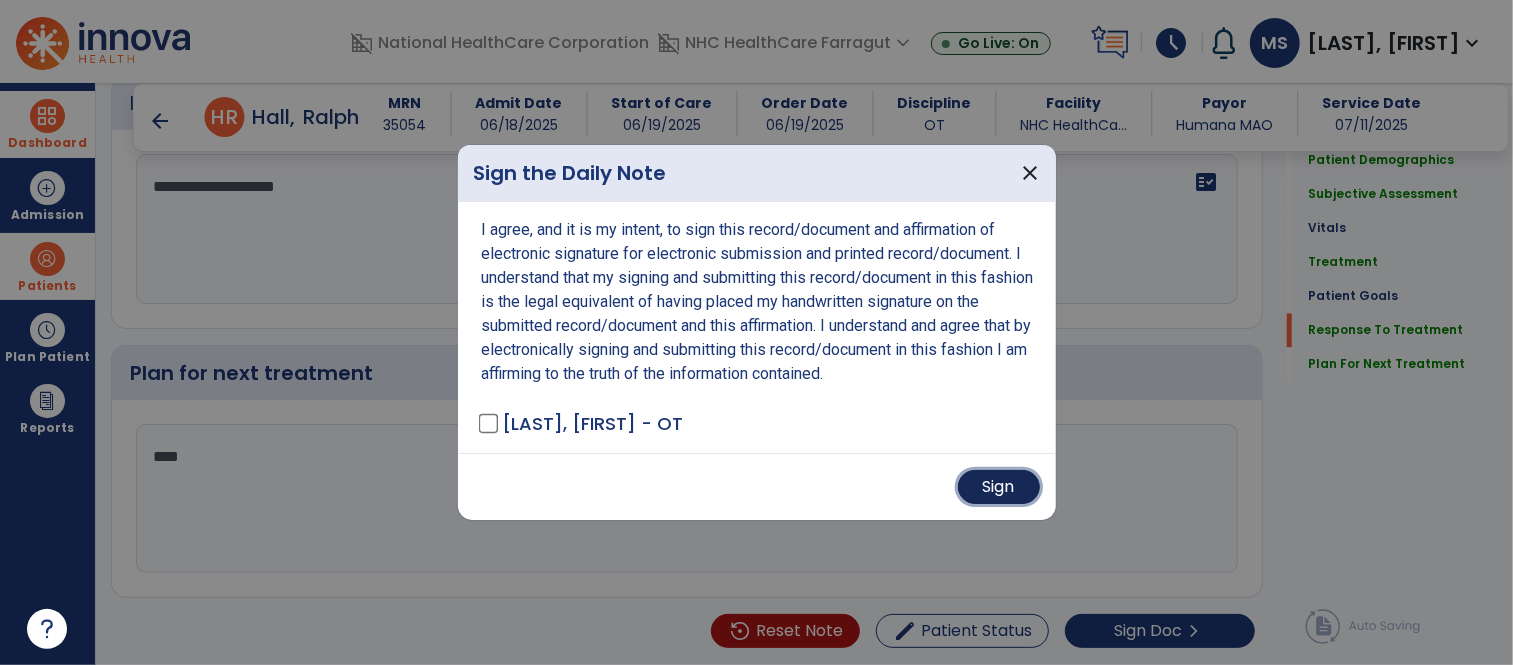 click on "Sign" at bounding box center (999, 487) 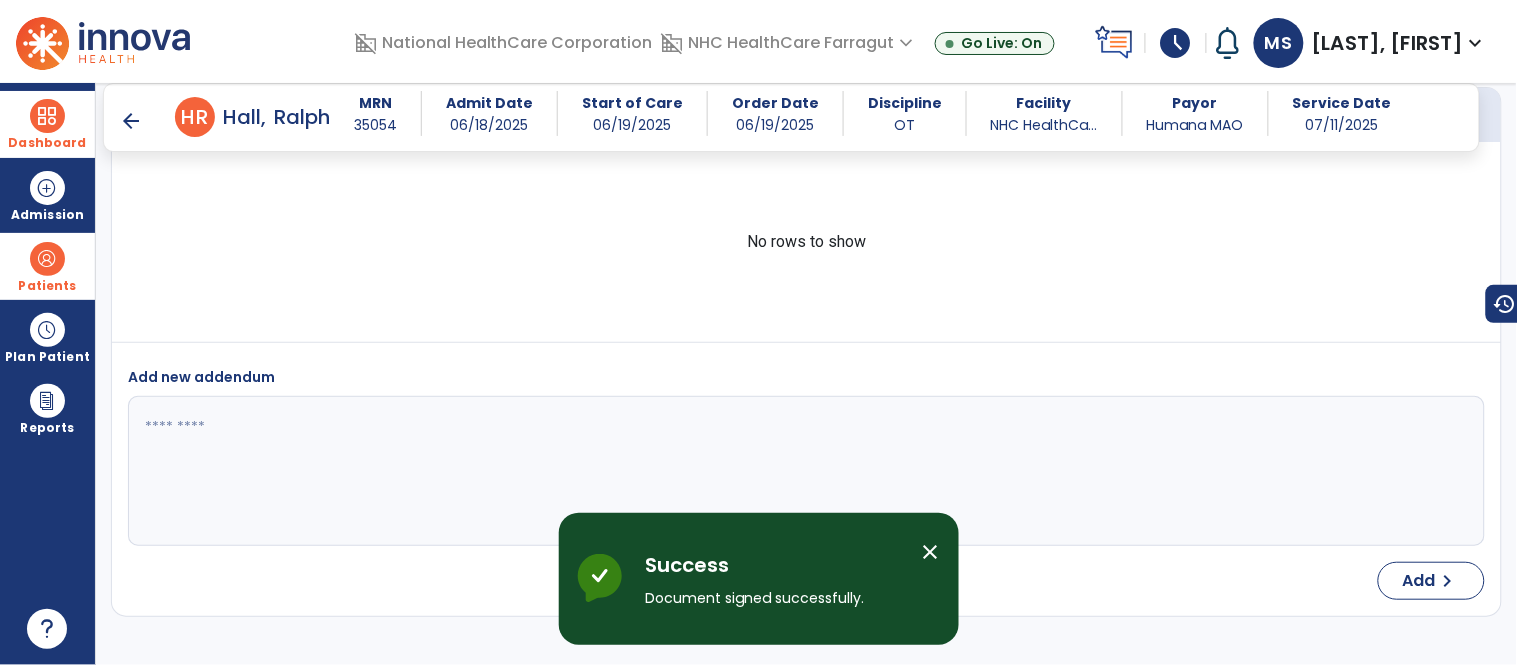 scroll, scrollTop: 4041, scrollLeft: 0, axis: vertical 